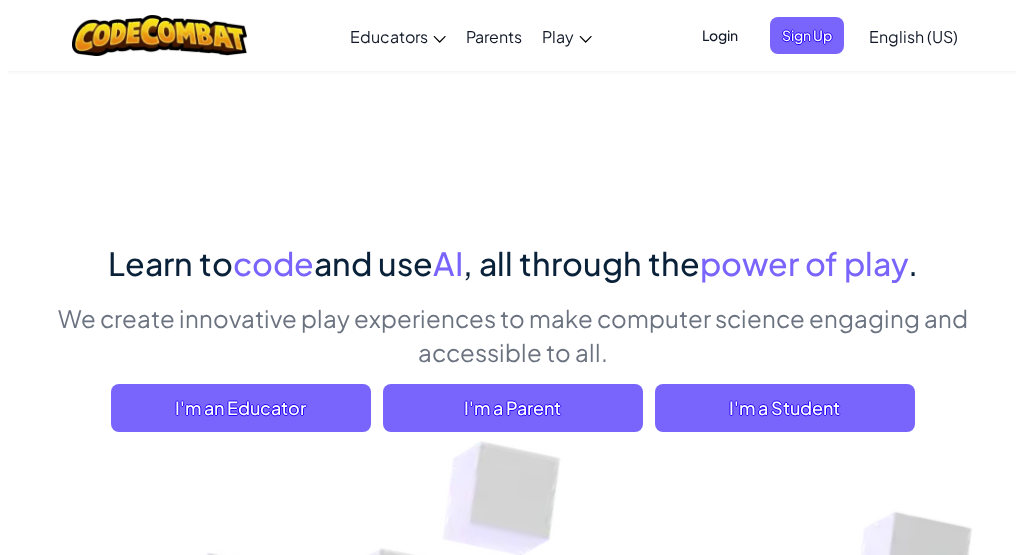 scroll, scrollTop: 0, scrollLeft: 0, axis: both 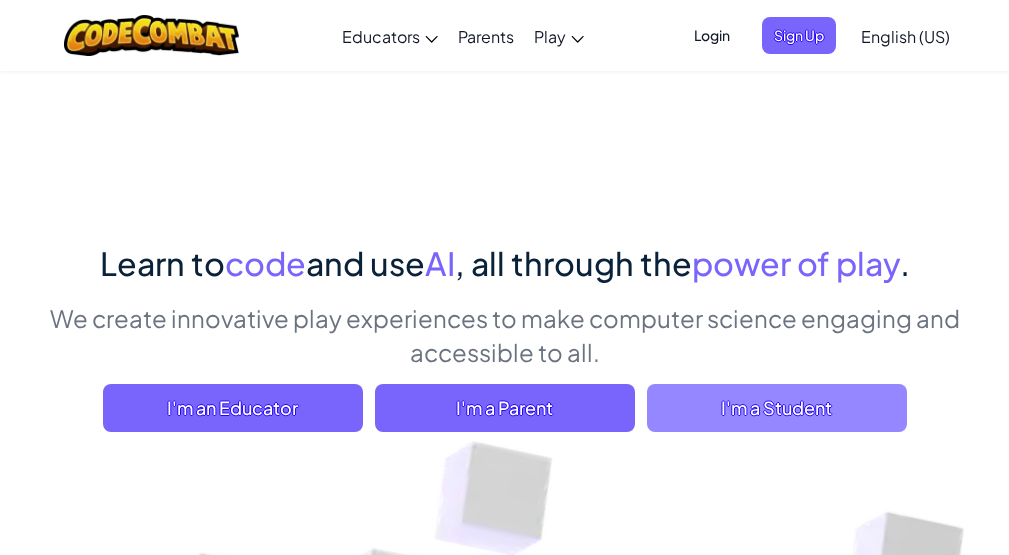 click on "I'm a Student" at bounding box center [777, 408] 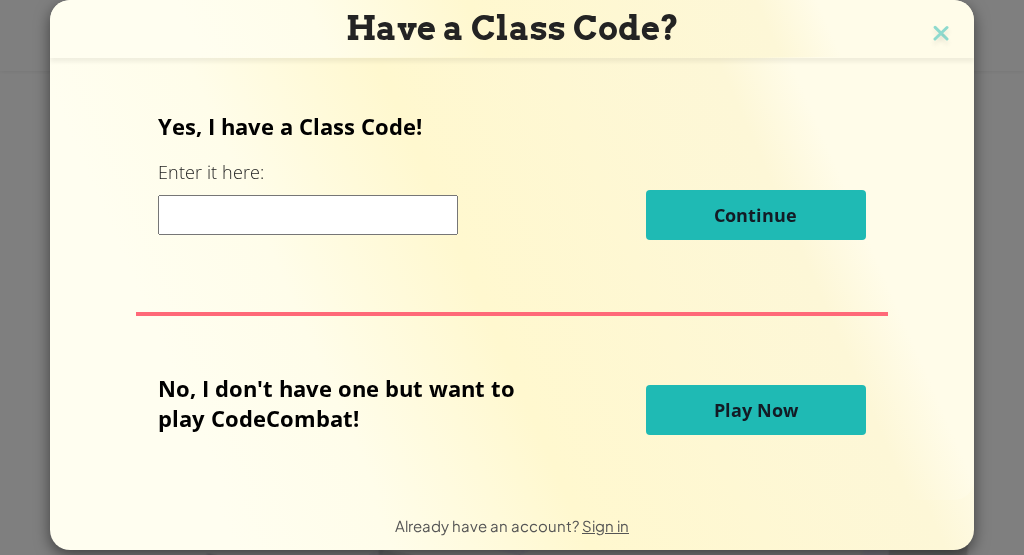 click at bounding box center (308, 215) 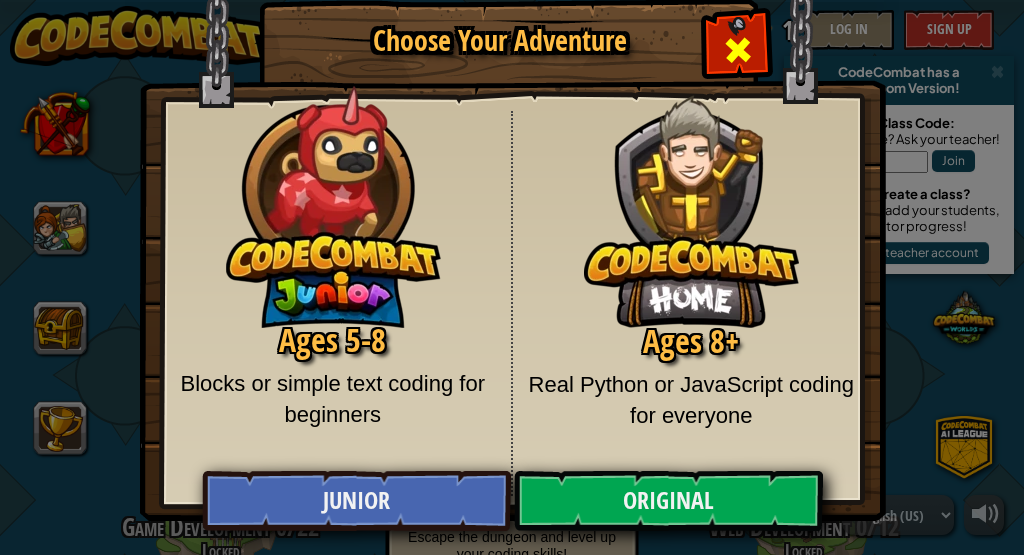 click at bounding box center [738, 50] 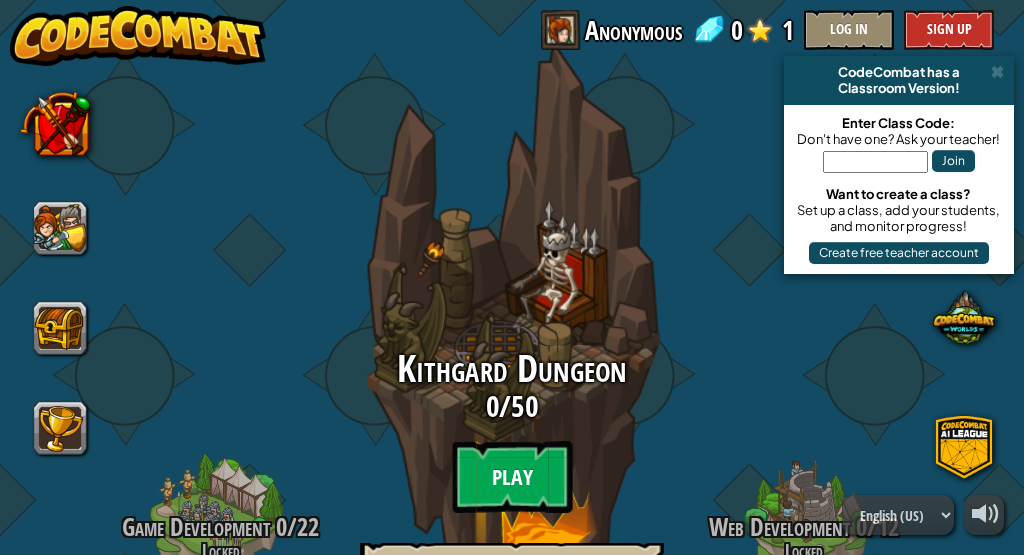 click on "Play" at bounding box center [512, 477] 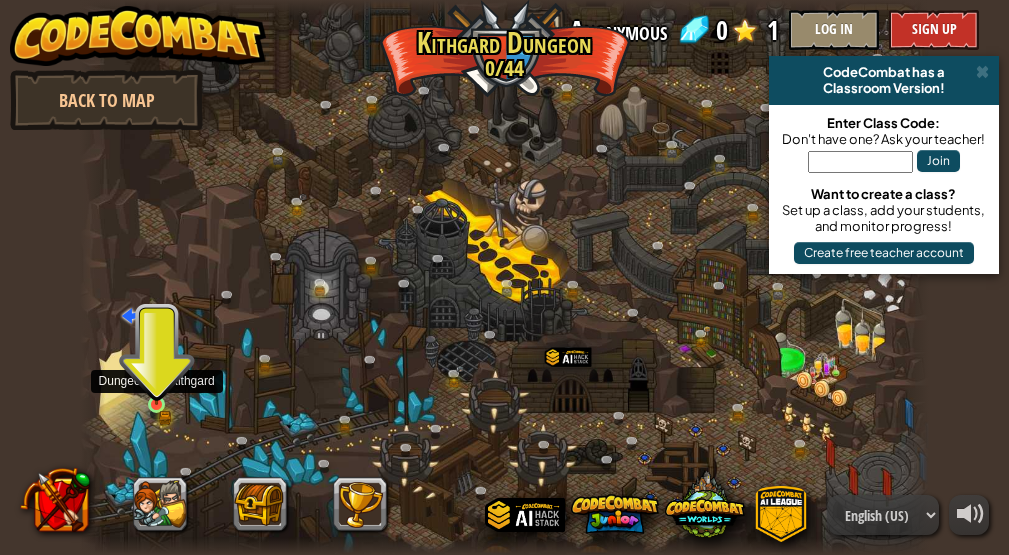 click at bounding box center [156, 384] 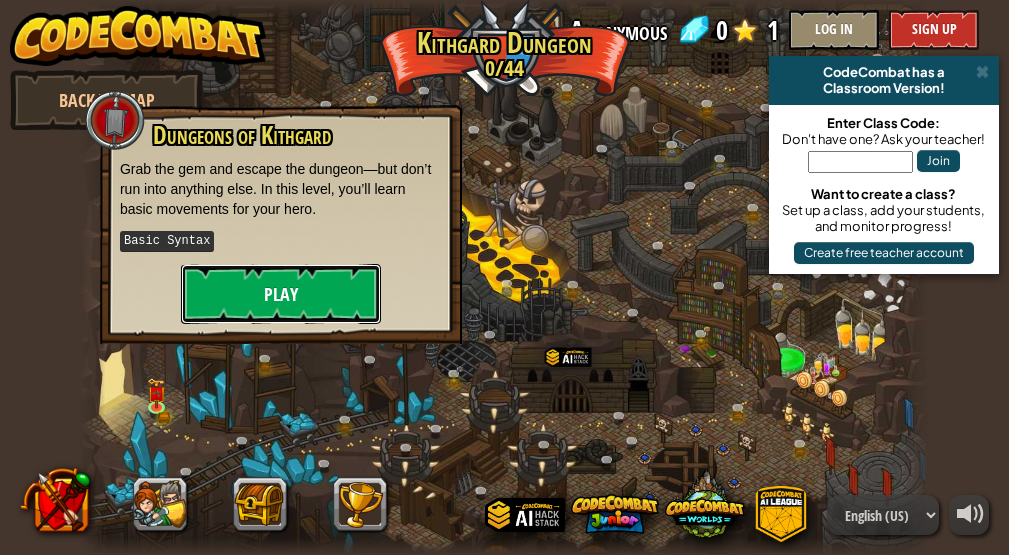 click on "Play" at bounding box center [281, 294] 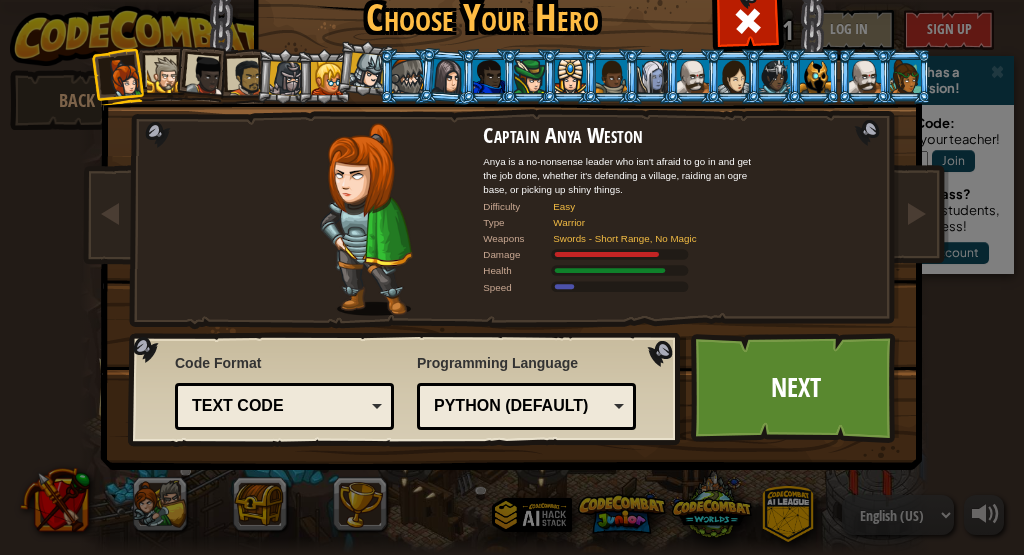click on "Code Format Text code Blocks and code Blocks Blocks (Icons) Text code Blocks - Drag and drop blocks for tablets or younger learners Blocks and code - Blocks and text code side-by-side Blocks (Icons) - Icon-based blocks for phones or pre-readers Text code - Type text-based code in a real code editor Programming Language Python (Default) JavaScript Lua C++ Java (Experimental) Python (Default) C++ - (Subscriber Only) Game development and high performance computing. Java (Experimental) - (Subscriber Only) Android and enterprise. JavaScript - The language of the web. (Not the same as Java.) Lua - Game scripting language. Python (Default) - Simple yet powerful, great for beginners and experts." at bounding box center [405, 389] 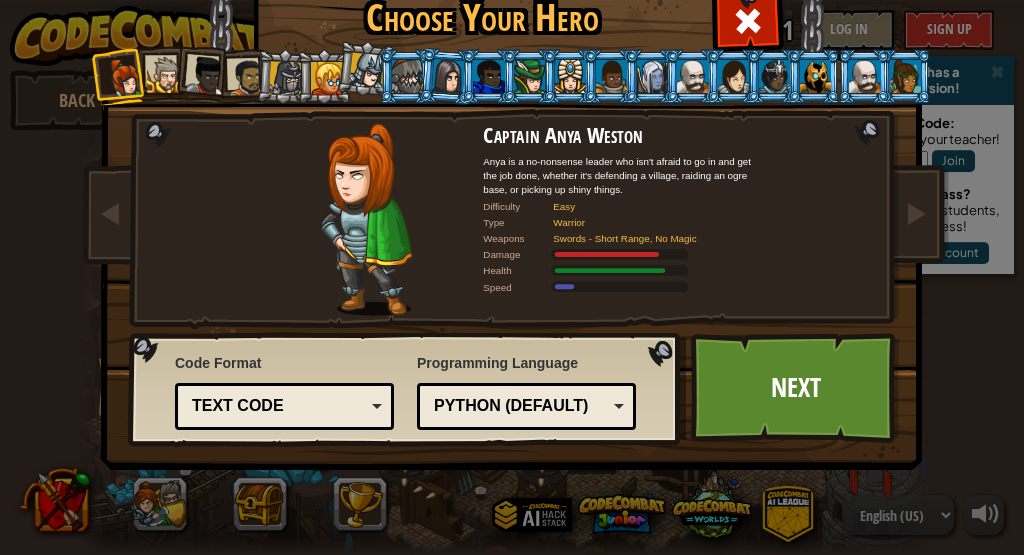 click on "Text code" at bounding box center (278, 406) 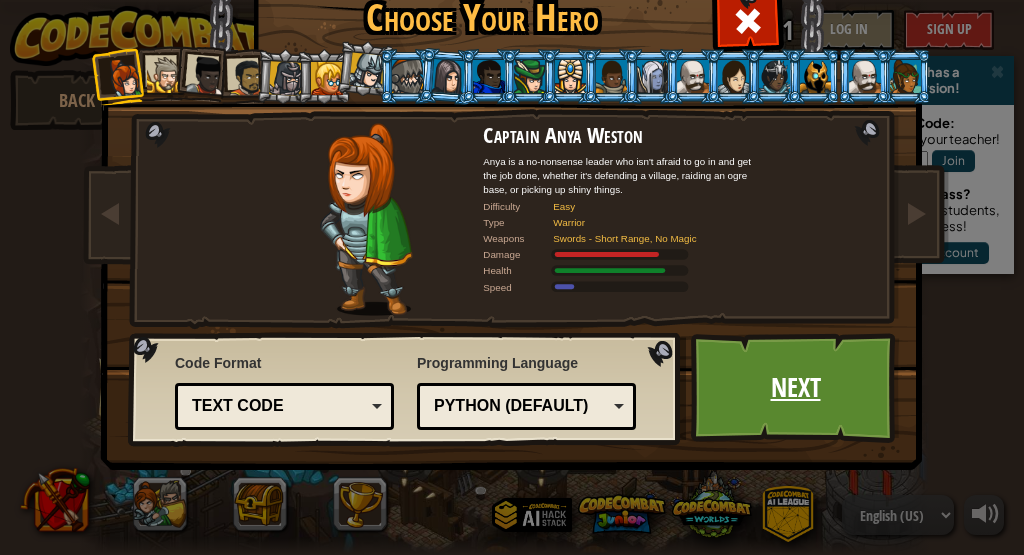 click on "Next" at bounding box center (795, 388) 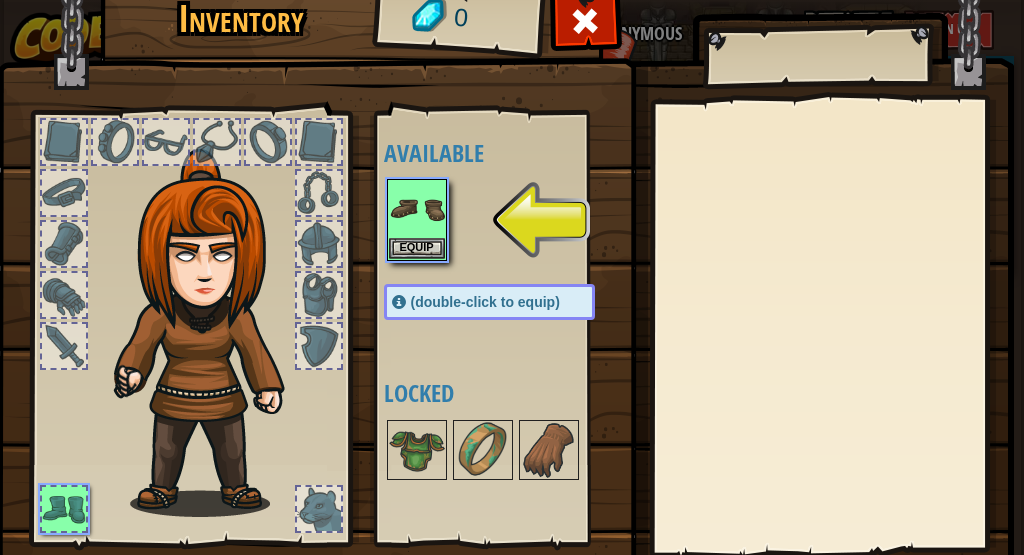 click at bounding box center [831, 326] 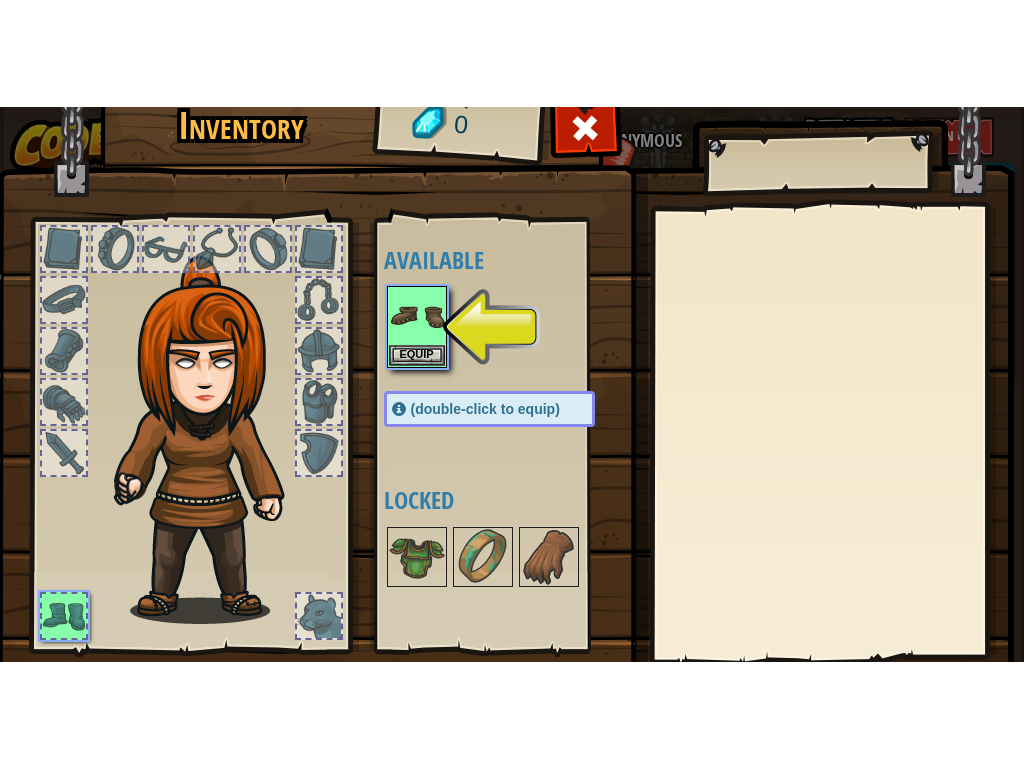 scroll, scrollTop: 107, scrollLeft: 0, axis: vertical 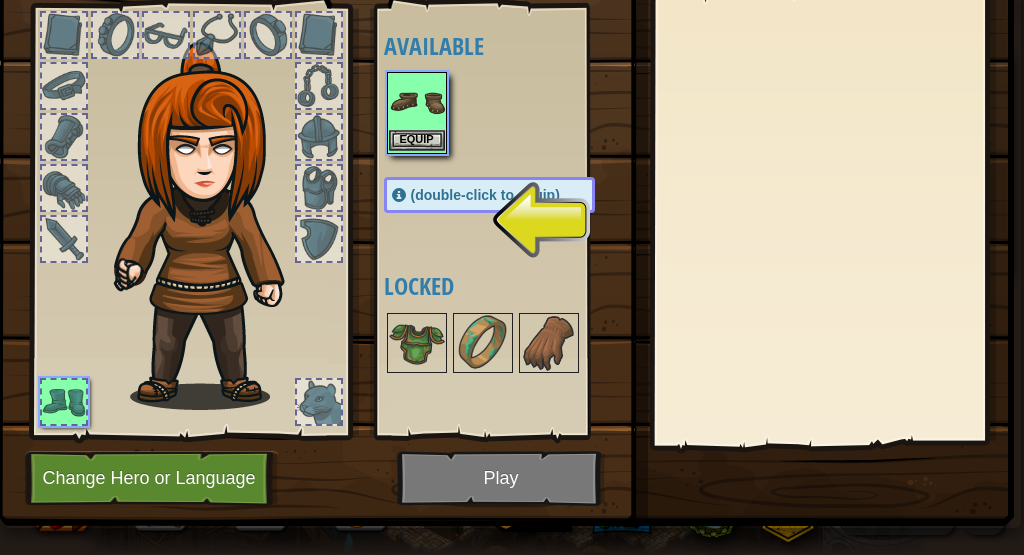 click at bounding box center [417, 102] 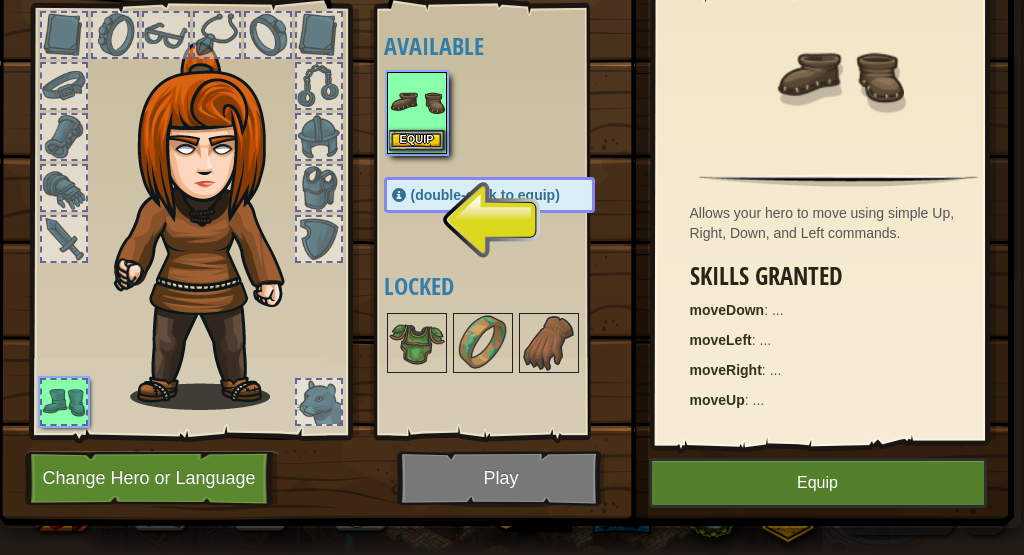 click at bounding box center [417, 102] 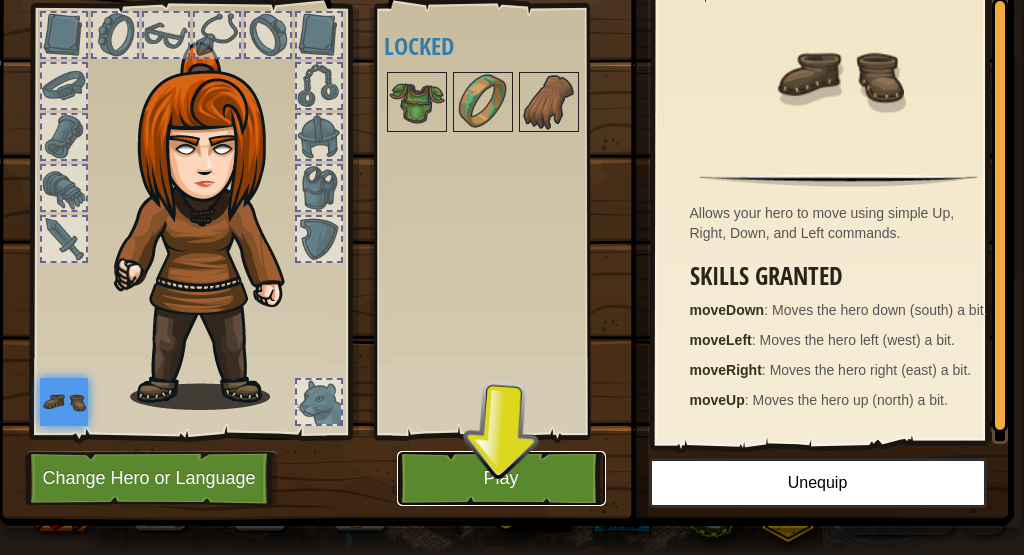 click on "Play" at bounding box center (501, 478) 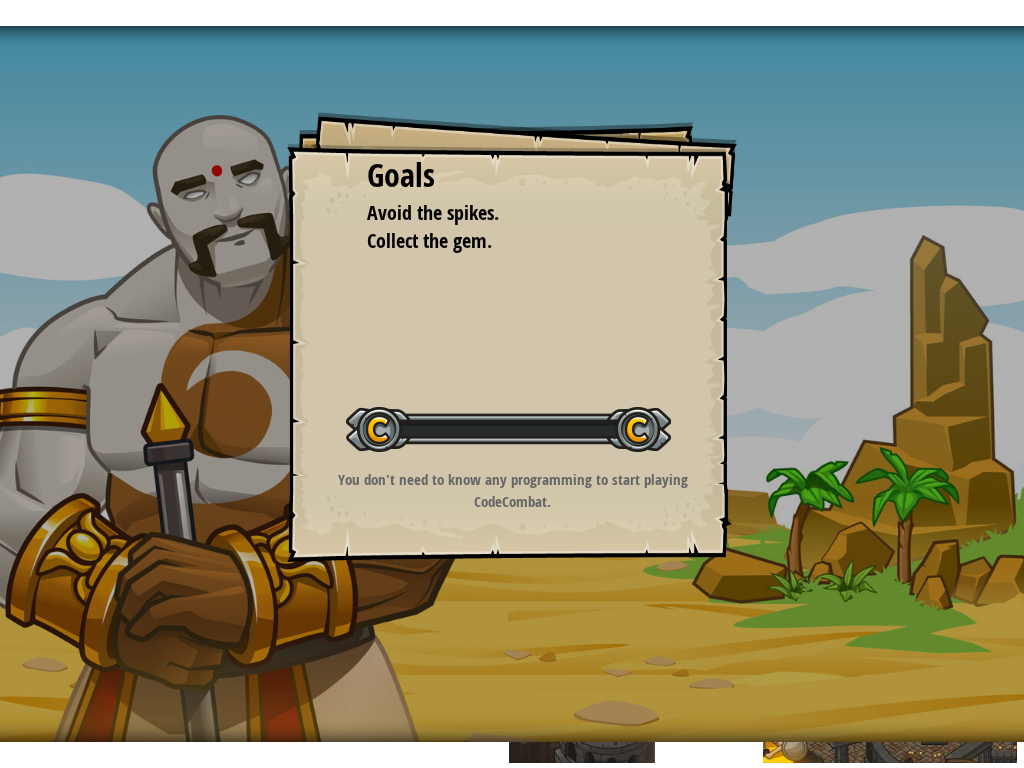scroll, scrollTop: 0, scrollLeft: 0, axis: both 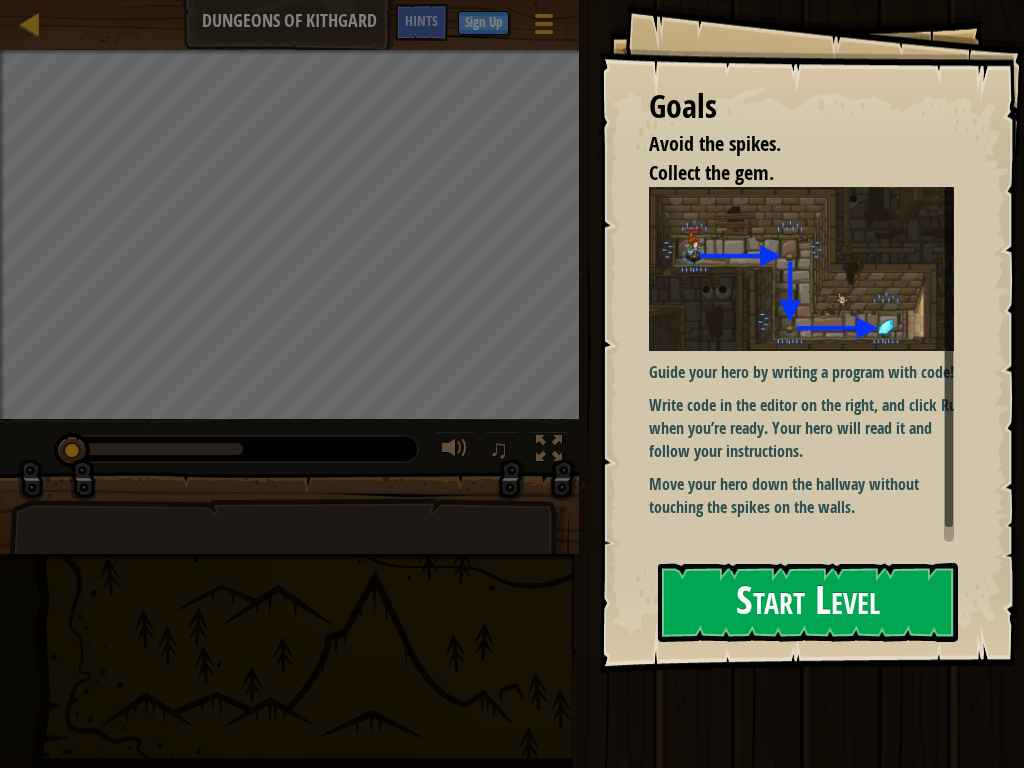 click on "Start Level" at bounding box center (808, 602) 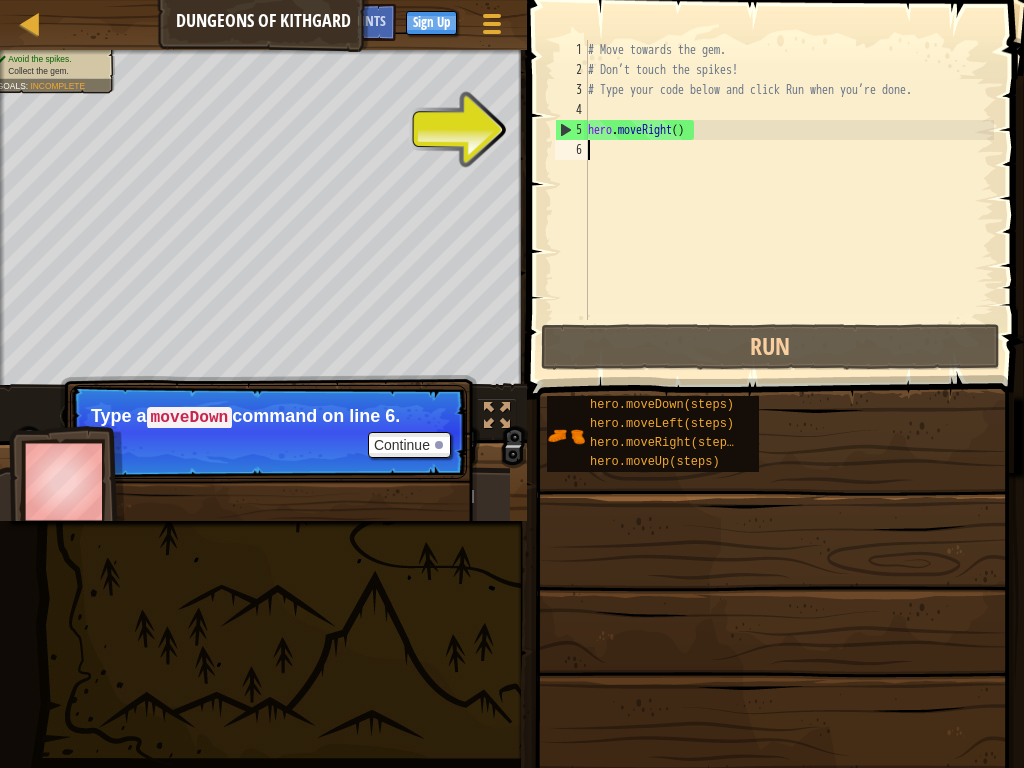 click on "# Move towards the gem. # Don’t touch the spikes! # Type your code below and click Run when you’re done. hero . moveRight ( )" at bounding box center (789, 200) 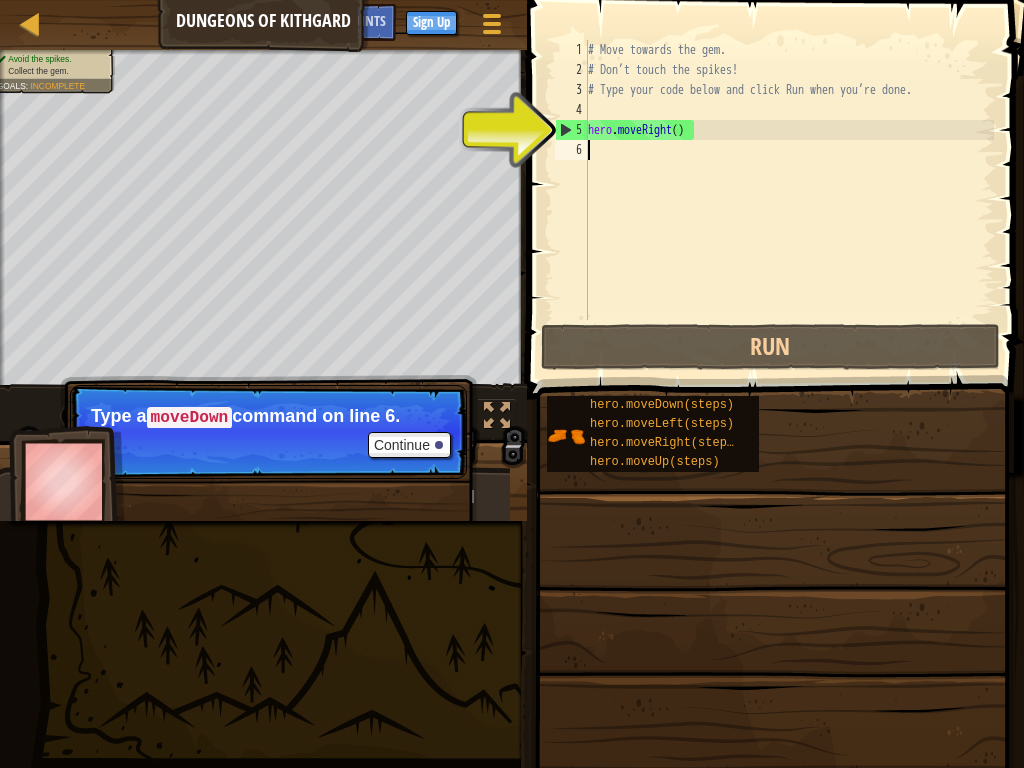 click on "# Move towards the gem. # Don’t touch the spikes! # Type your code below and click Run when you’re done. hero . moveRight ( )" at bounding box center (789, 200) 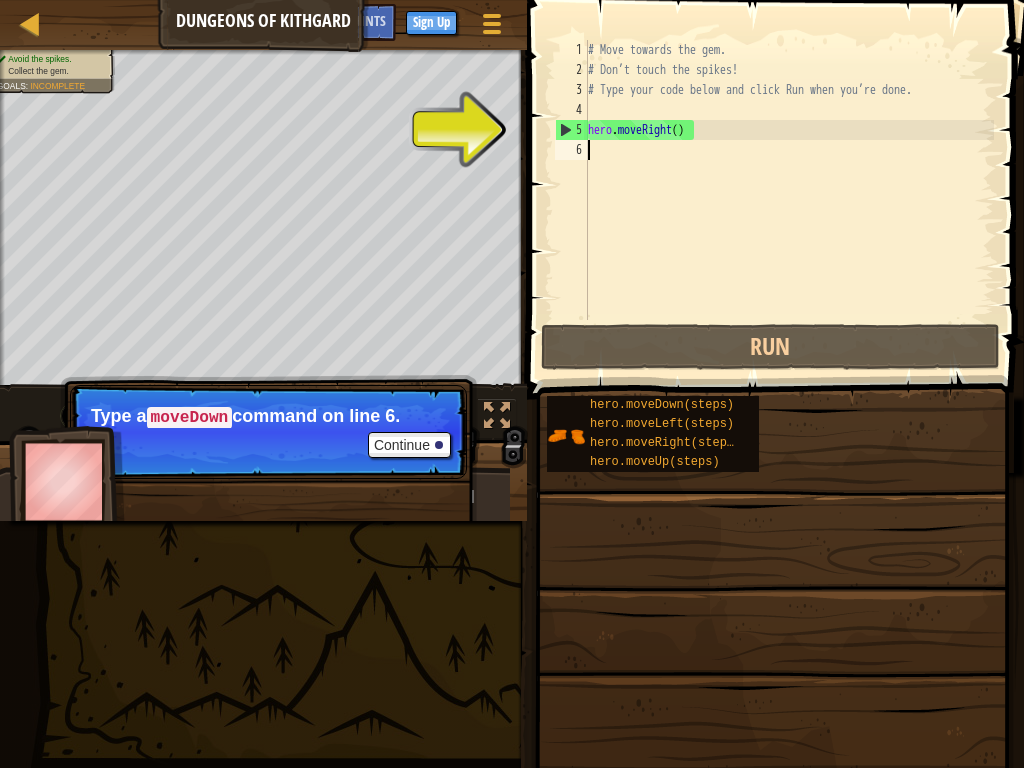 click on "# Move towards the gem. # Don’t touch the spikes! # Type your code below and click Run when you’re done. hero . moveRight ( )" at bounding box center [789, 200] 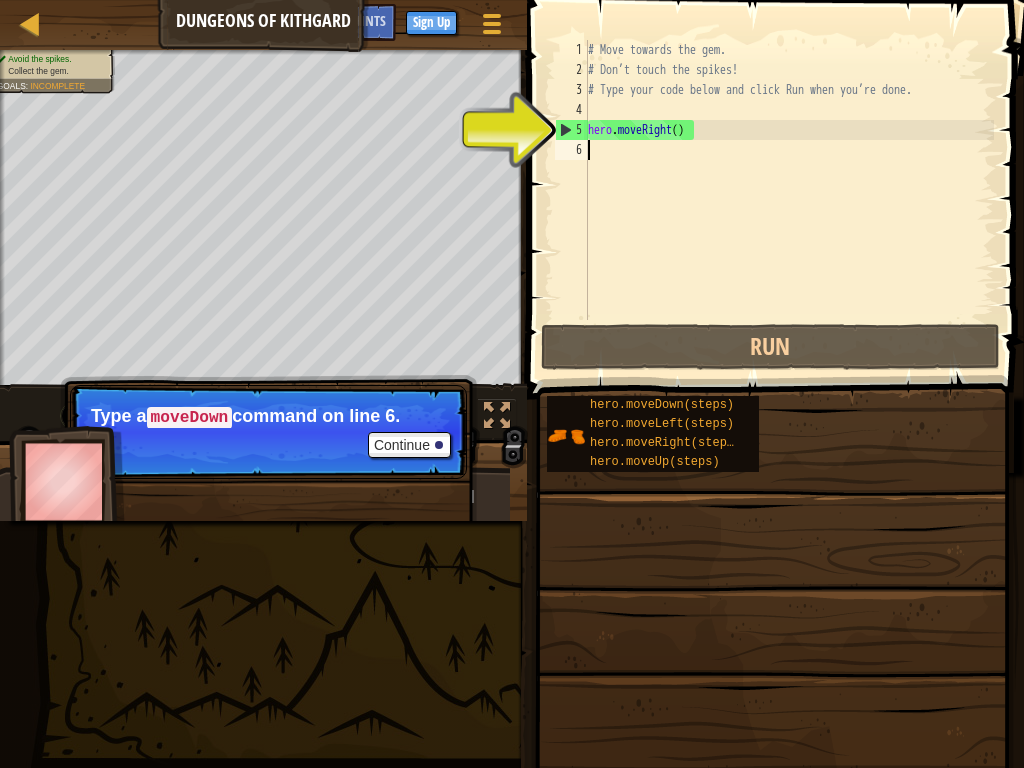 click on "# Move towards the gem. # Don’t touch the spikes! # Type your code below and click Run when you’re done. hero . moveRight ( )" at bounding box center (789, 200) 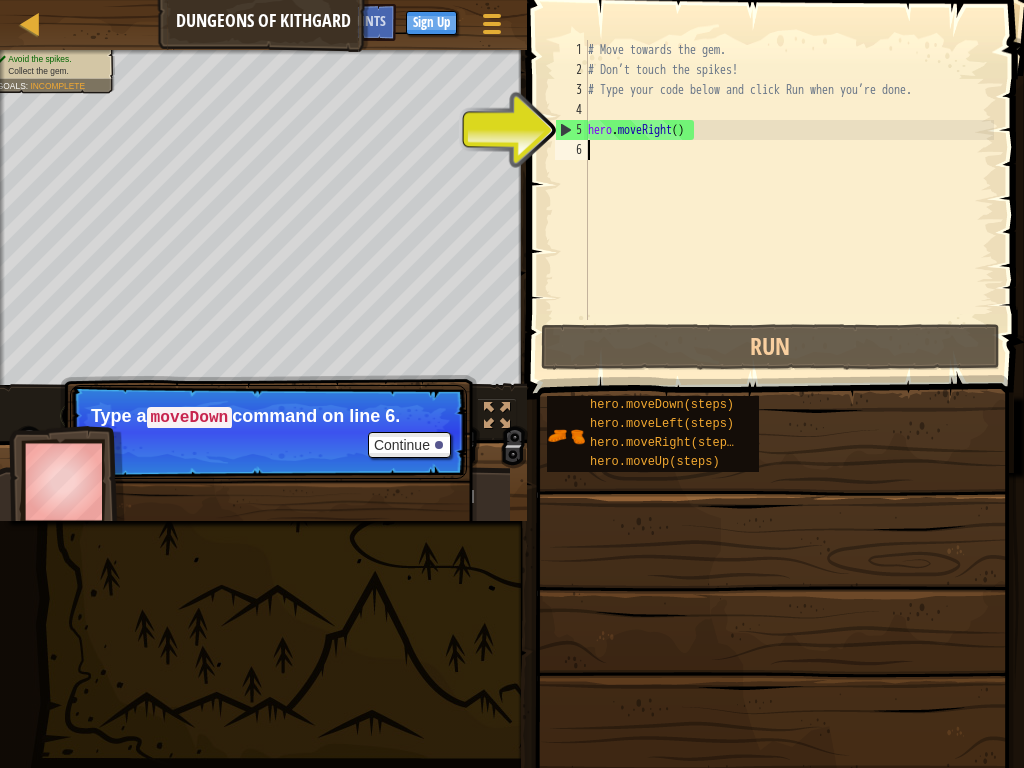 click on "# Move towards the gem. # Don’t touch the spikes! # Type your code below and click Run when you’re done. hero . moveRight ( )" at bounding box center (789, 200) 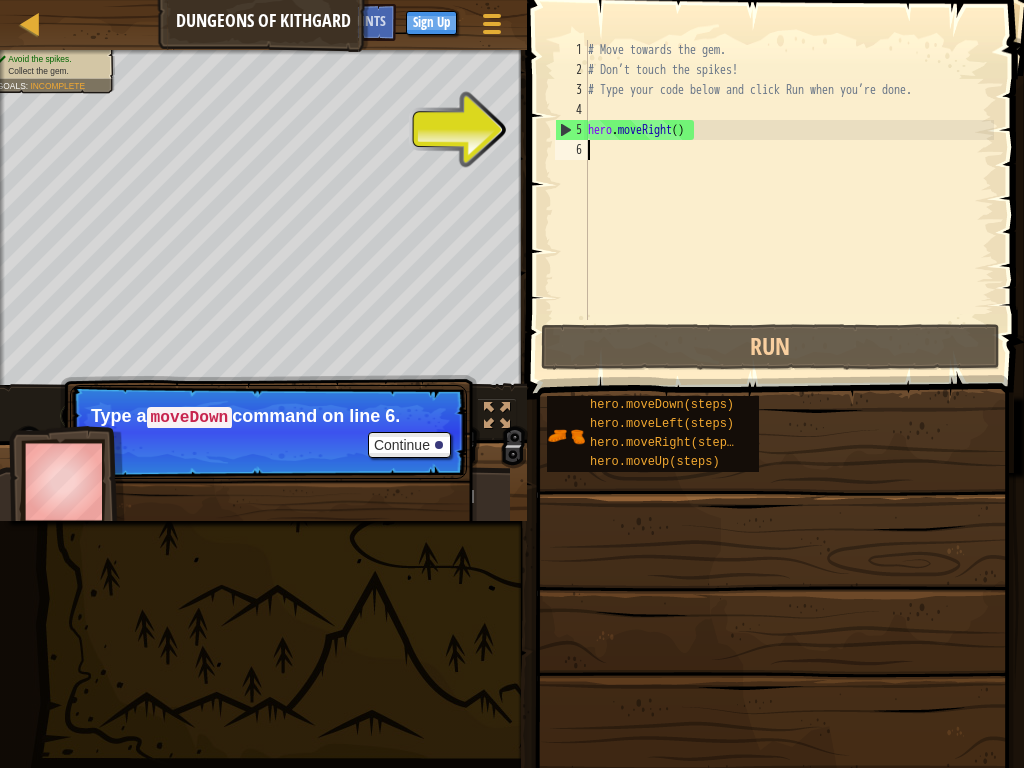 click on "# Move towards the gem. # Don’t touch the spikes! # Type your code below and click Run when you’re done. hero . moveRight ( )" at bounding box center (789, 200) 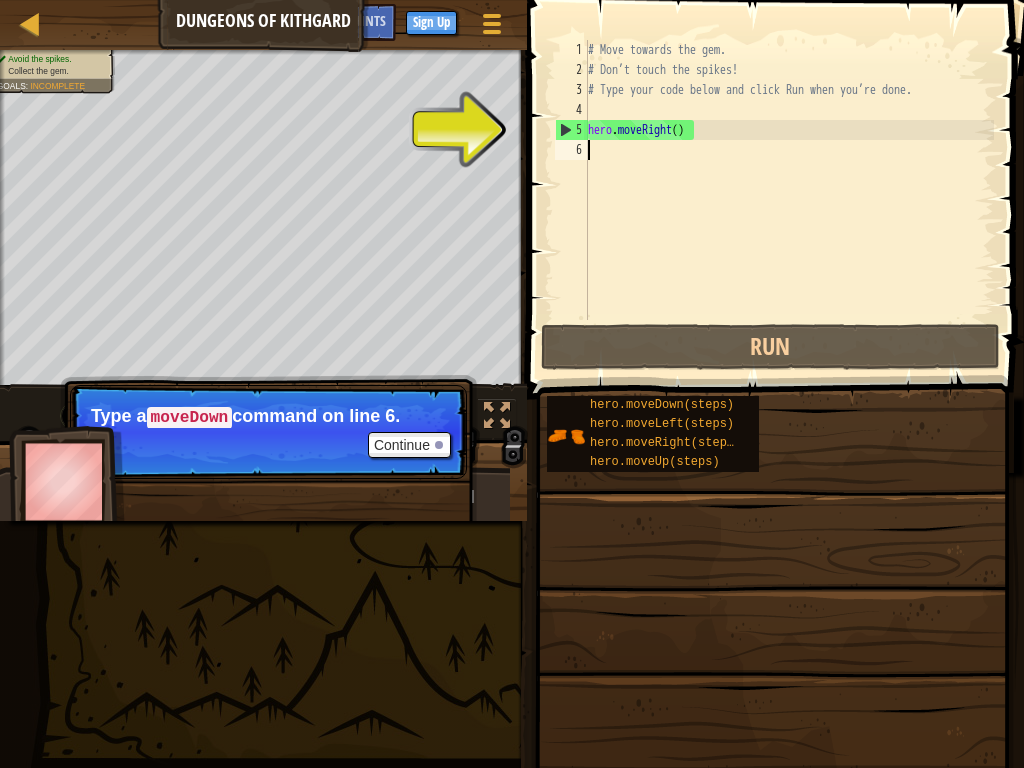click on "# Move towards the gem. # Don’t touch the spikes! # Type your code below and click Run when you’re done. hero . moveRight ( )" at bounding box center [789, 200] 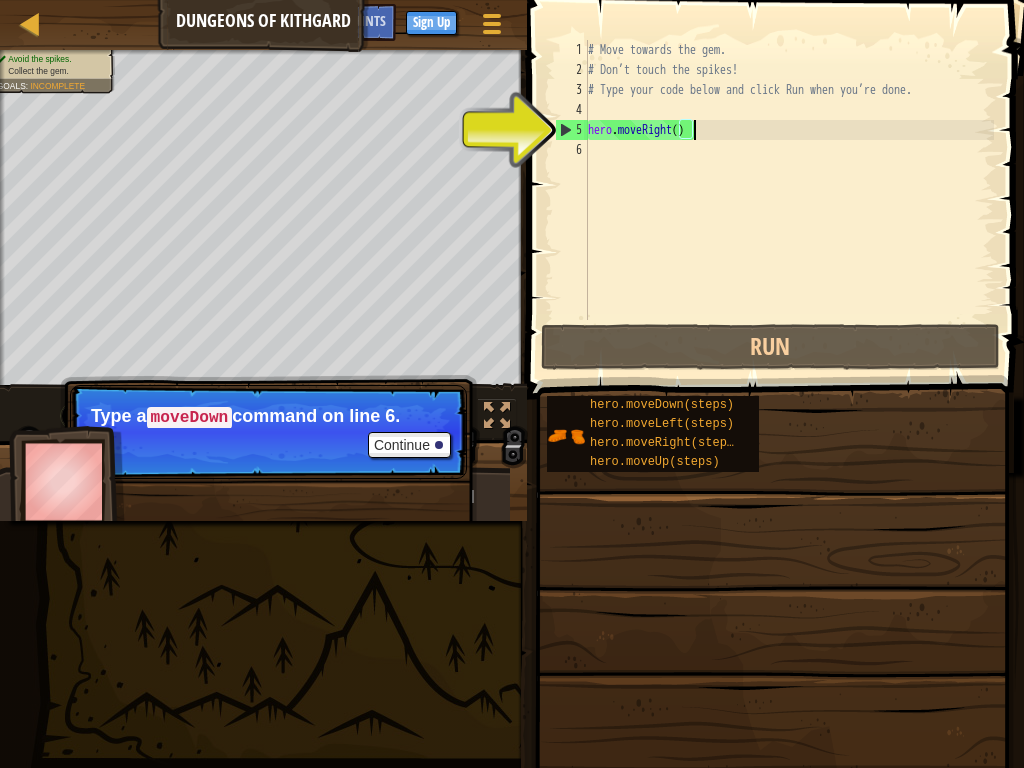 click on "# Move towards the gem. # Don’t touch the spikes! # Type your code below and click Run when you’re done. hero . moveRight ( )" at bounding box center (789, 200) 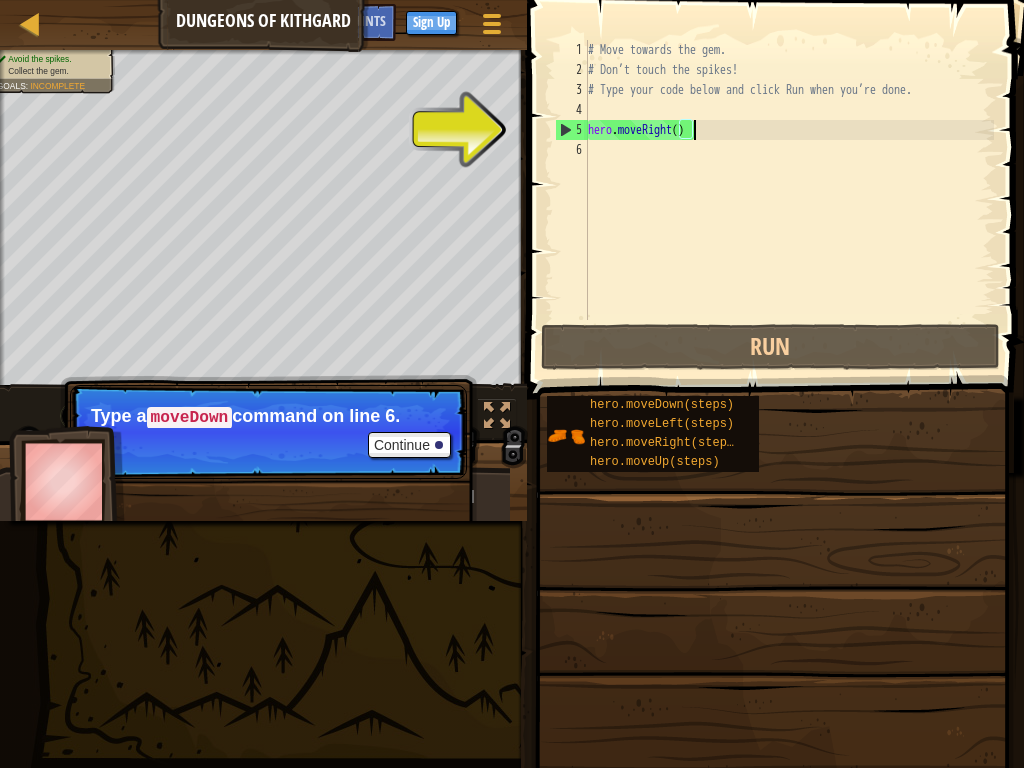 click on "# Move towards the gem. # Don’t touch the spikes! # Type your code below and click Run when you’re done. hero . moveRight ( )" at bounding box center [789, 200] 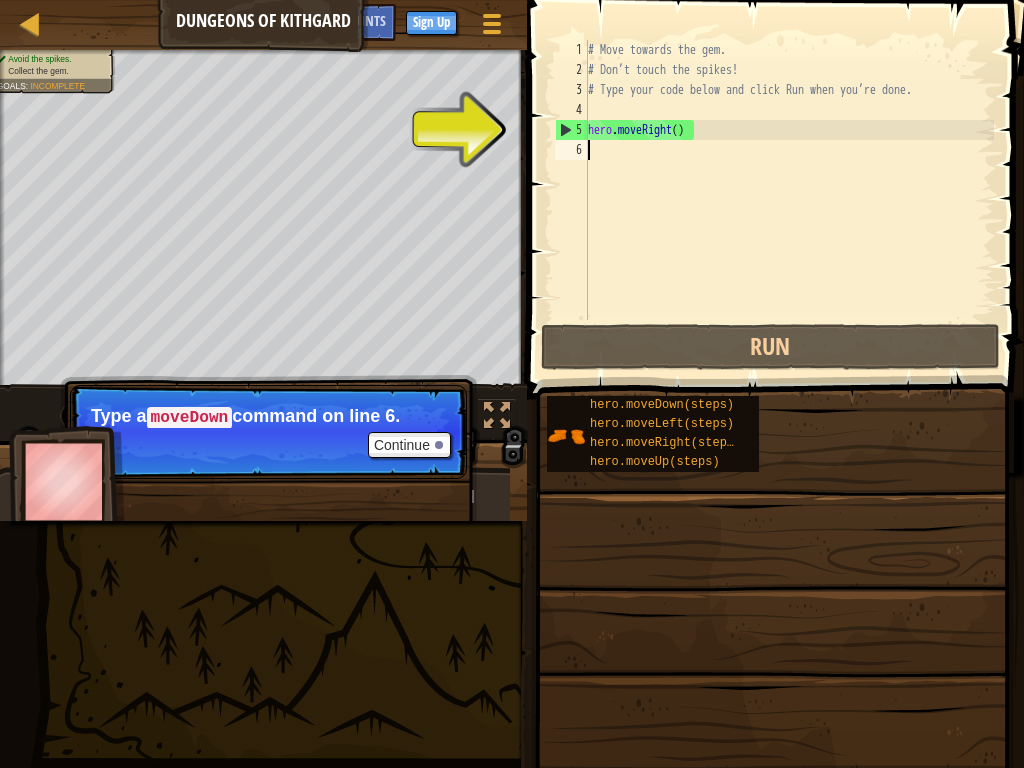 type on "h" 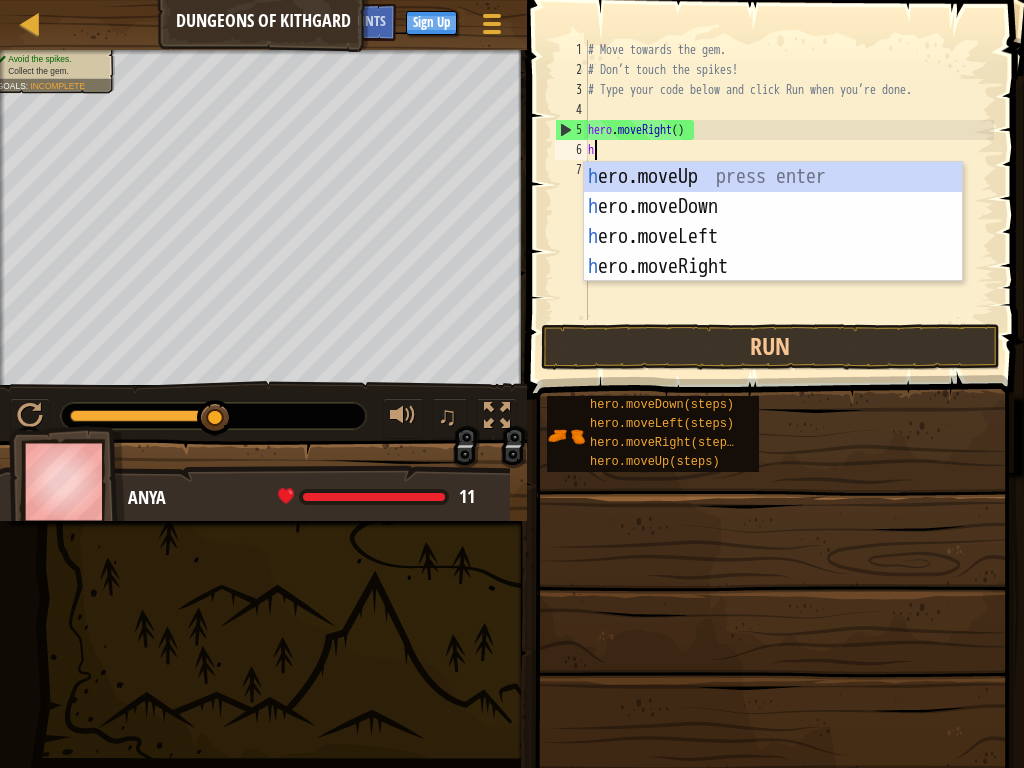 scroll, scrollTop: 9, scrollLeft: 0, axis: vertical 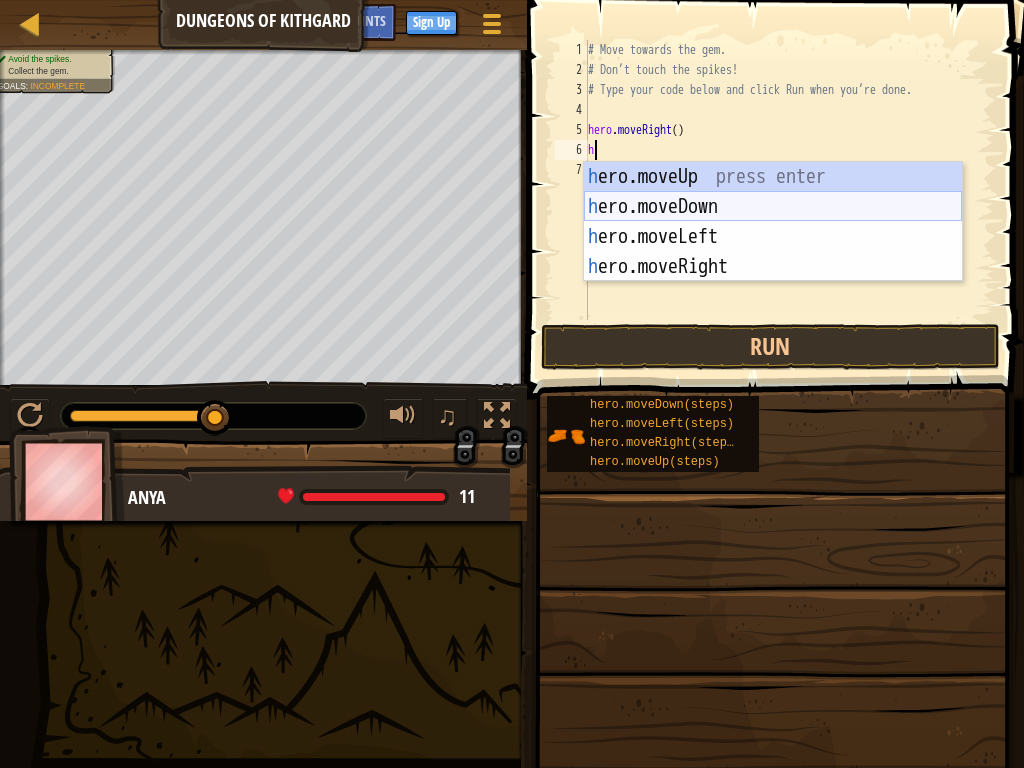 click on "h ero.moveUp press enter h ero.moveDown press enter h ero.moveLeft press enter h ero.moveRight press enter" at bounding box center [773, 252] 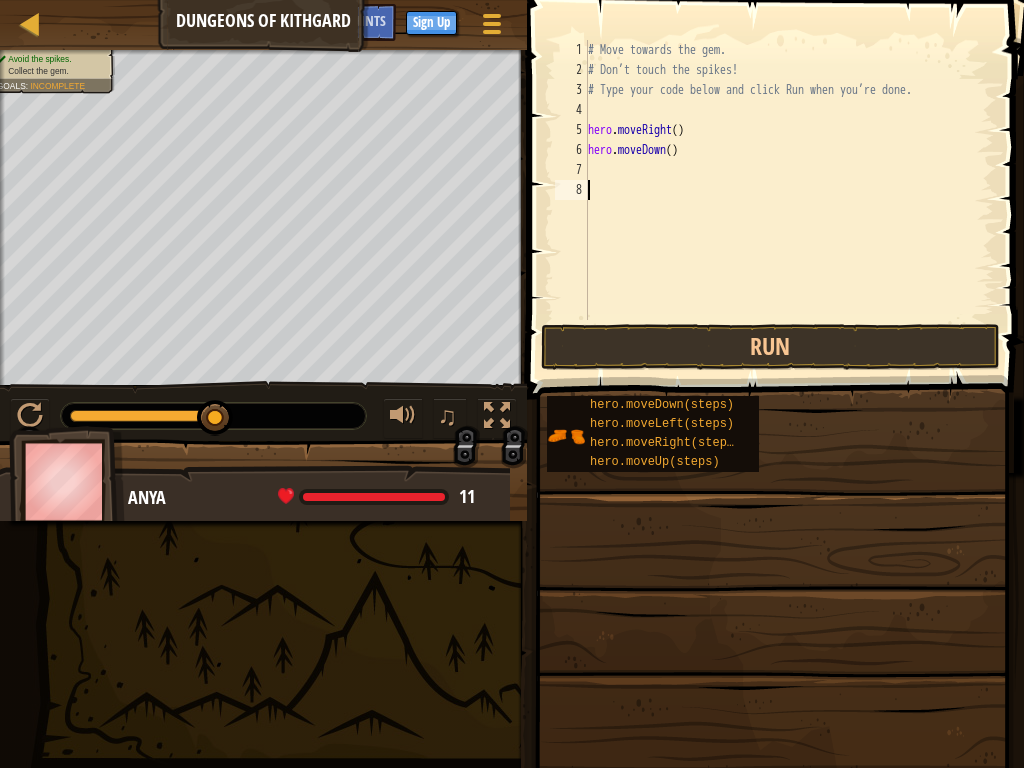click on "# Move towards the gem. # Don’t touch the spikes! # Type your code below and click Run when you’re done. hero . moveRight ( ) hero . moveDown ( )" at bounding box center [789, 200] 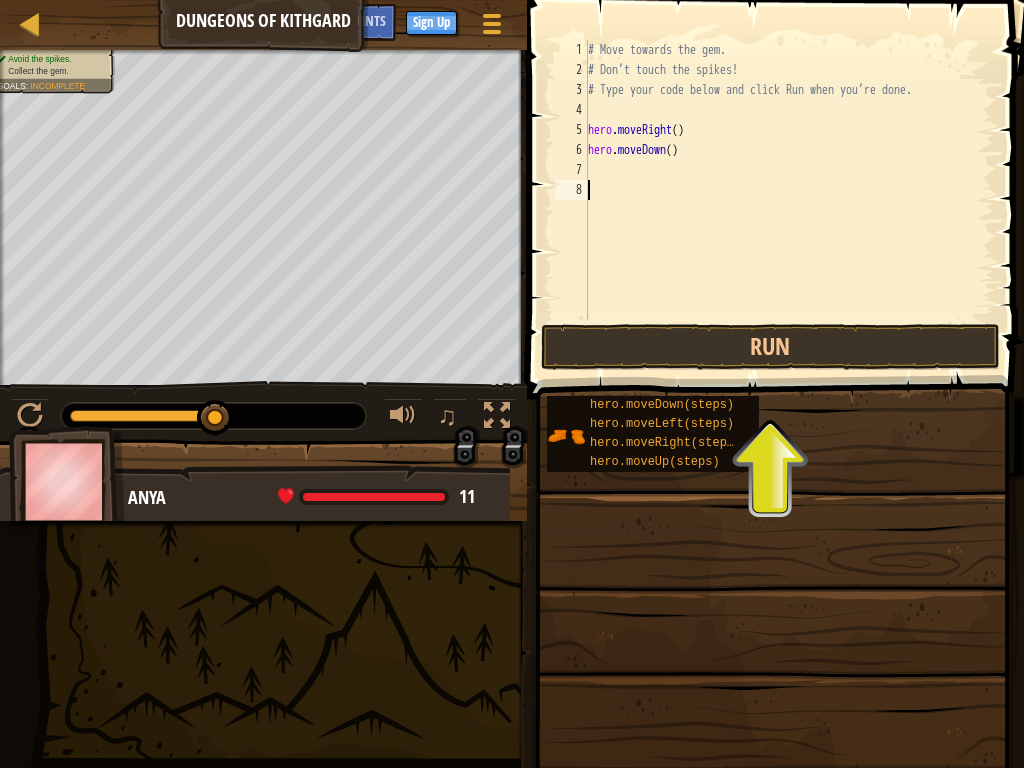 click on "# Move towards the gem. # Don’t touch the spikes! # Type your code below and click Run when you’re done. hero . moveRight ( ) hero . moveDown ( )" at bounding box center [789, 200] 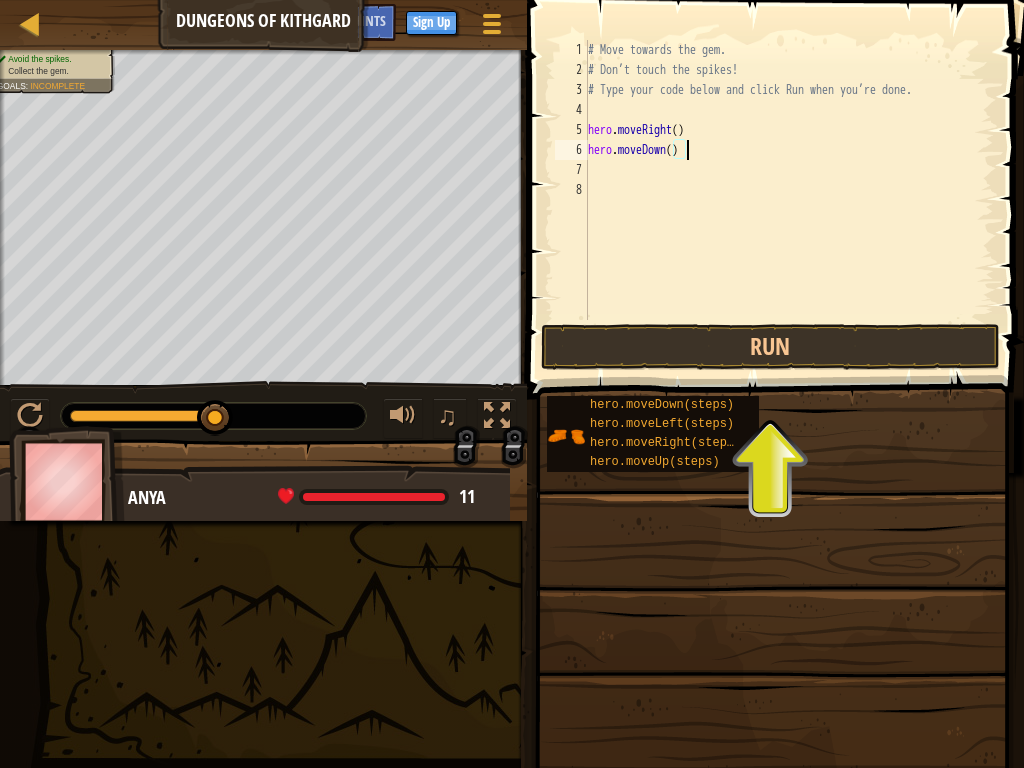 click on "# Move towards the gem. # Don’t touch the spikes! # Type your code below and click Run when you’re done. hero . moveRight ( ) hero . moveDown ( )" at bounding box center [789, 200] 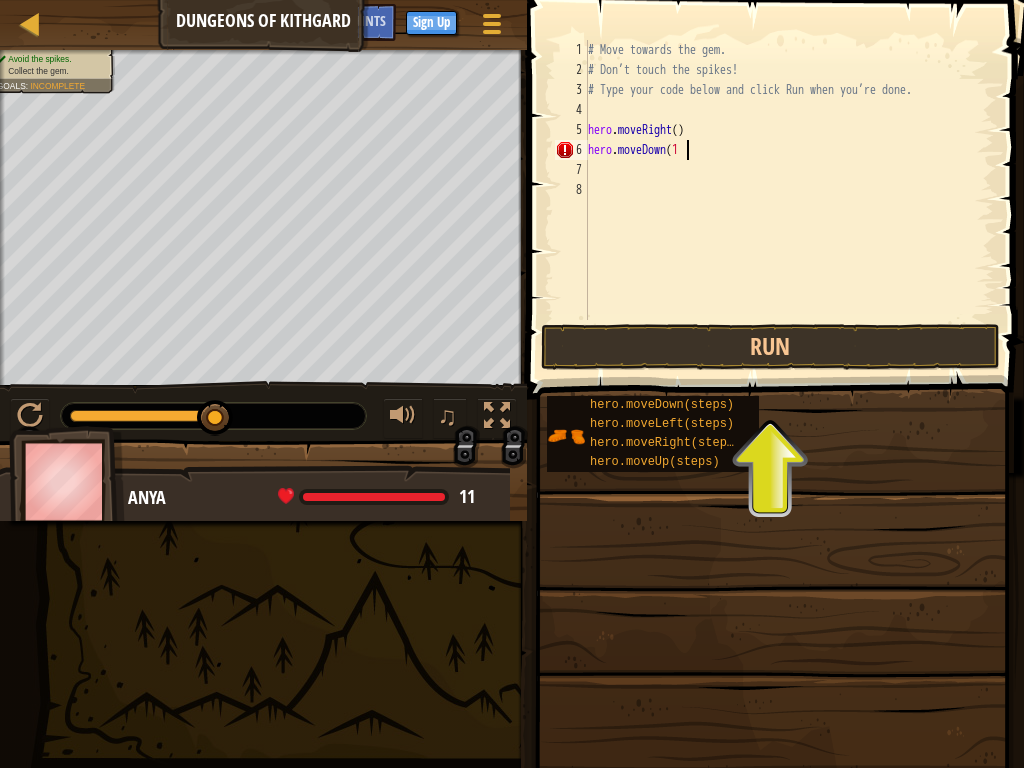 scroll, scrollTop: 9, scrollLeft: 7, axis: both 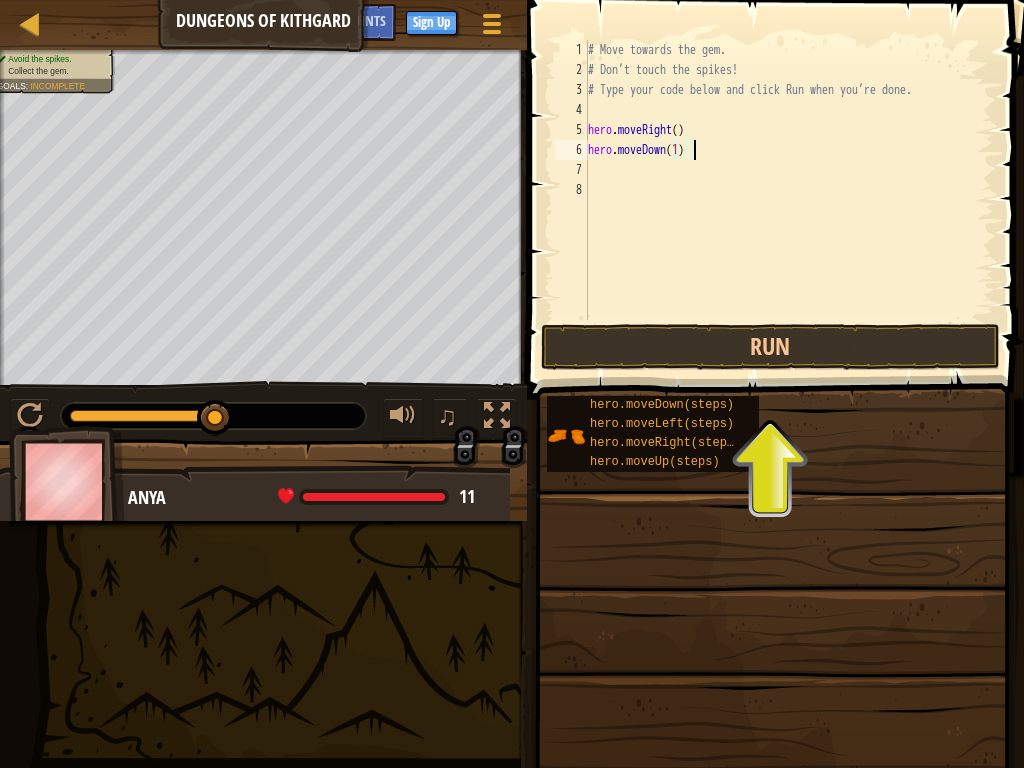 click on "hero . moveRight ( ) hero . moveDown ( [NUMBER] )" at bounding box center [789, 200] 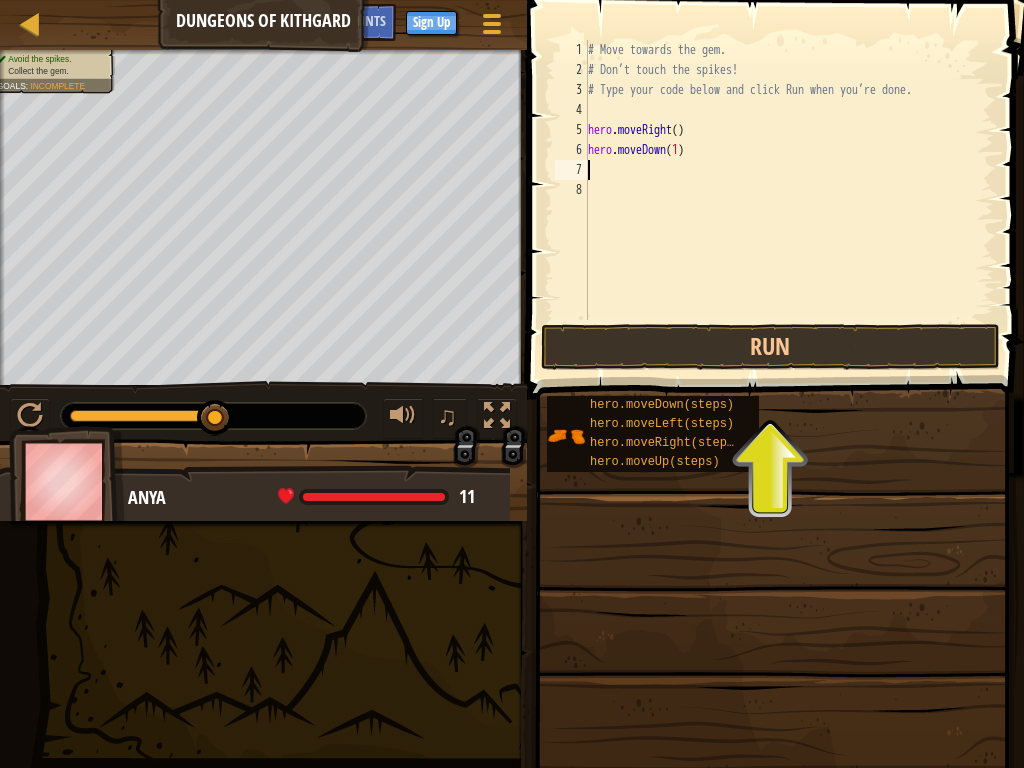 scroll, scrollTop: 9, scrollLeft: 0, axis: vertical 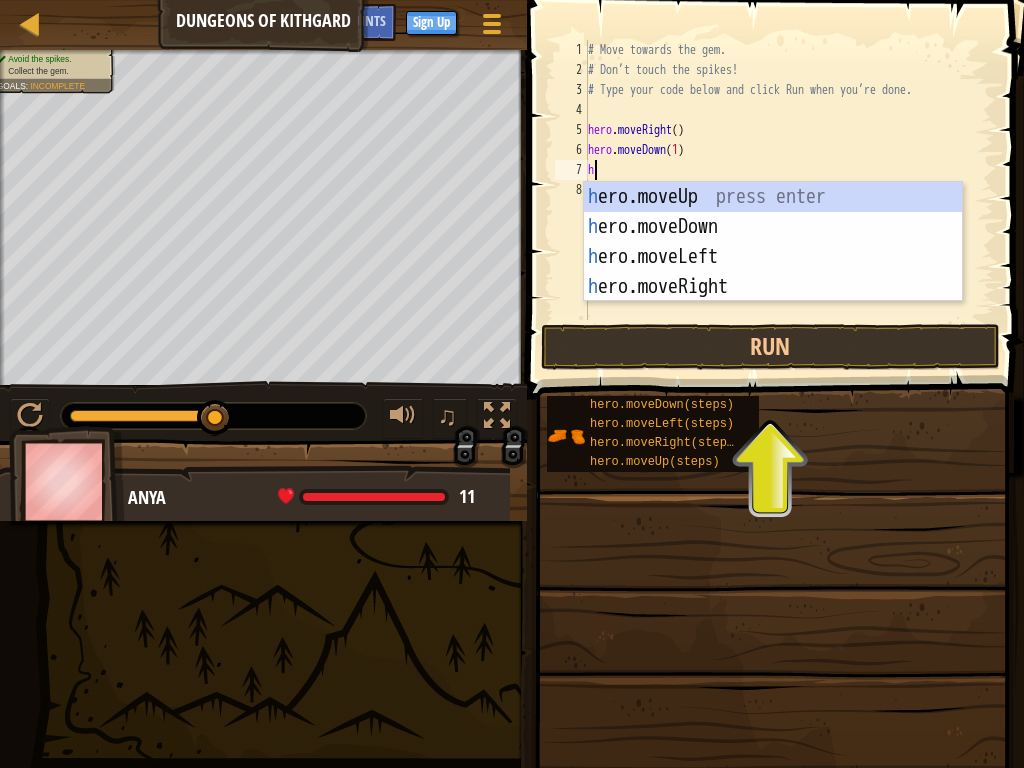 type on "he" 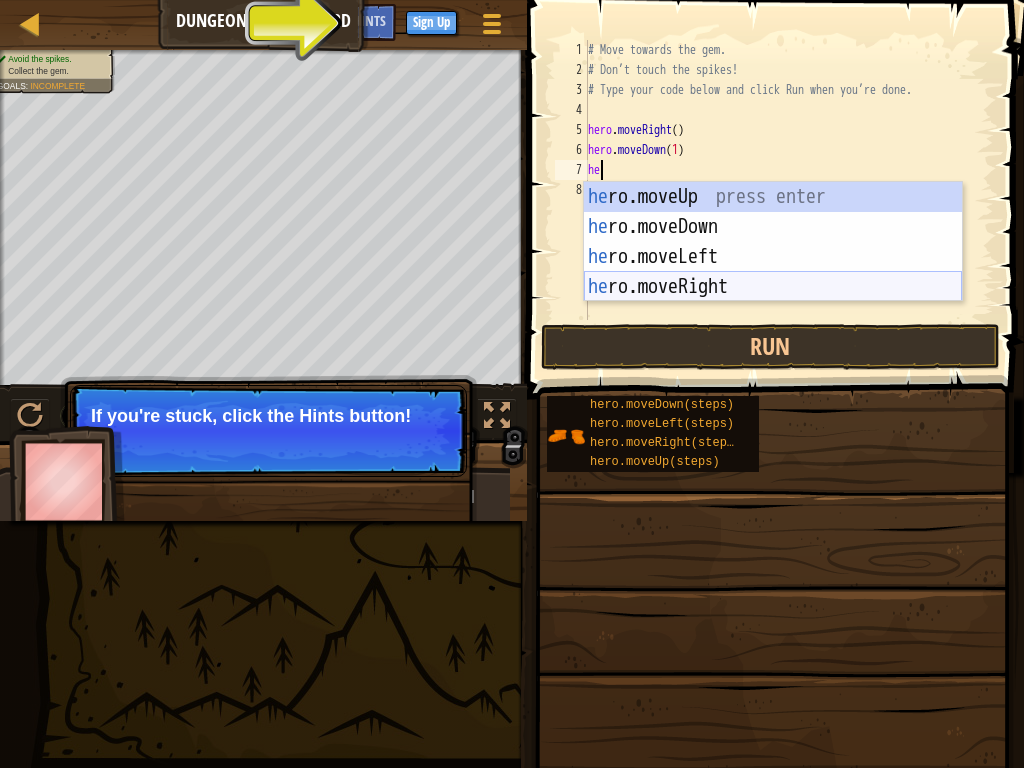 click on "he ro.moveUp press enter he ro.moveDown press enter he ro.moveLeft press enter he ro.moveRight press enter" at bounding box center (773, 272) 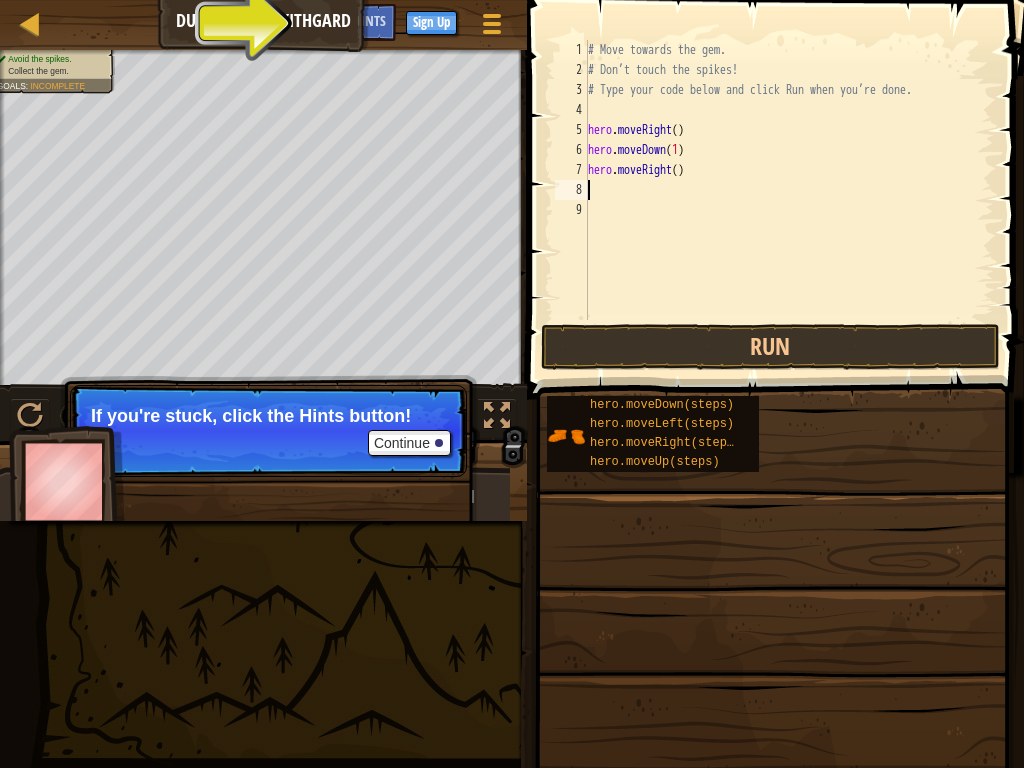 click on "# Move towards the gem. # Don’t touch the spikes! # Type your code below and click Run when you’re done. hero . moveRight ( ) hero . moveDown ( 1 ) hero . moveRight ( )" at bounding box center [789, 200] 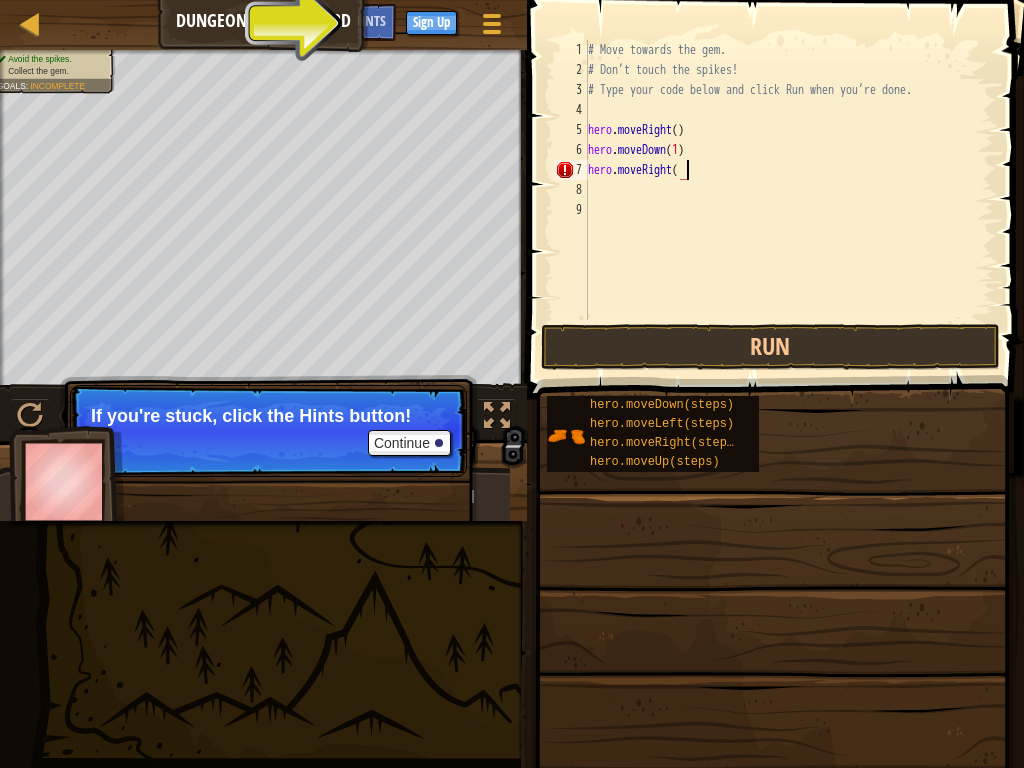 type on "hero.moveRight(2" 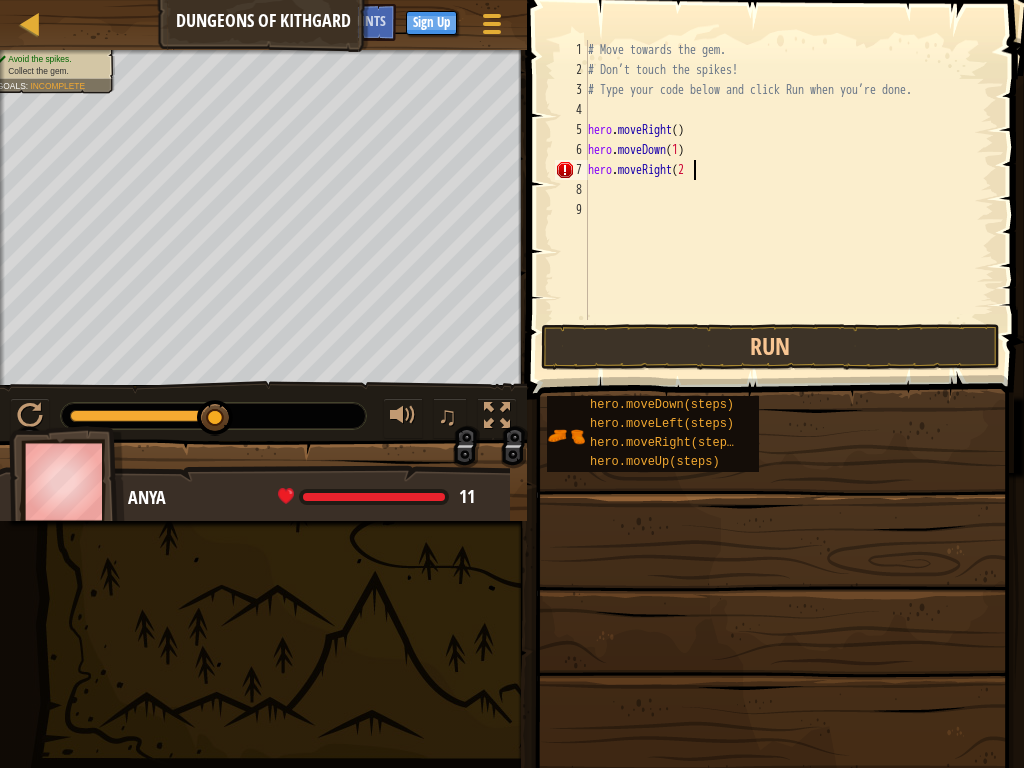type on "0" 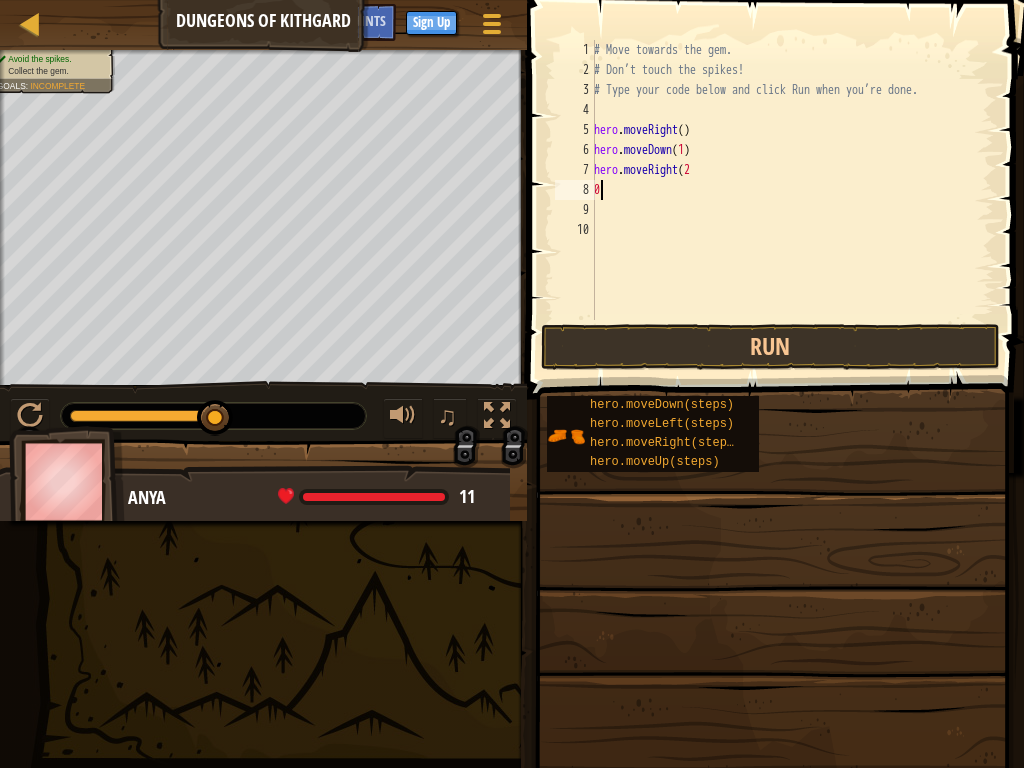 scroll, scrollTop: 9, scrollLeft: 0, axis: vertical 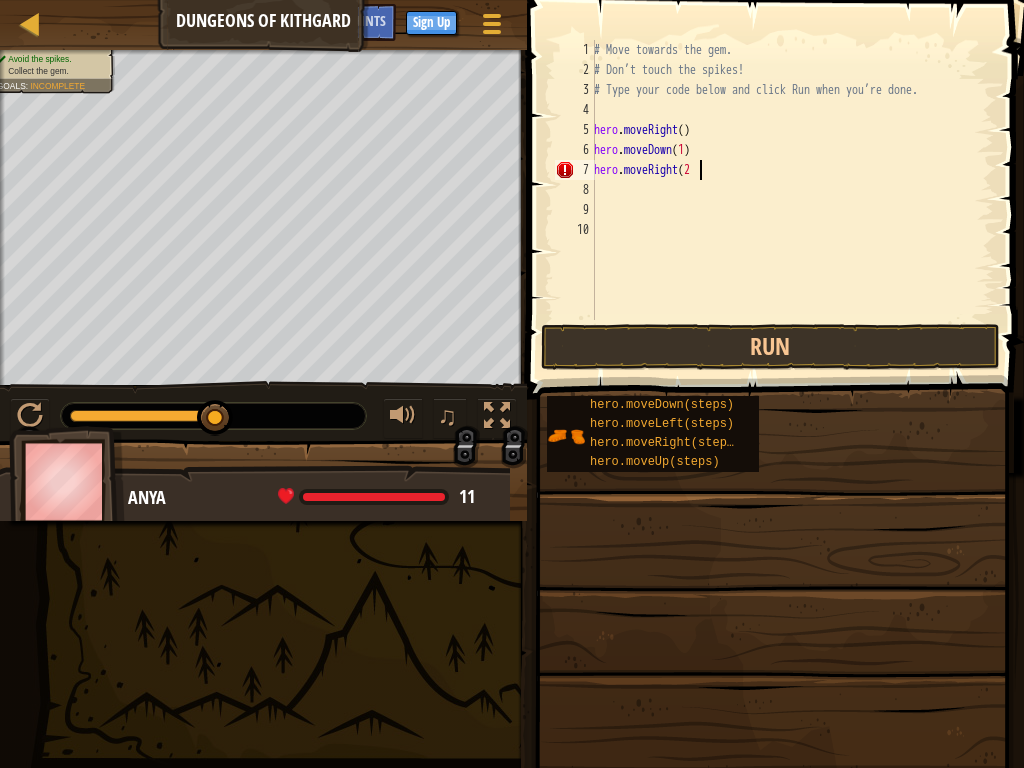 click on "hero . moveRight ( ) hero . moveDown ( [NUMBER] ) hero . moveRight ( [NUMBER]" at bounding box center (792, 200) 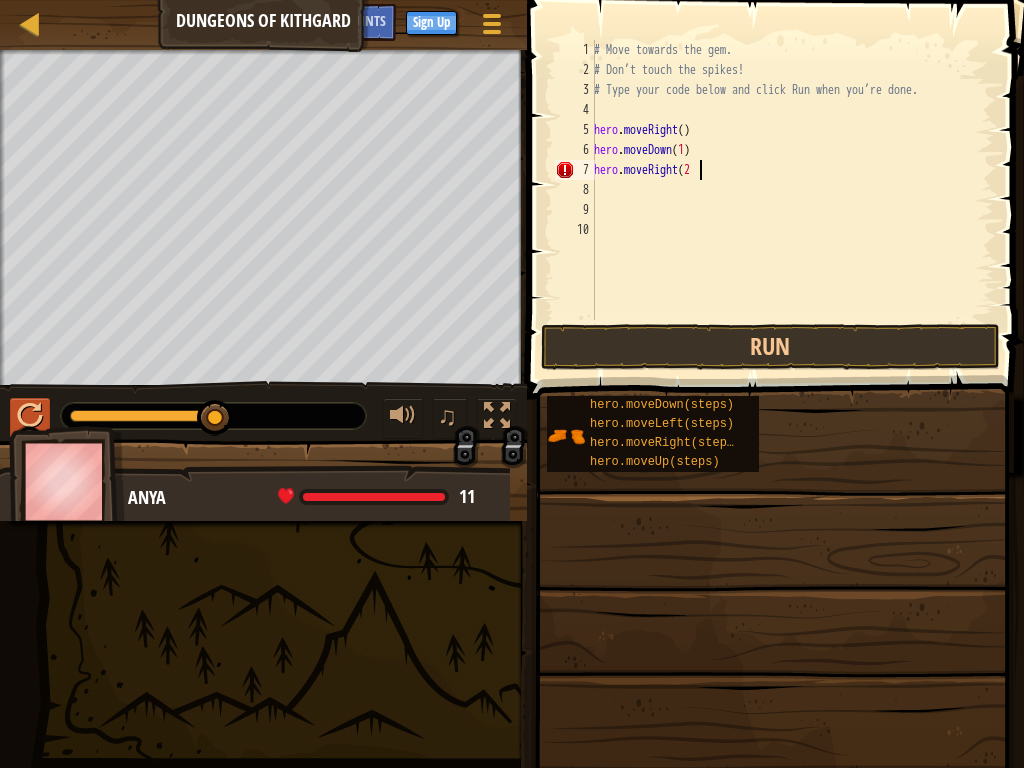 type on "hero.moveRight(2" 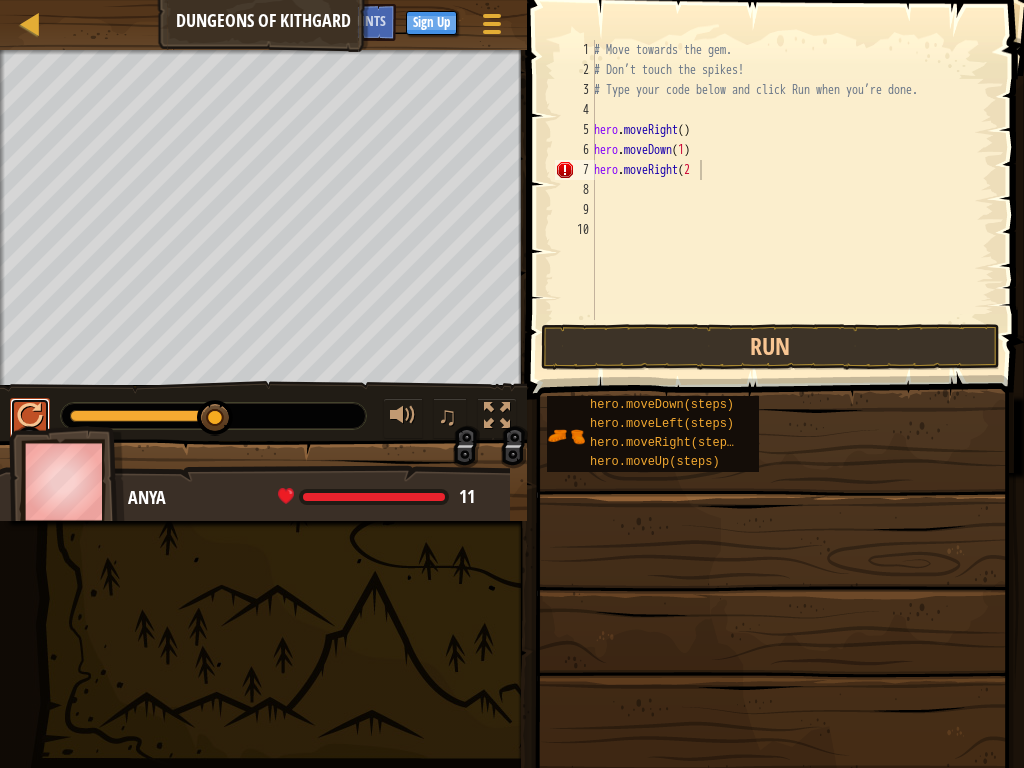 click at bounding box center [30, 416] 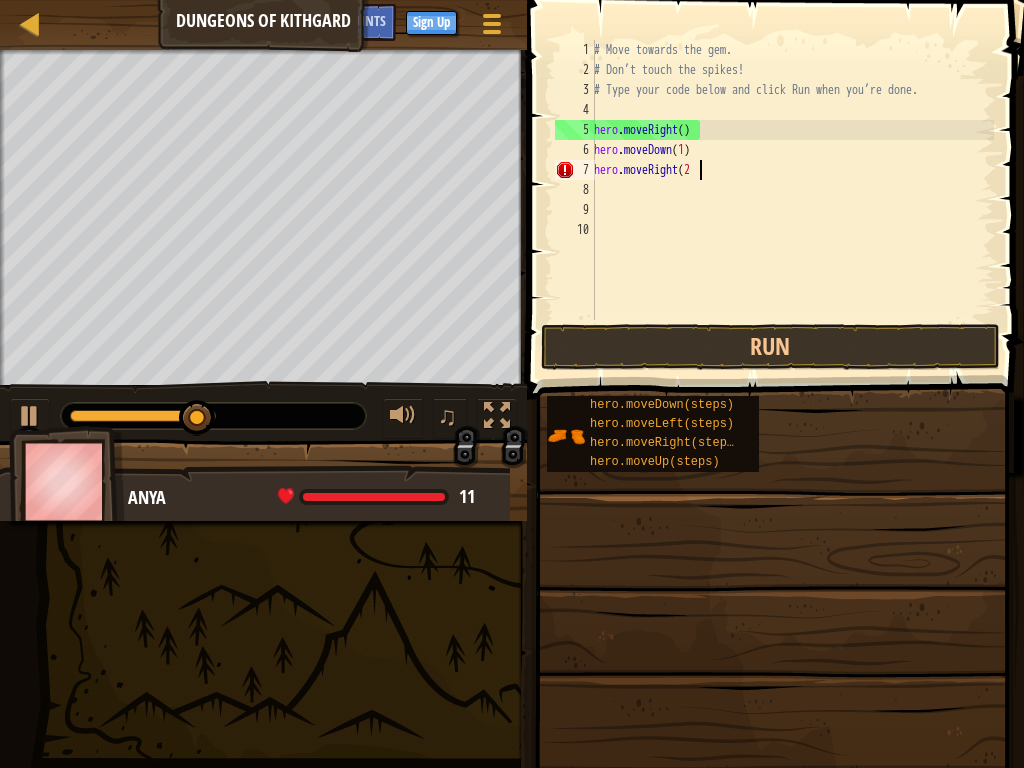 click on "hero . moveRight ( ) hero . moveDown ( [NUMBER] ) hero . moveRight ( [NUMBER]" at bounding box center [792, 200] 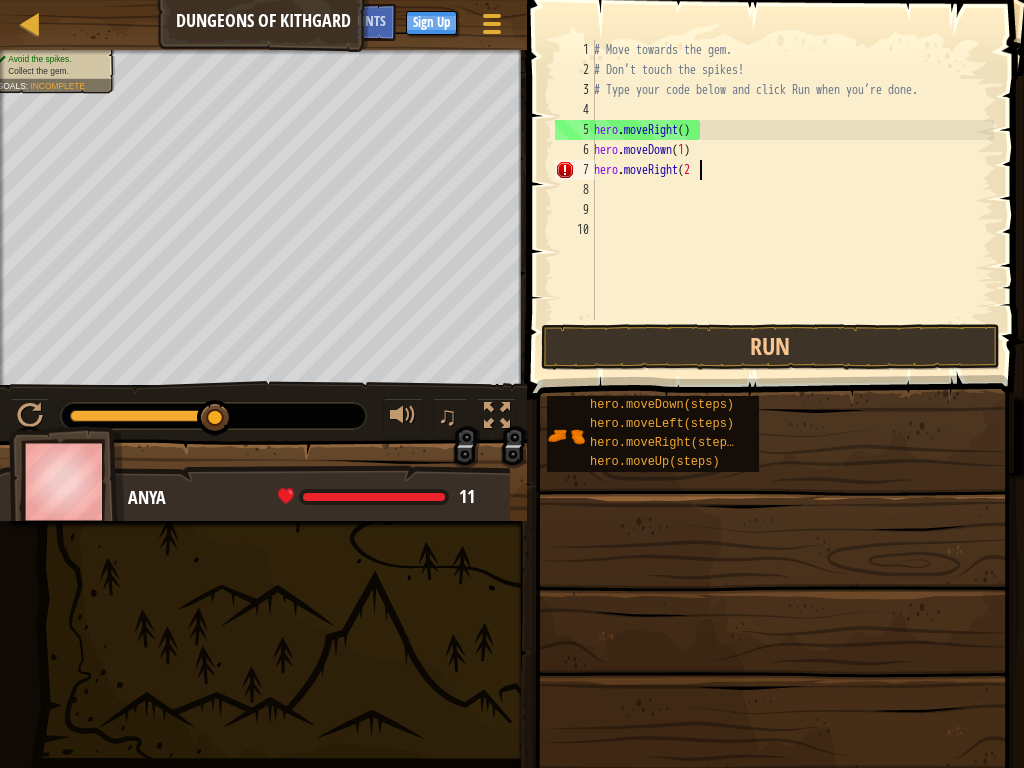 click on "hero . moveRight ( ) hero . moveDown ( [NUMBER] ) hero . moveRight ( [NUMBER]" at bounding box center [792, 200] 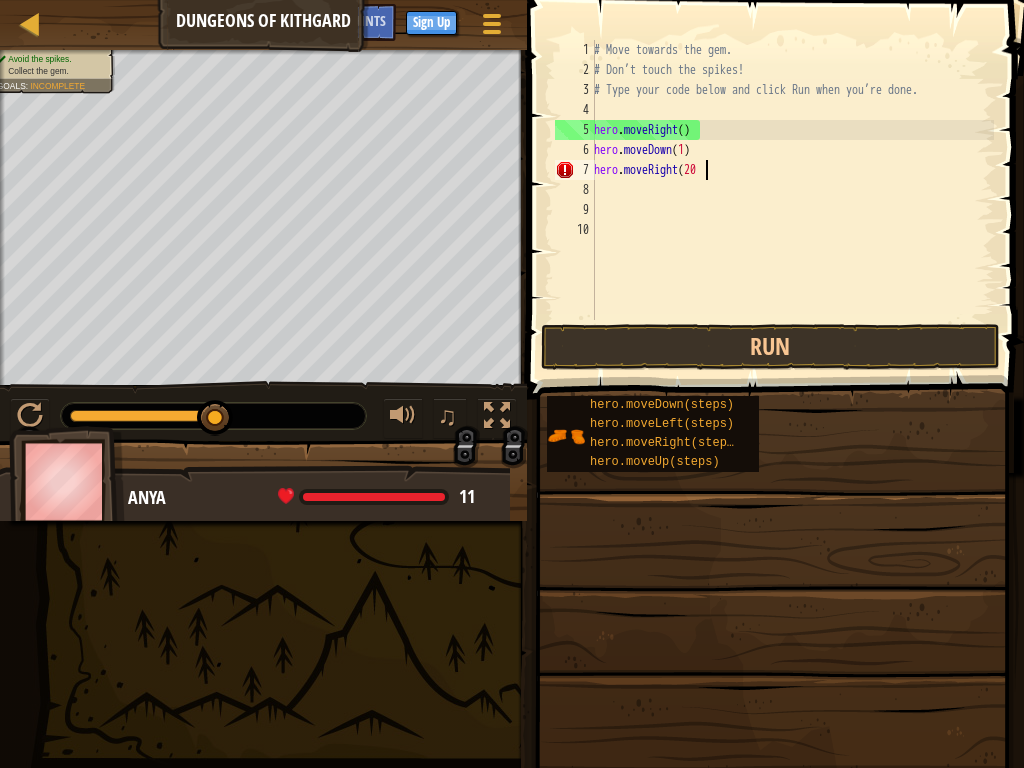 scroll, scrollTop: 9, scrollLeft: 8, axis: both 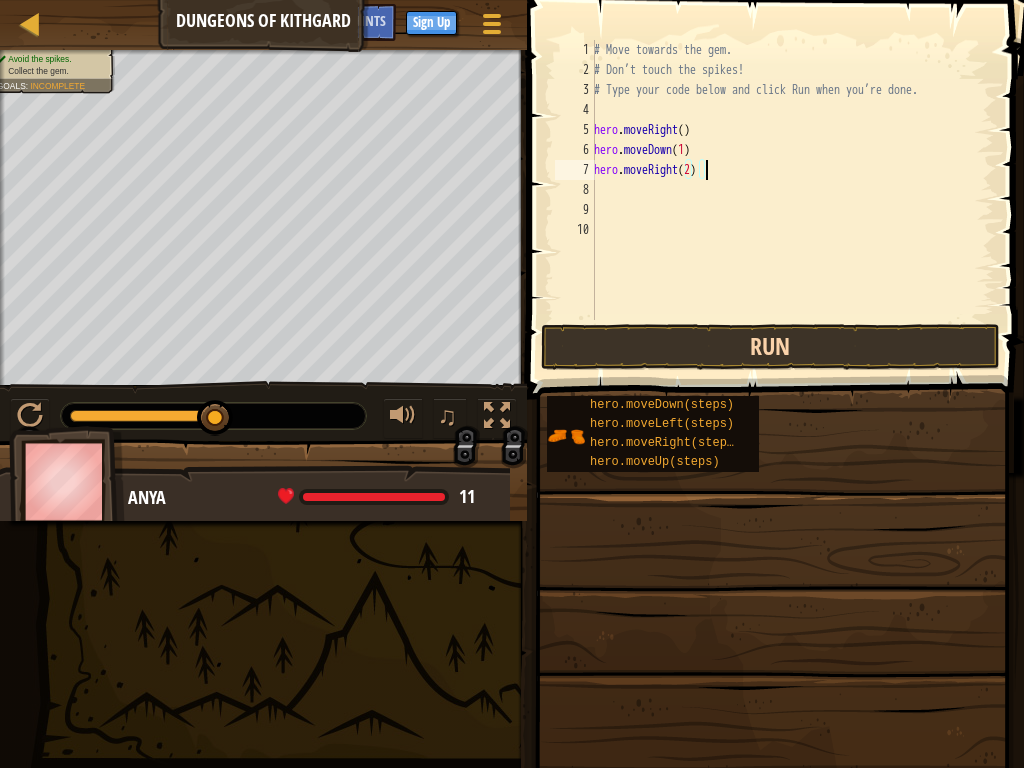 type on "hero.moveRight(2)" 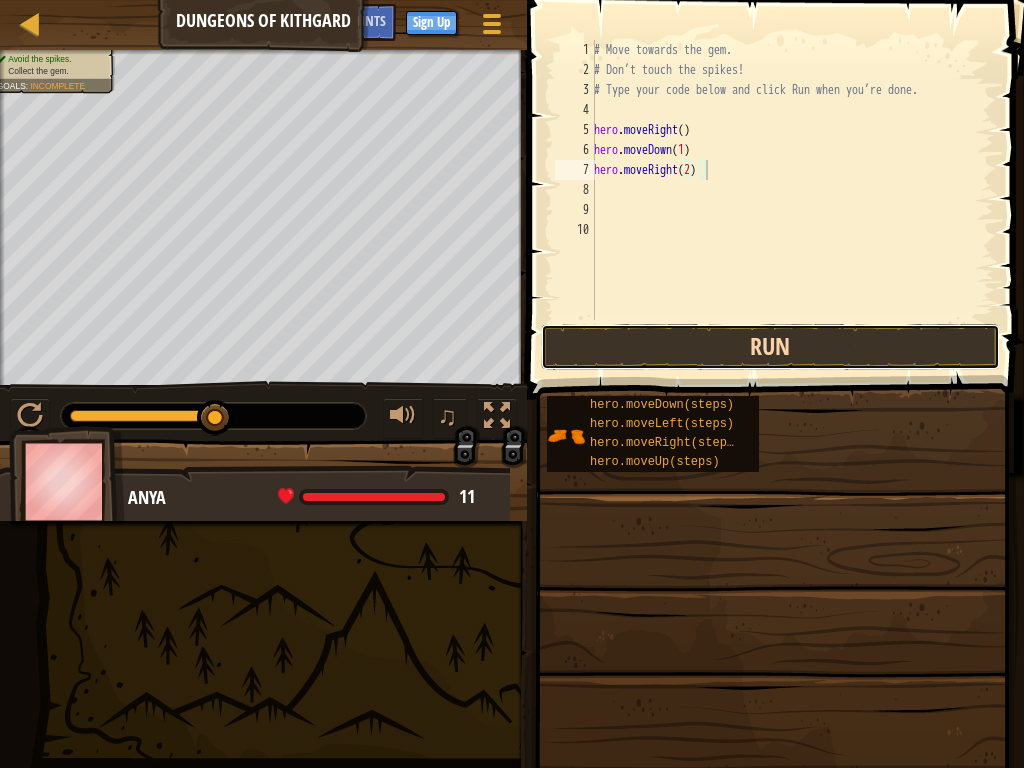 click on "Run" at bounding box center [770, 347] 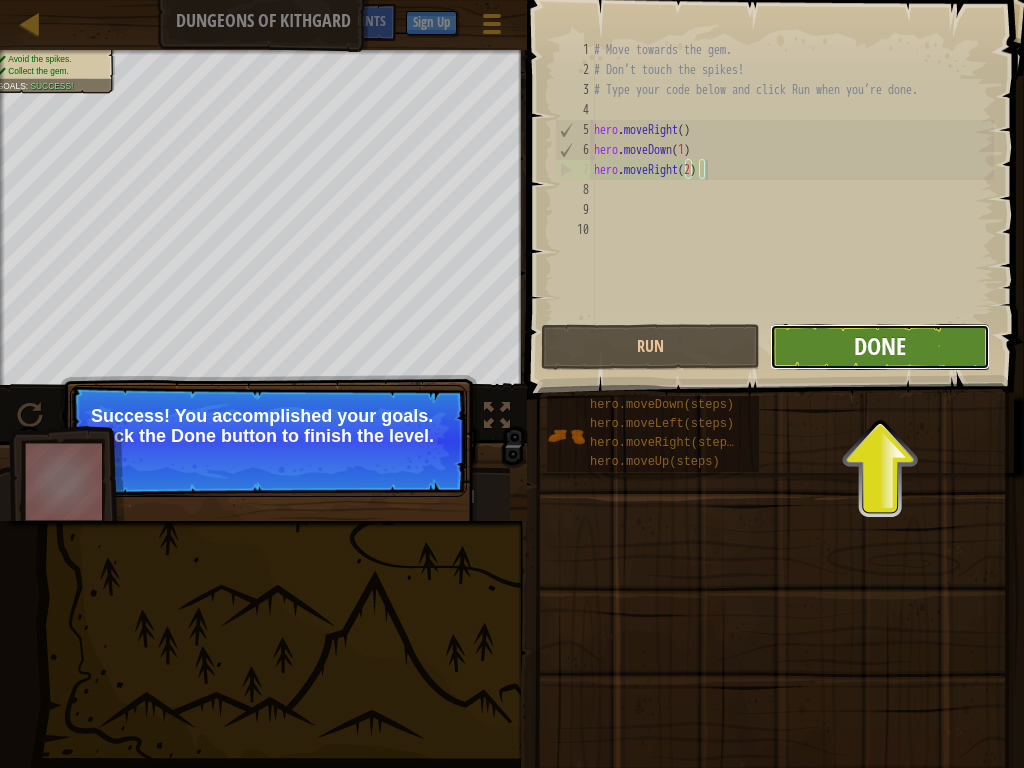 click on "Done" at bounding box center (880, 346) 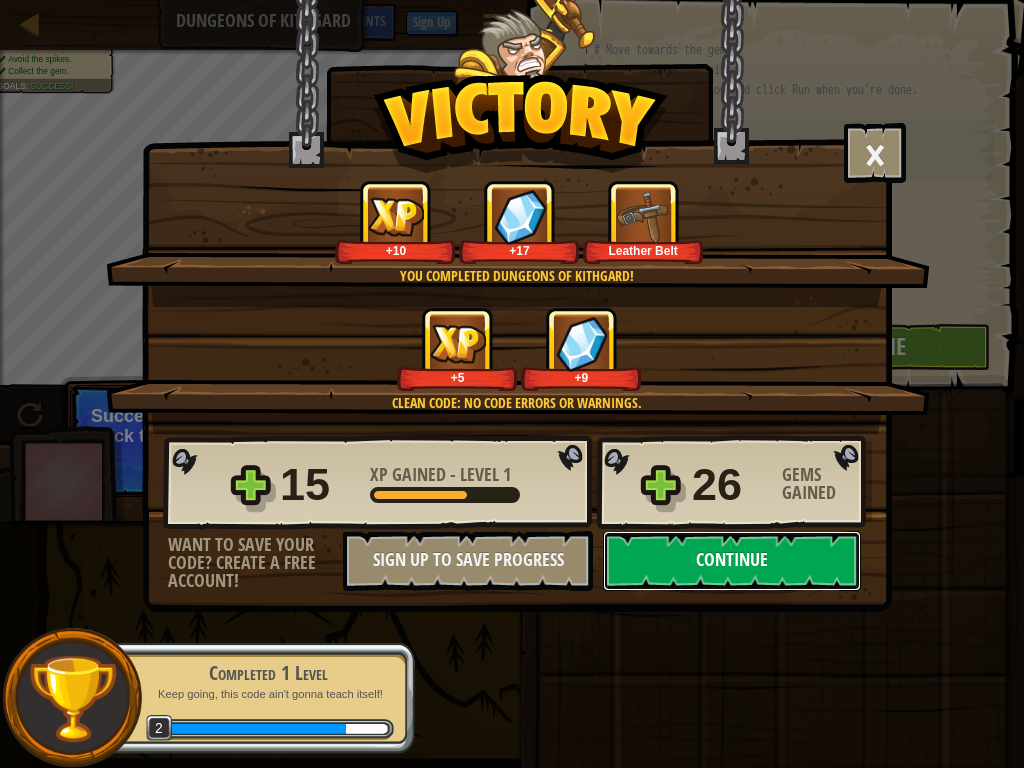 click on "Continue" at bounding box center [732, 561] 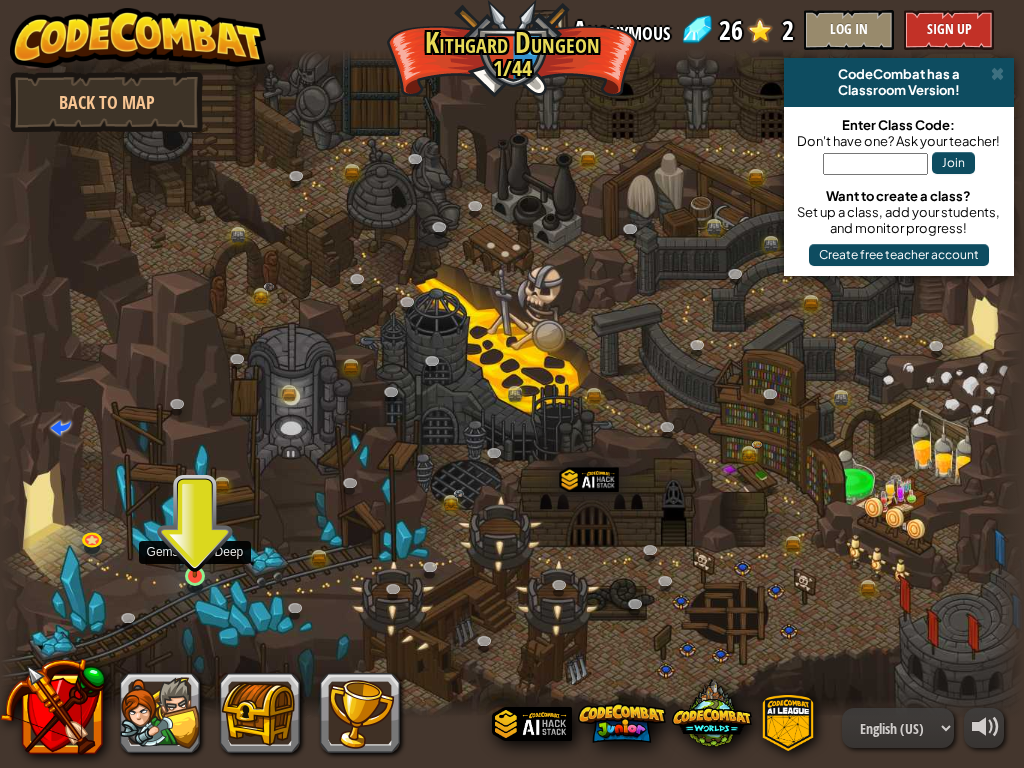click at bounding box center [195, 549] 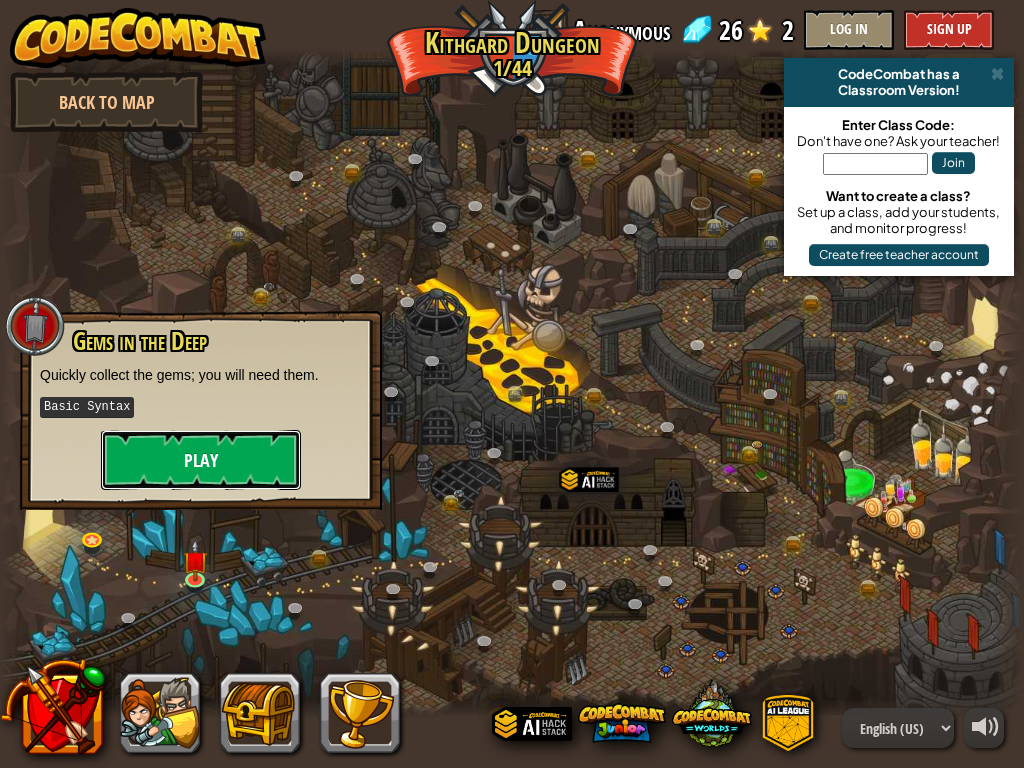 click on "Play" at bounding box center (201, 460) 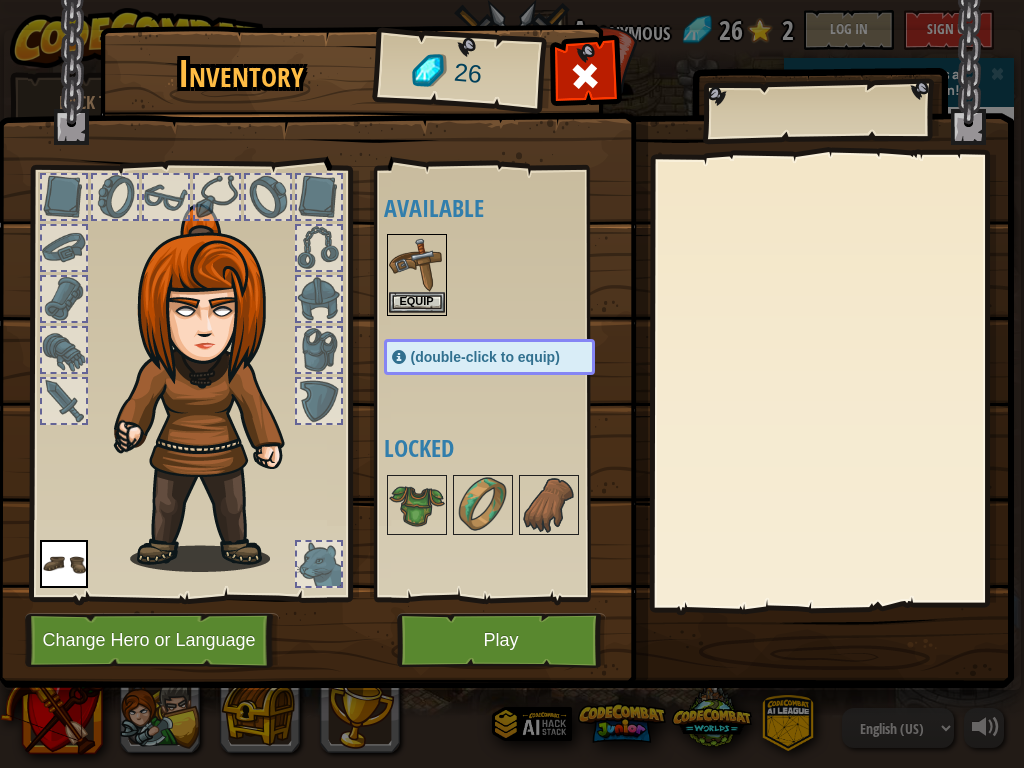 click at bounding box center [417, 264] 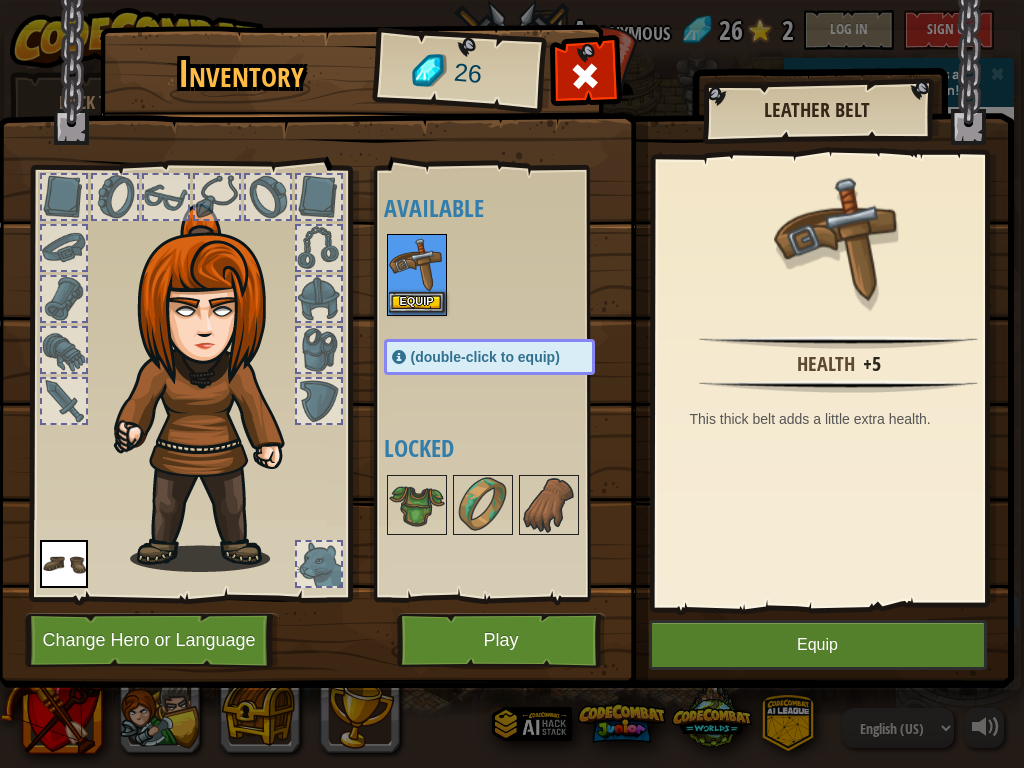 click at bounding box center [417, 264] 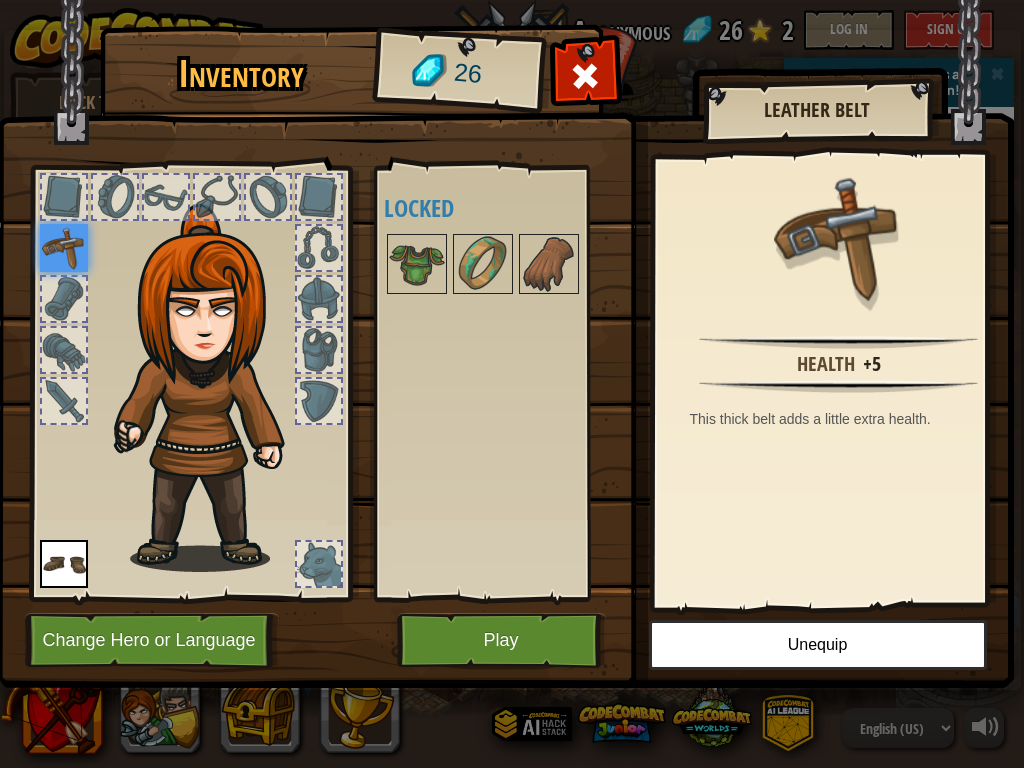 drag, startPoint x: 432, startPoint y: 265, endPoint x: 370, endPoint y: 466, distance: 210.34496 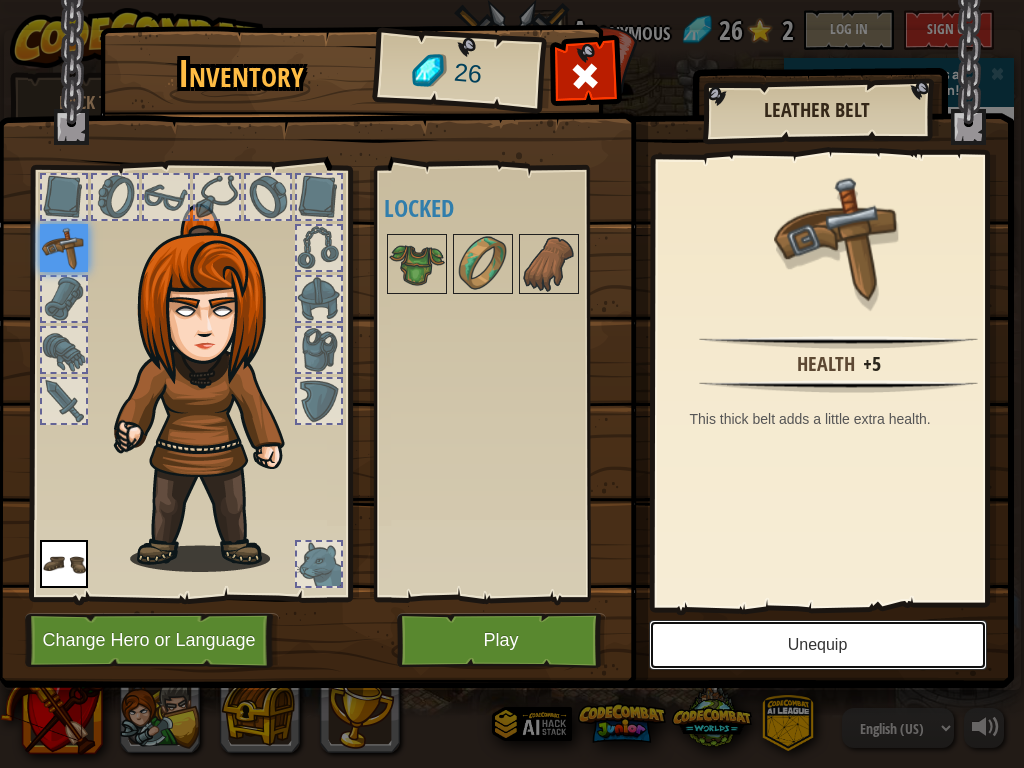 click on "Unequip" at bounding box center (818, 645) 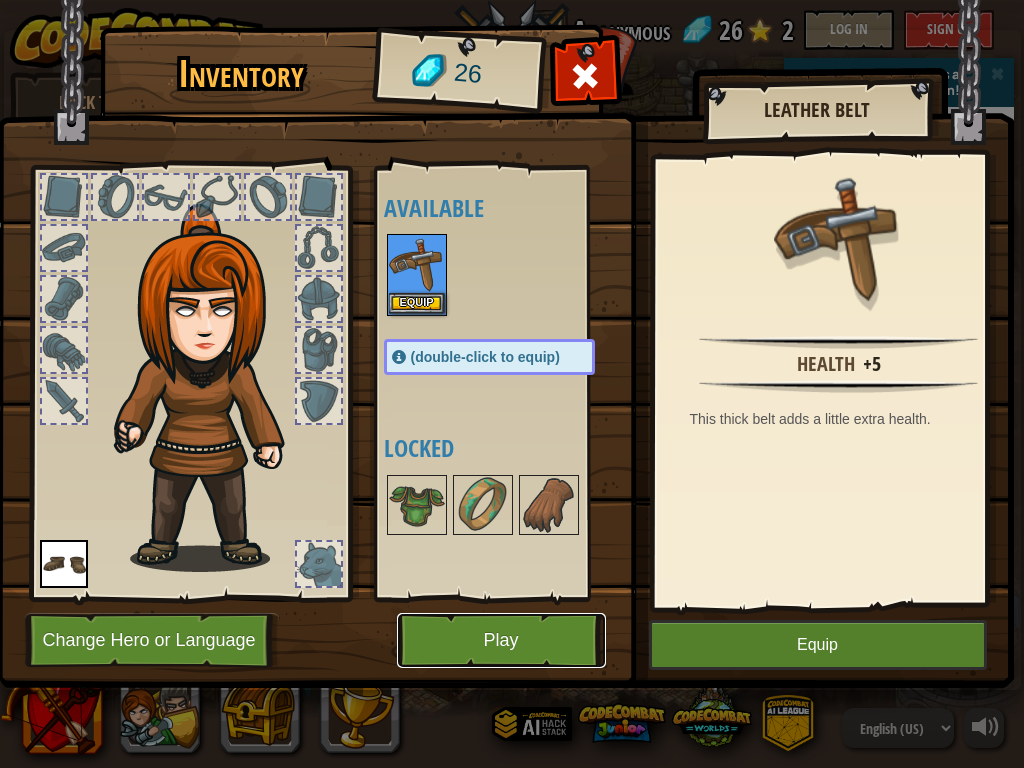 click on "Play" at bounding box center [501, 640] 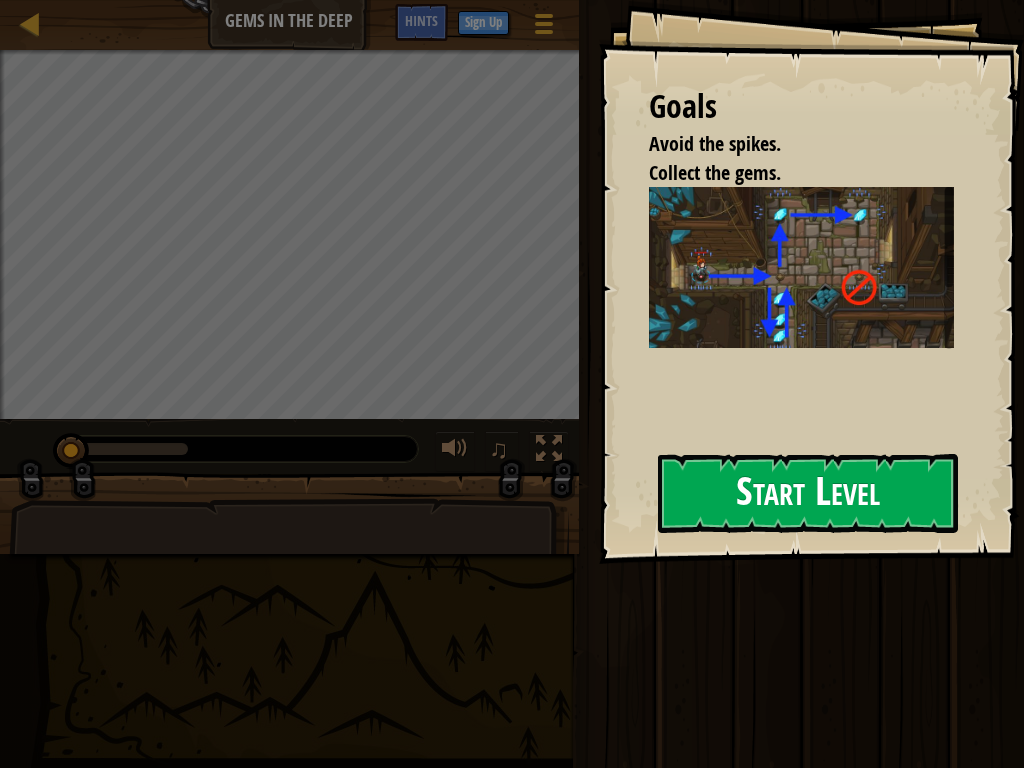 click on "Start Level" at bounding box center (808, 493) 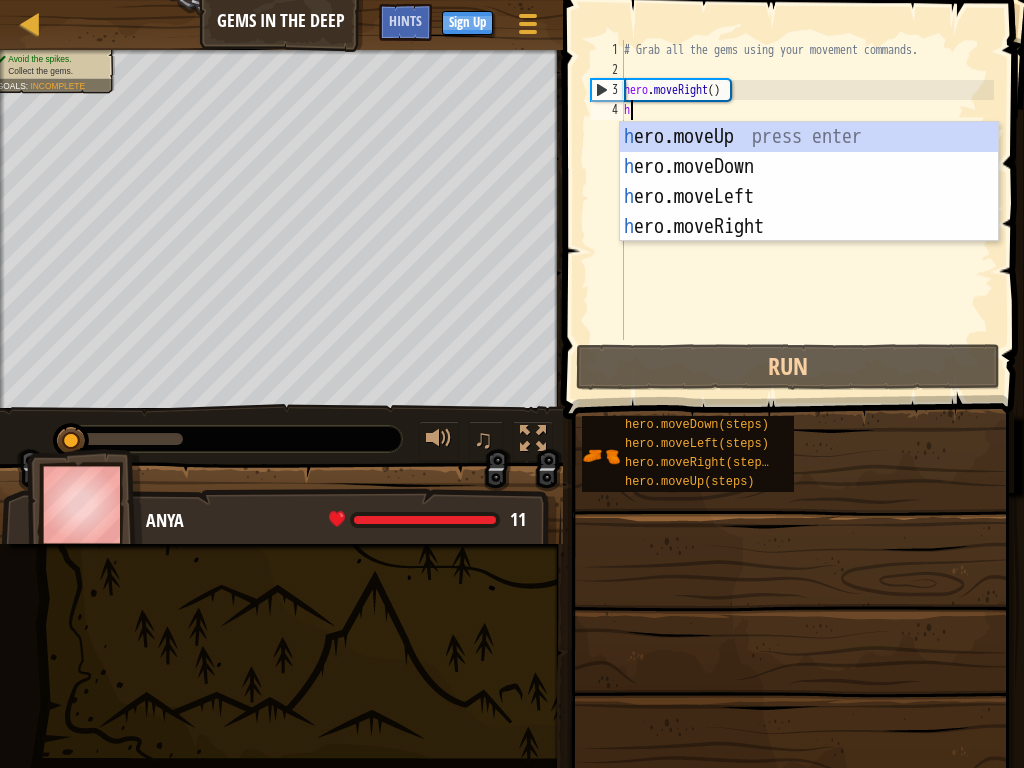 scroll, scrollTop: 9, scrollLeft: 0, axis: vertical 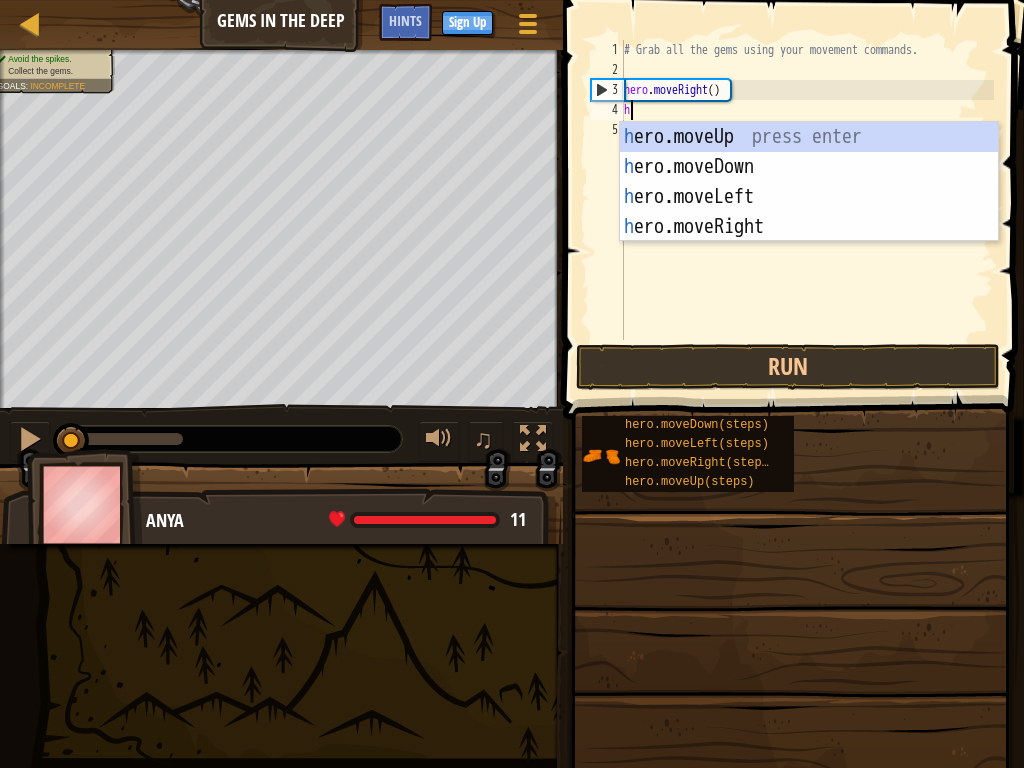 type on "he" 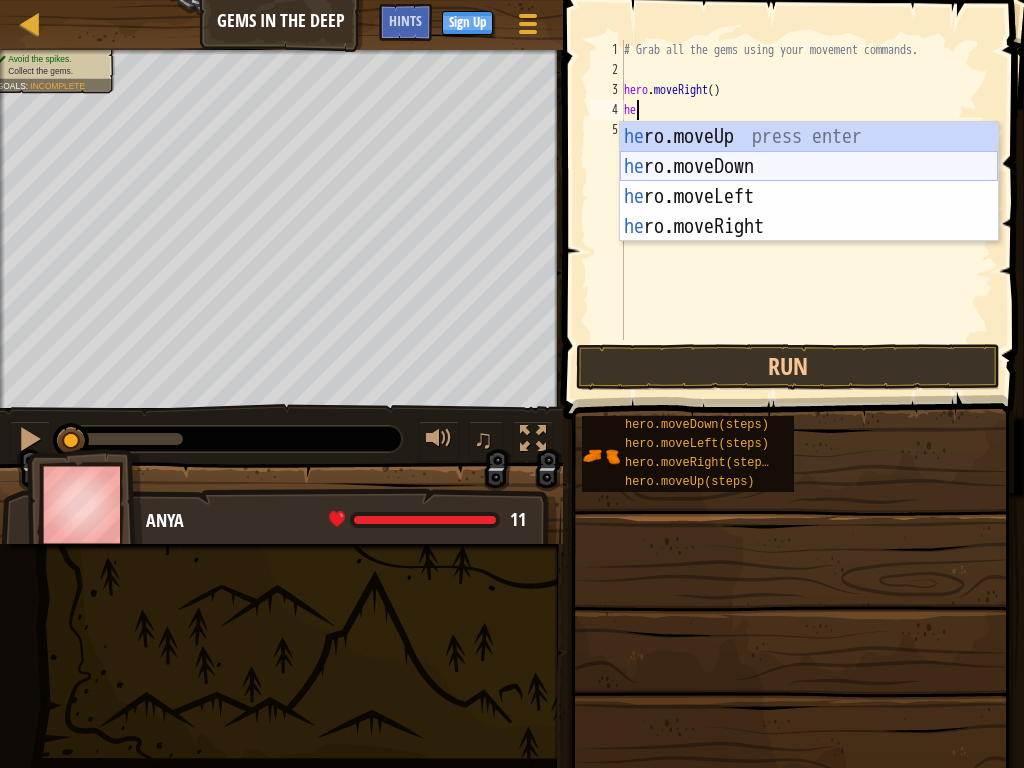 click on "he ro.moveUp press enter he ro.moveDown press enter he ro.moveLeft press enter he ro.moveRight press enter" at bounding box center [809, 212] 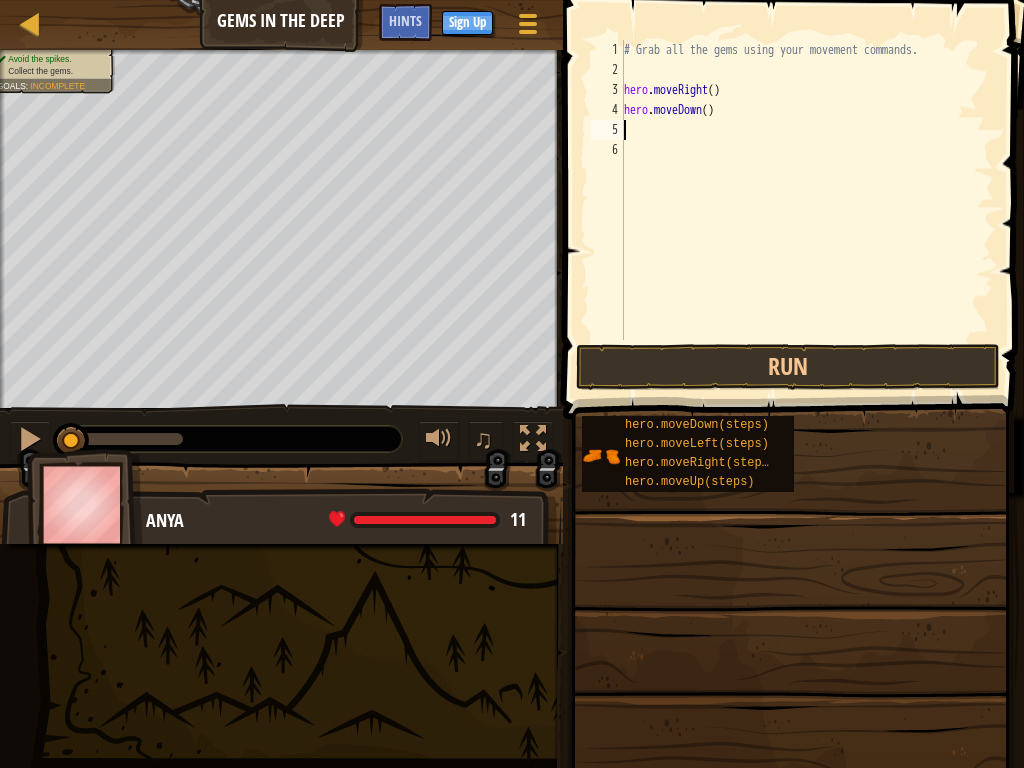 click on "# Grab all the gems using your movement commands. hero . moveRight ( ) hero . moveDown ( )" at bounding box center [807, 210] 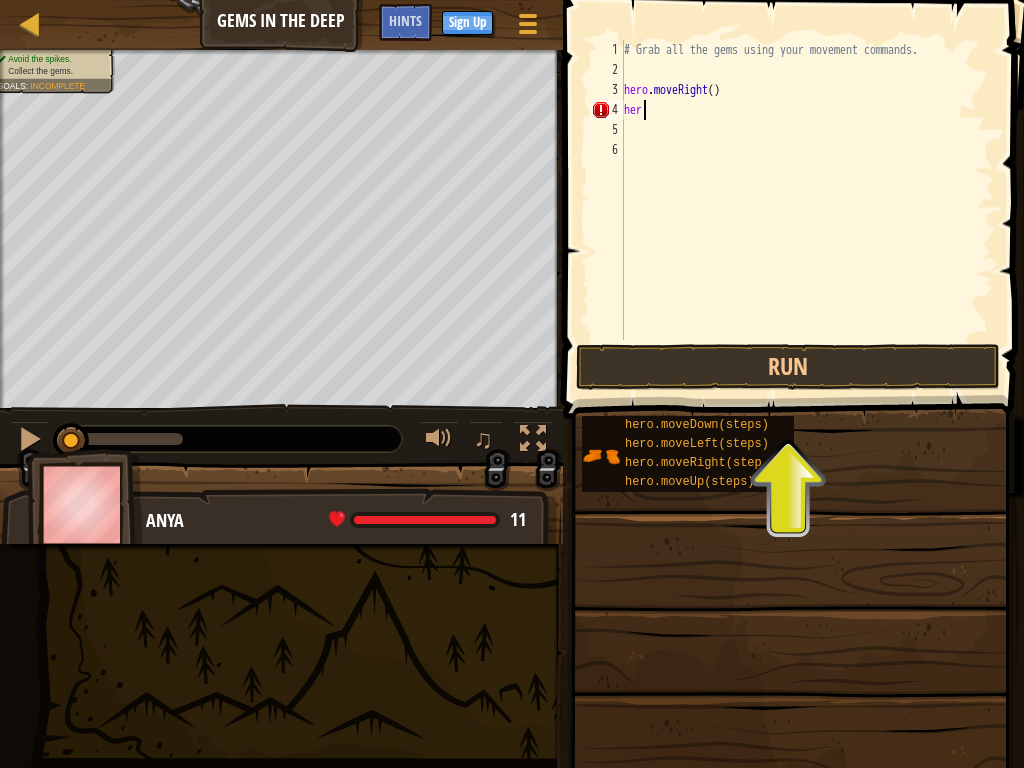 type on "h" 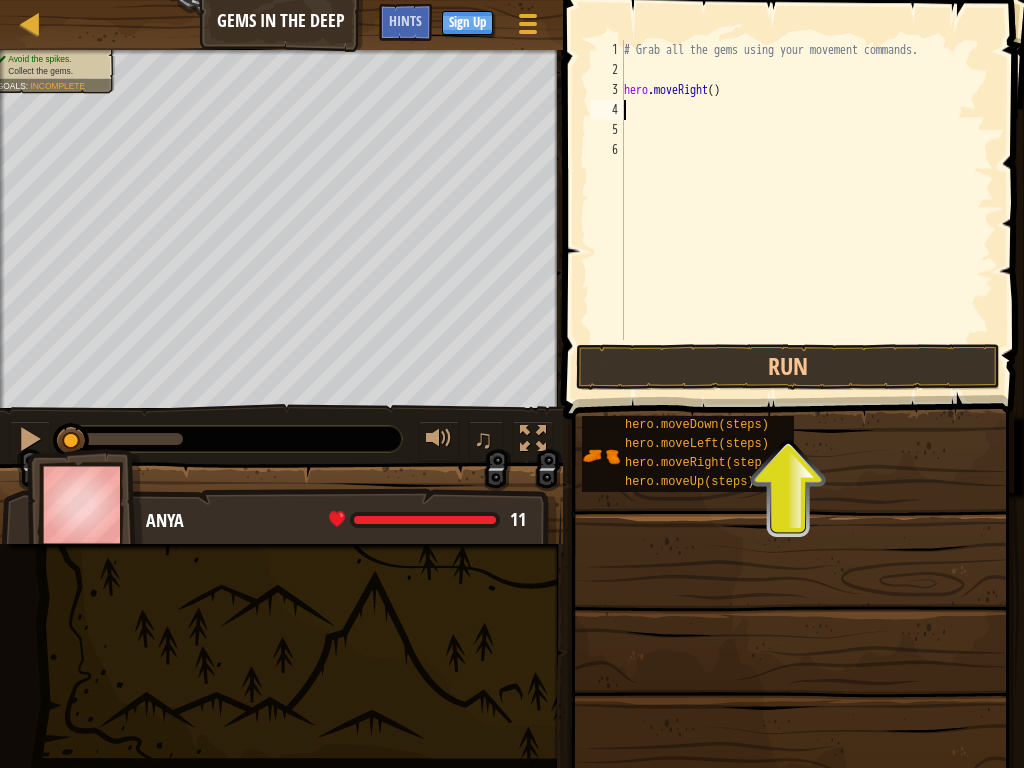 type on "h" 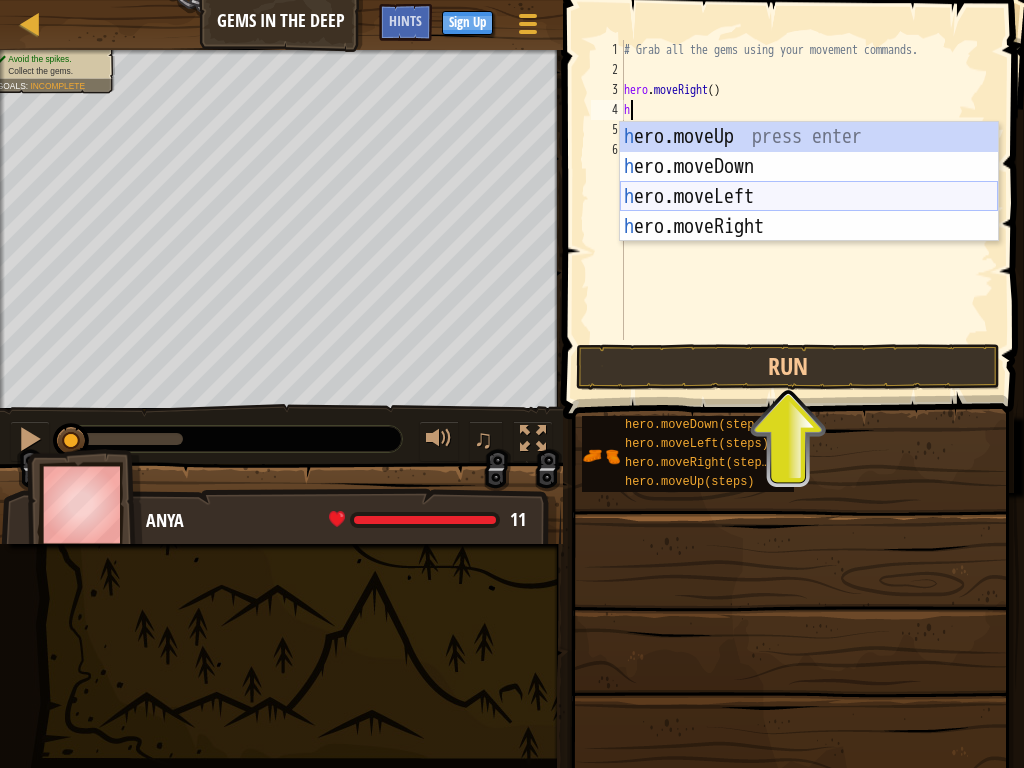 click on "h ero.moveUp press enter h ero.moveDown press enter h ero.moveLeft press enter h ero.moveRight press enter" at bounding box center [809, 212] 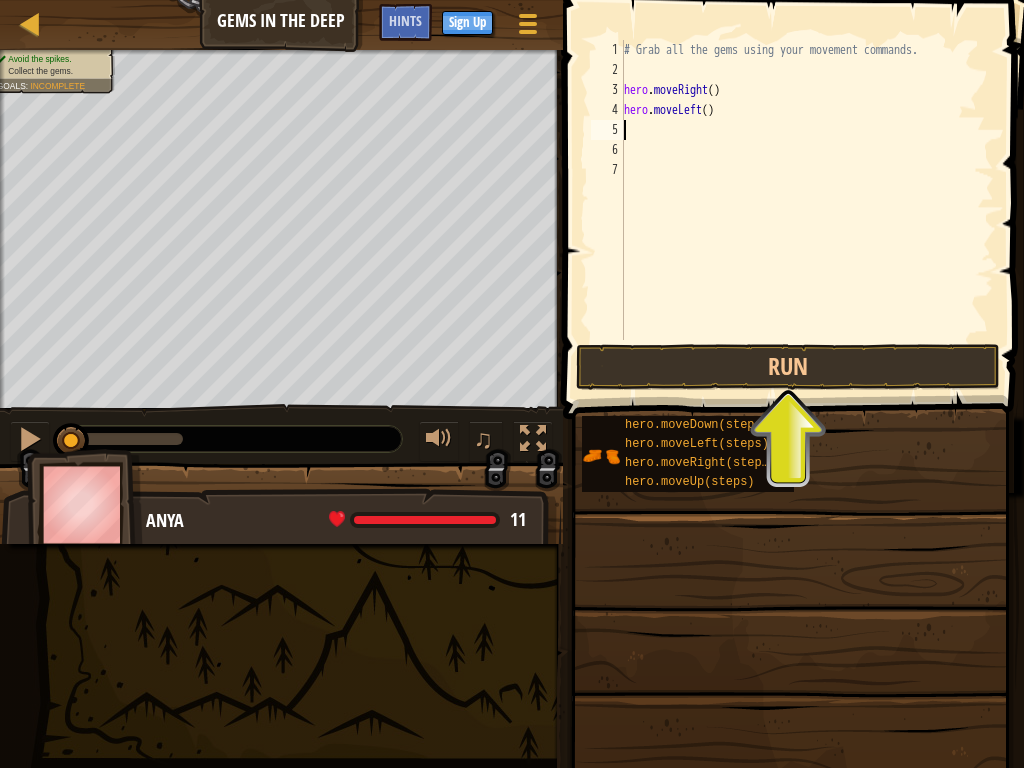 click on "hero . moveRight ( ) hero . moveLeft ( )" at bounding box center [807, 210] 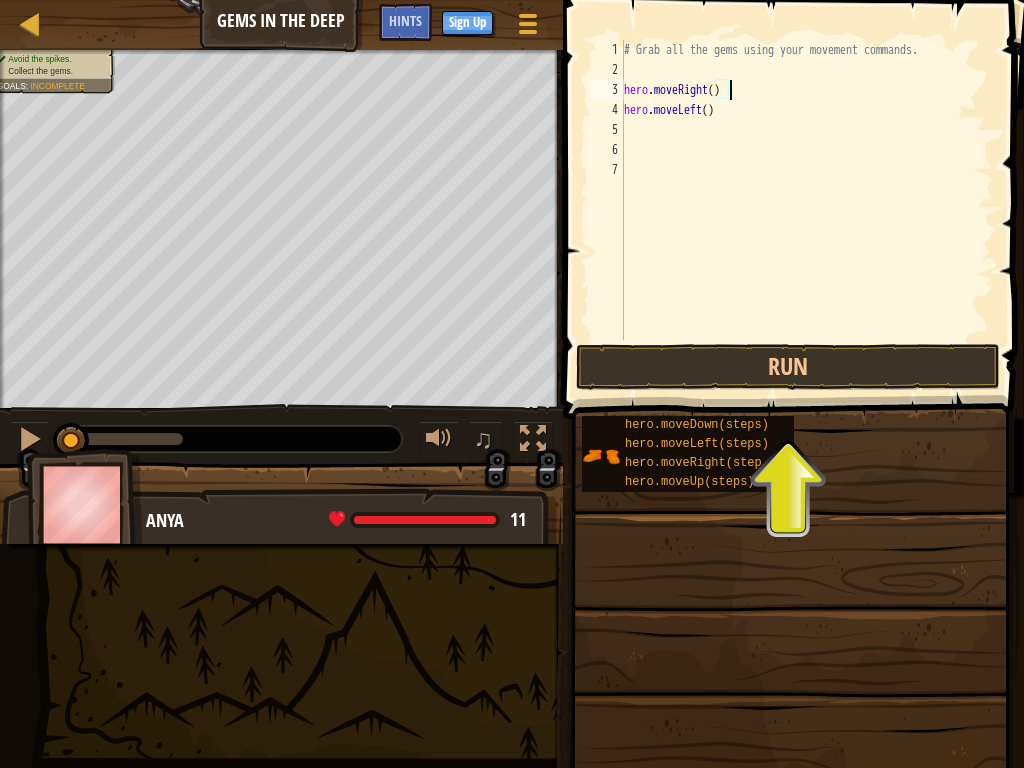 click on "hero . moveRight ( ) hero . moveLeft ( )" at bounding box center [807, 210] 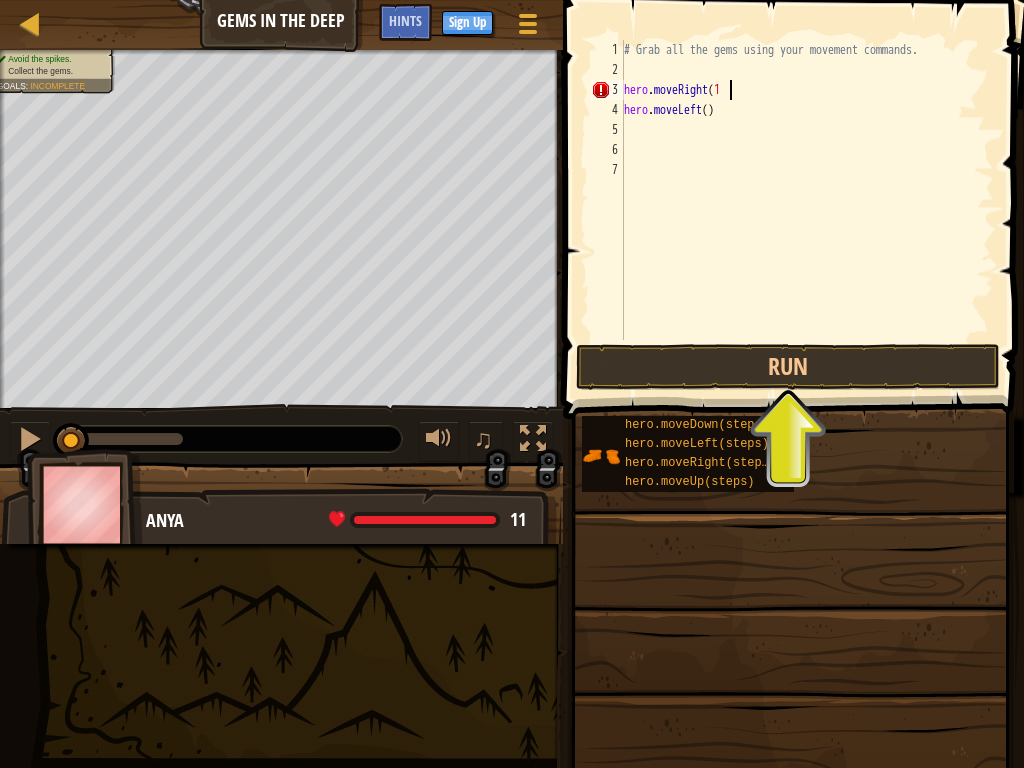 scroll, scrollTop: 9, scrollLeft: 8, axis: both 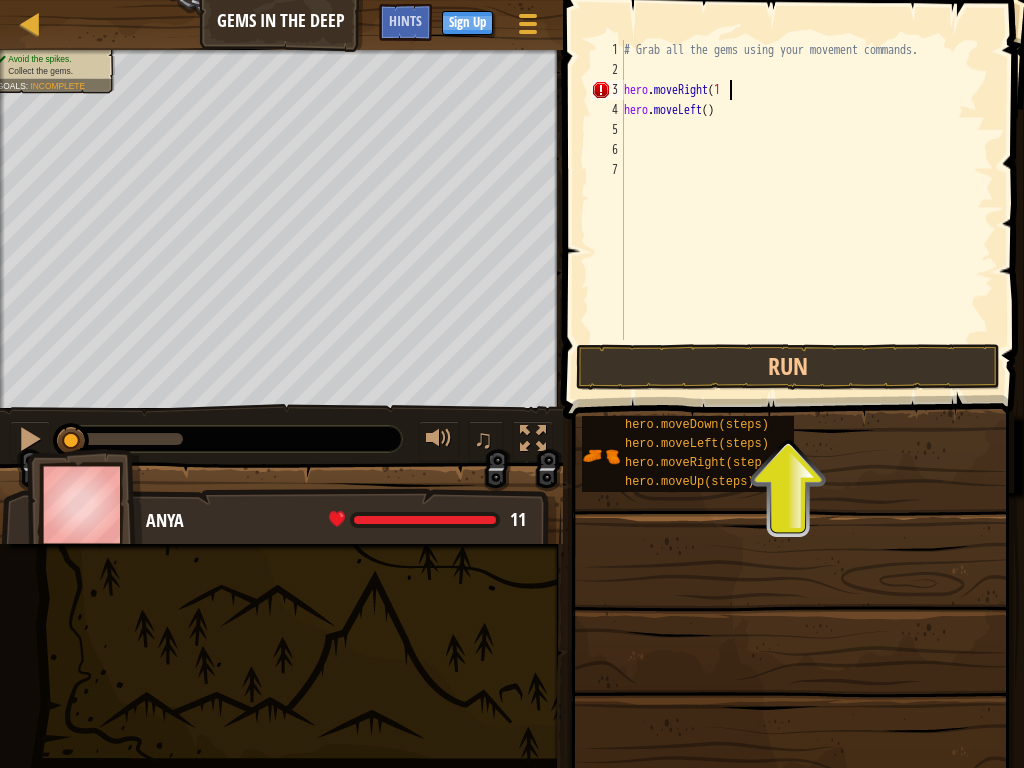 type on "hero.moveRight(1)" 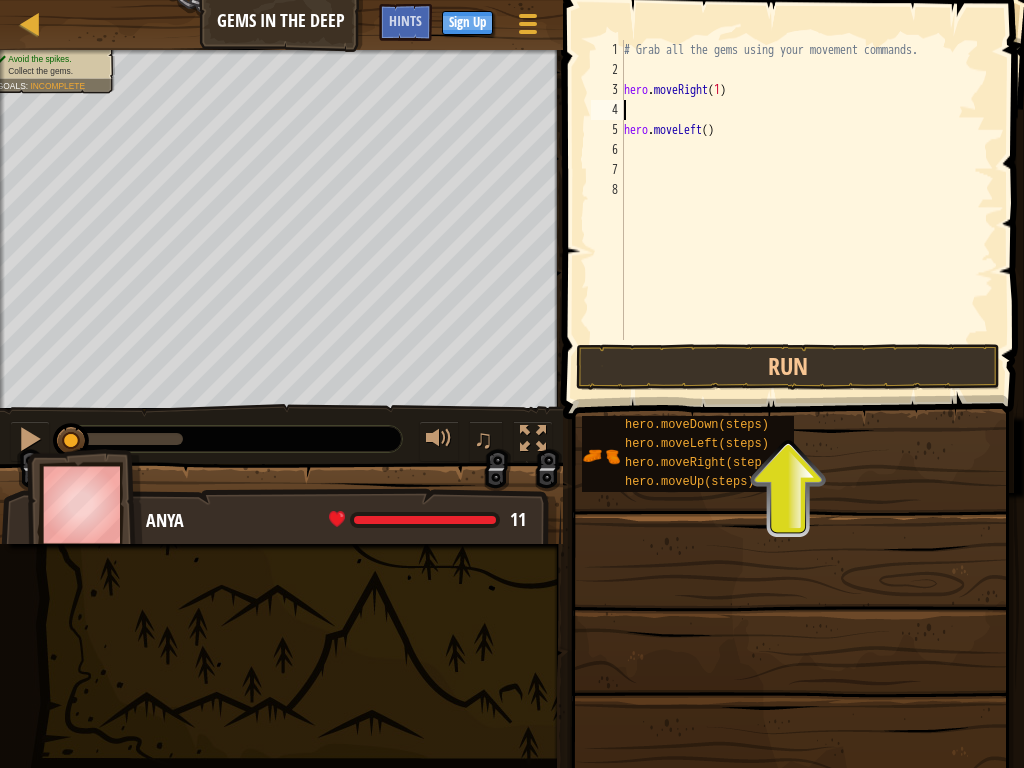 scroll, scrollTop: 9, scrollLeft: 0, axis: vertical 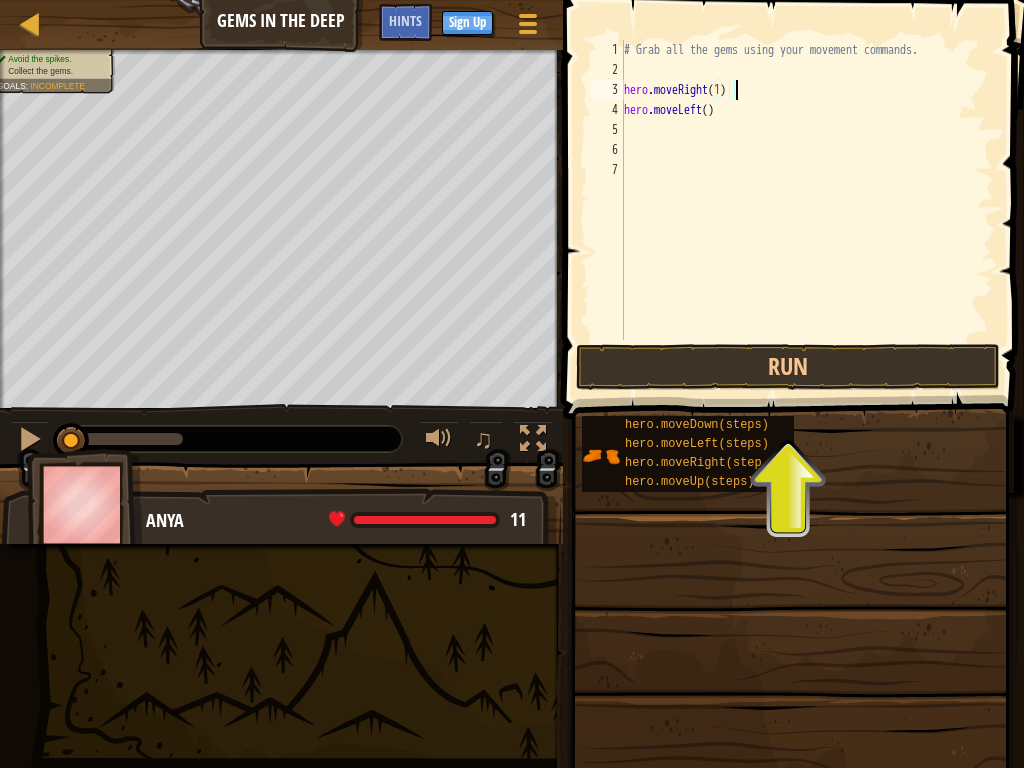 click on "hero . moveRight ( [NUMBER] ) hero . moveLeft ( )" at bounding box center (807, 210) 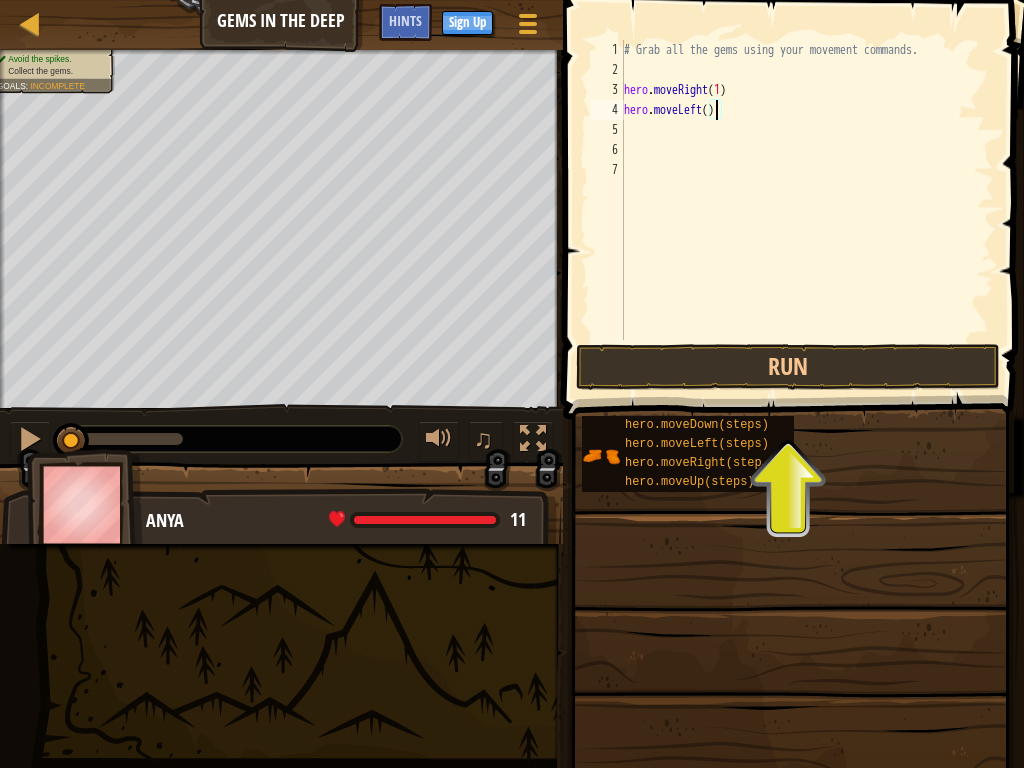 type on "hero.moveLeft(2)" 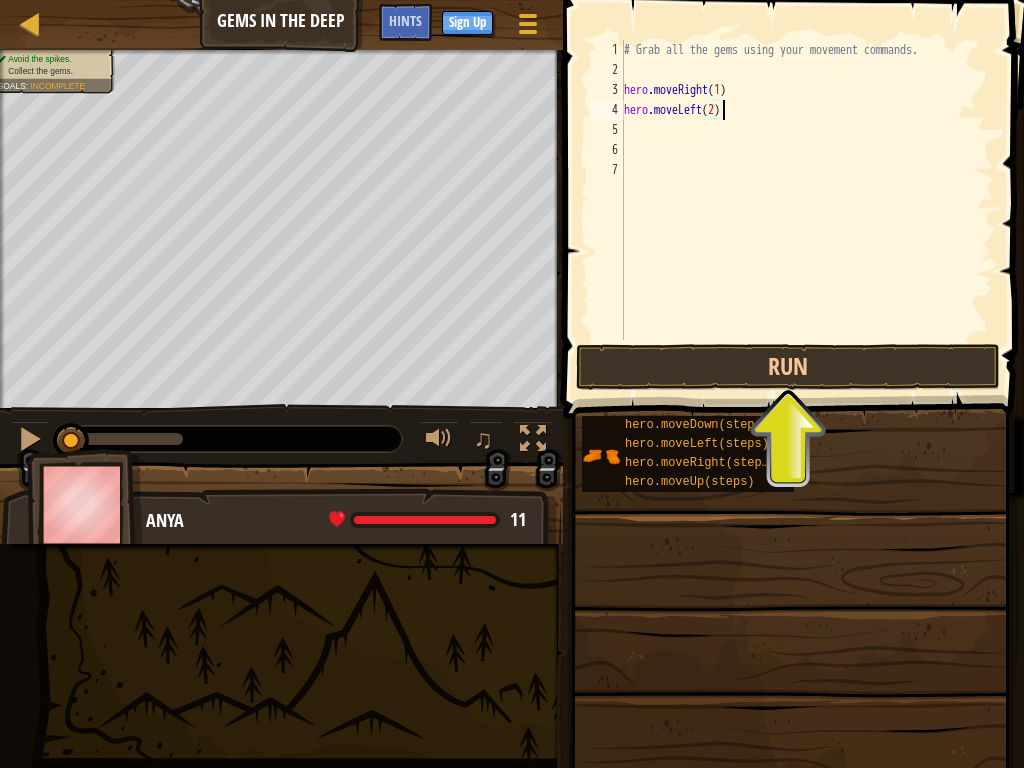 scroll, scrollTop: 9, scrollLeft: 7, axis: both 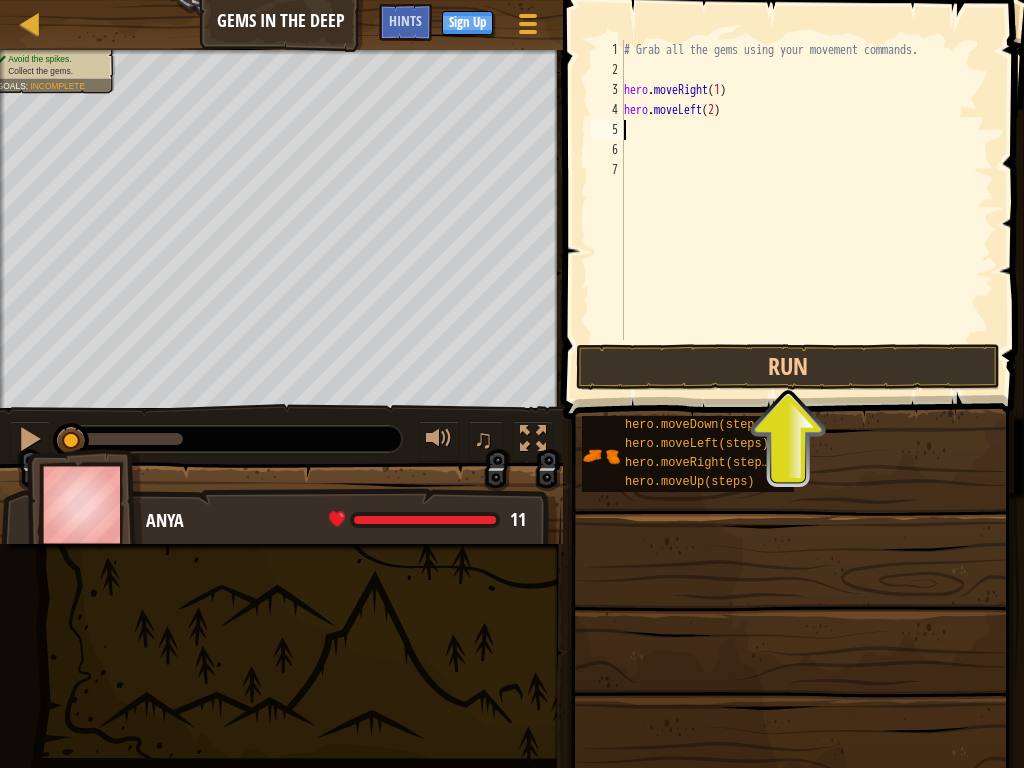 click on "hero . moveRight ( [NUMBER] ) hero . moveLeft ( [NUMBER] )" at bounding box center [807, 210] 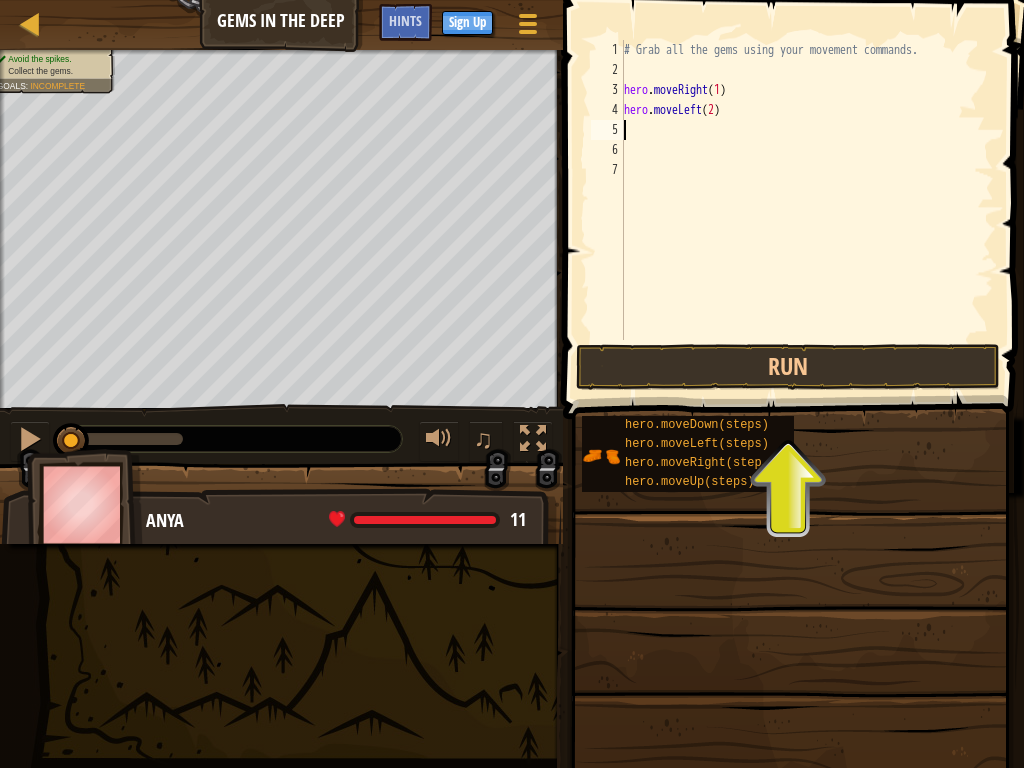 type on "h" 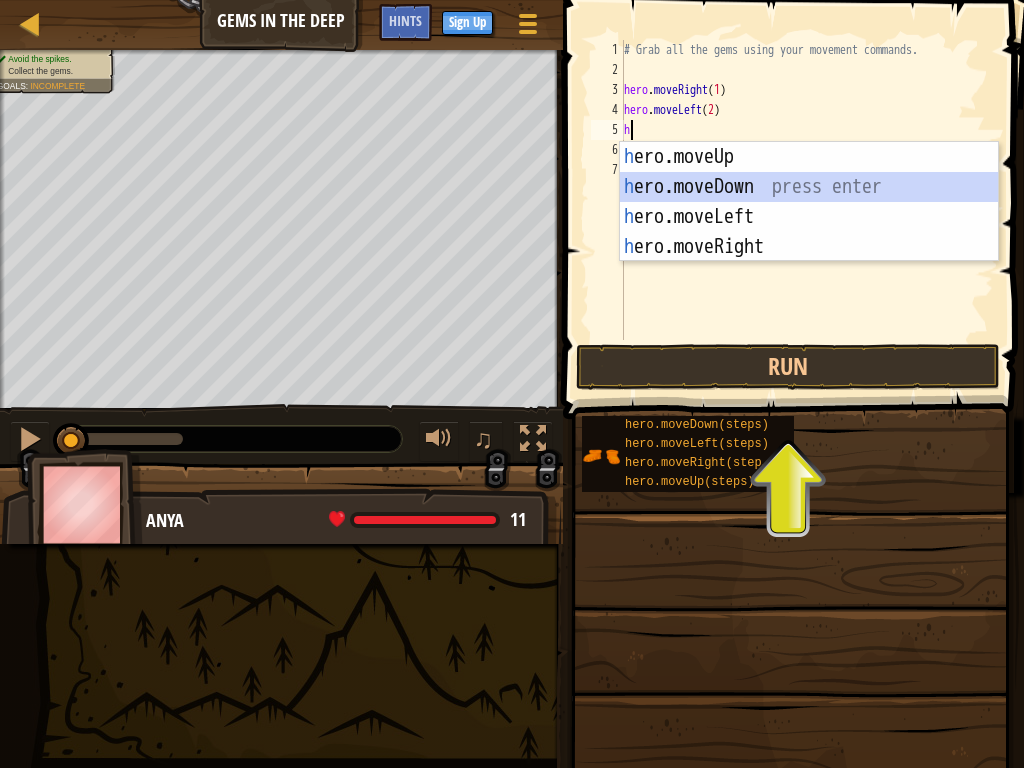 click on "h ero.moveUp press enter h ero.moveDown press enter h ero.moveLeft press enter h ero.moveRight press enter" at bounding box center [809, 232] 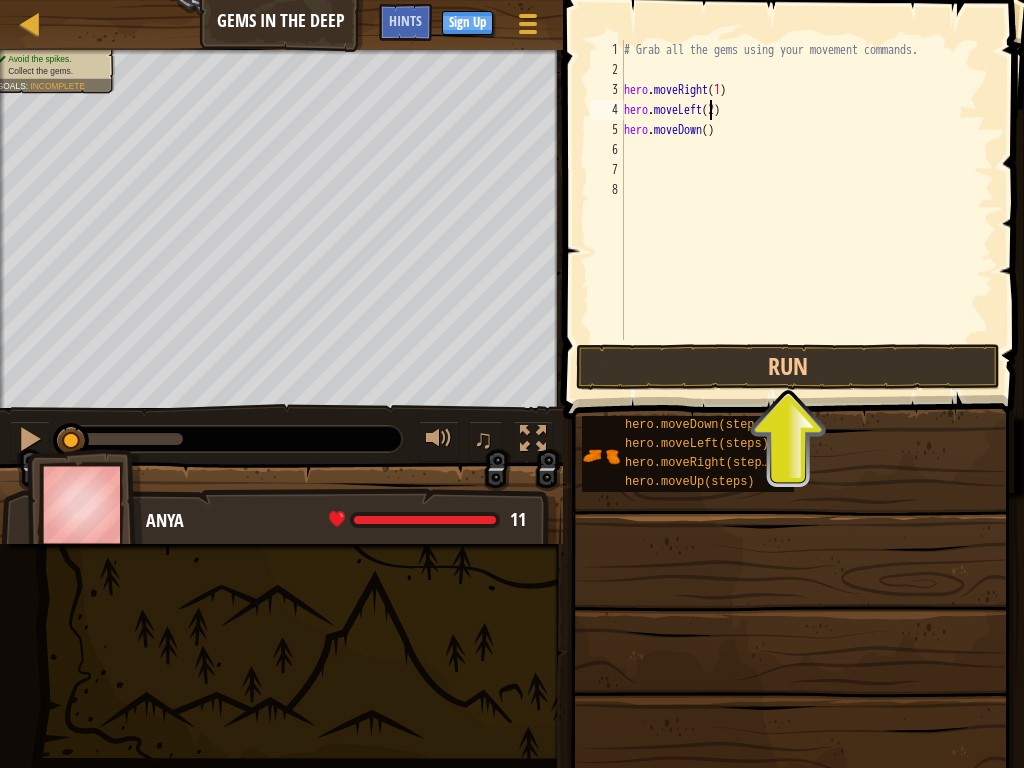 click on "hero . moveRight ( [NUMBER] ) hero . moveLeft ( [NUMBER] ) hero . moveDown ( )" at bounding box center [807, 210] 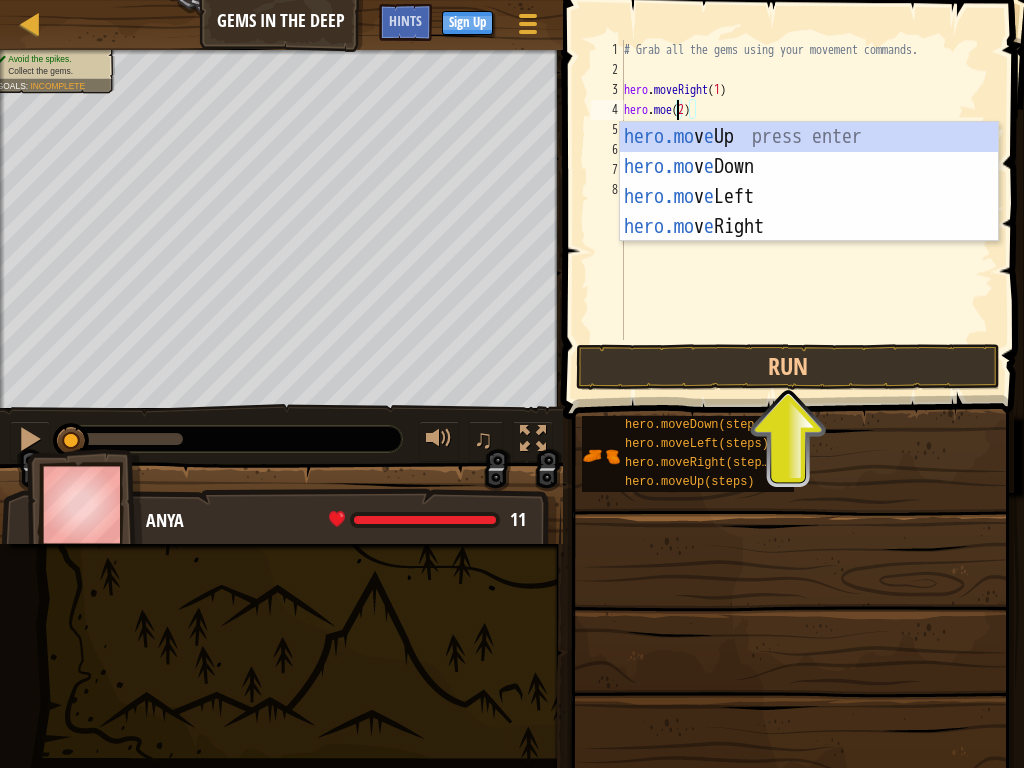 scroll, scrollTop: 9, scrollLeft: 4, axis: both 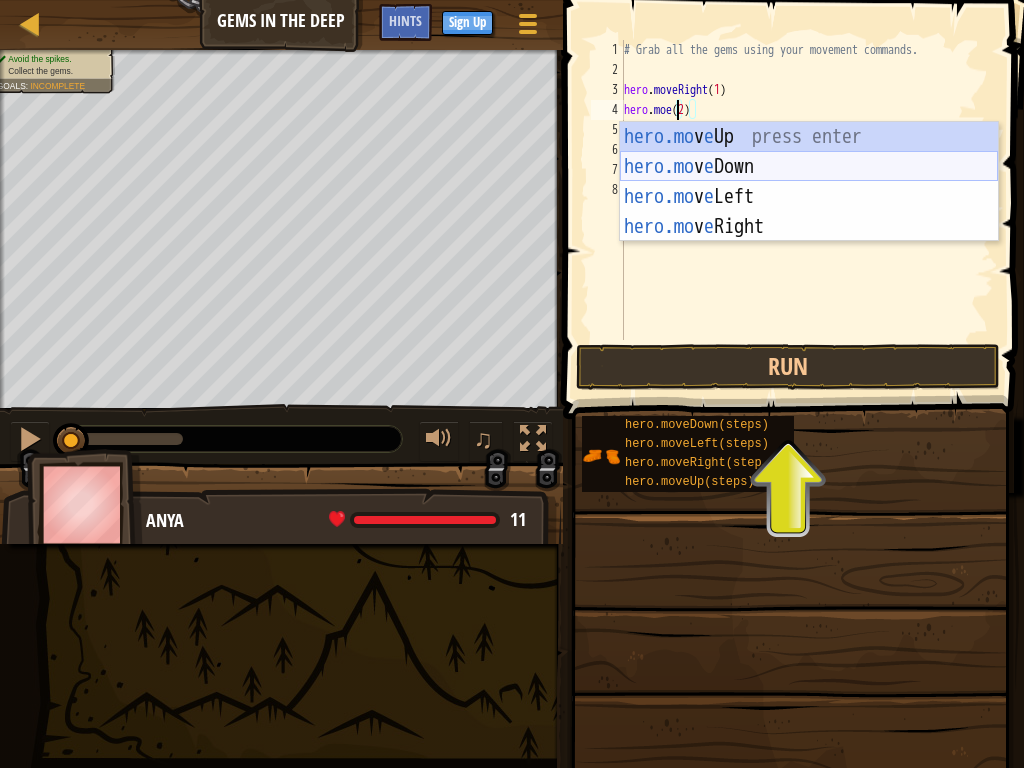 click on "hero.mo v e Up press enter hero.mo v e Down press enter hero.mo v e Left press enter hero.mo v e Right press enter" at bounding box center [809, 212] 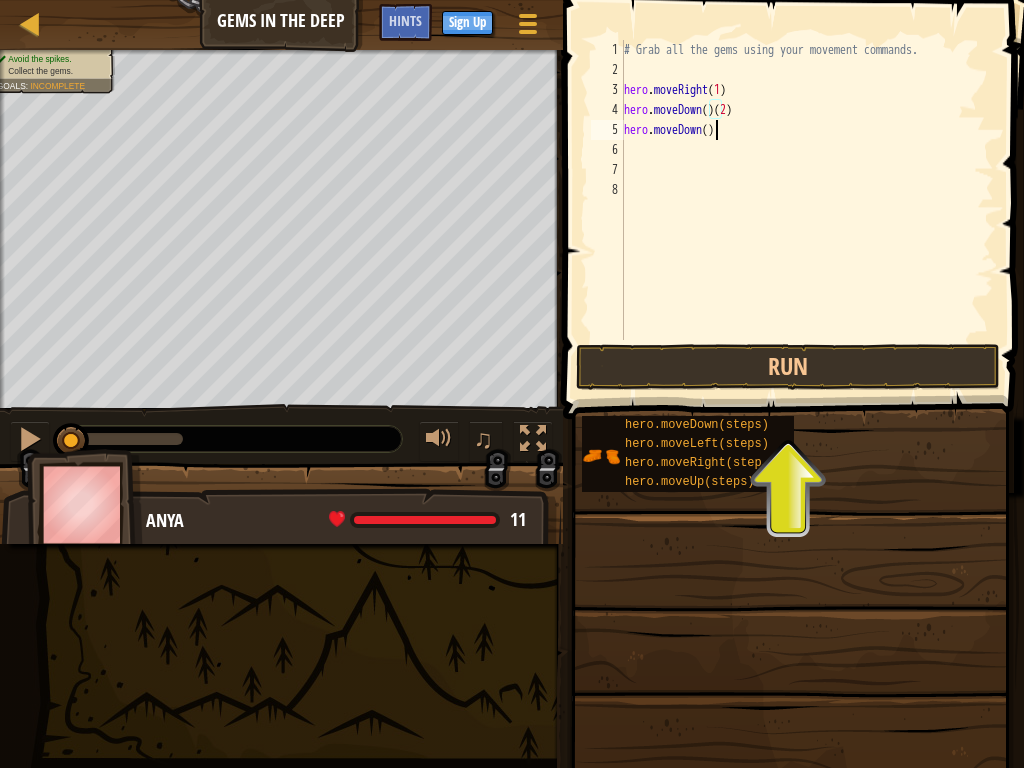 click on "hero . moveRight ( [NUMBER] ) hero . moveDown ( ) ( [NUMBER] ) hero . moveDown ( )" at bounding box center (807, 210) 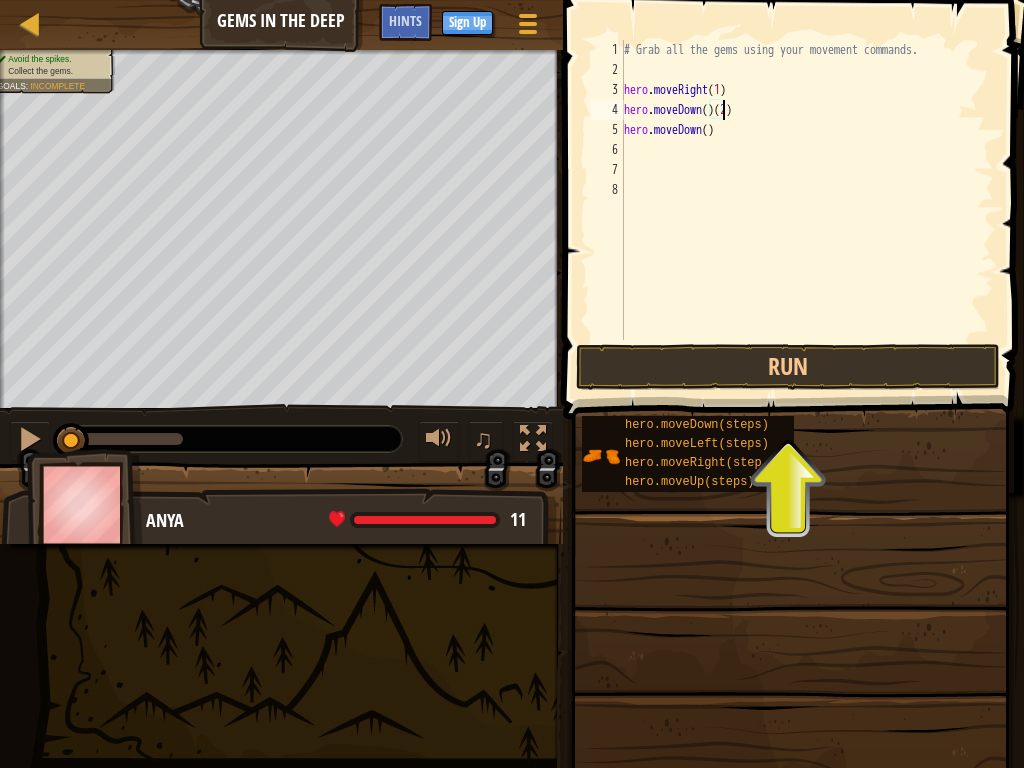 click on "hero . moveRight ( [NUMBER] ) hero . moveDown ( ) ( [NUMBER] ) hero . moveDown ( )" at bounding box center (807, 210) 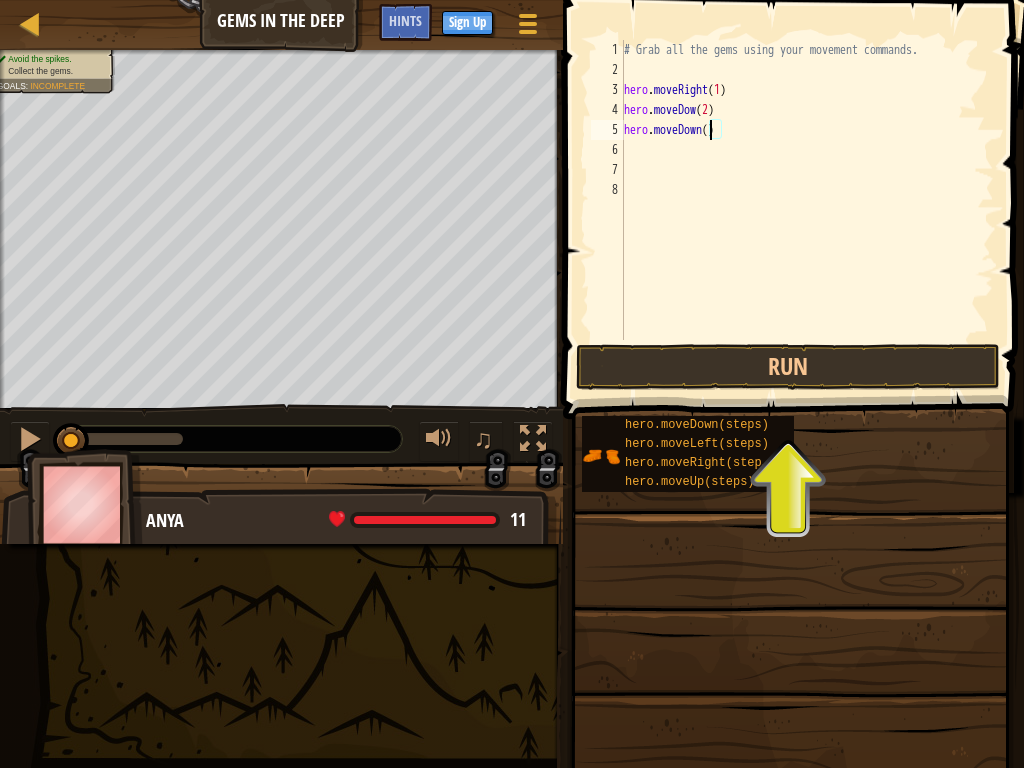 click on "hero . moveRight ( [NUMBER] ) hero . moveDow ( [NUMBER] ) hero . moveDown ( )" at bounding box center (807, 210) 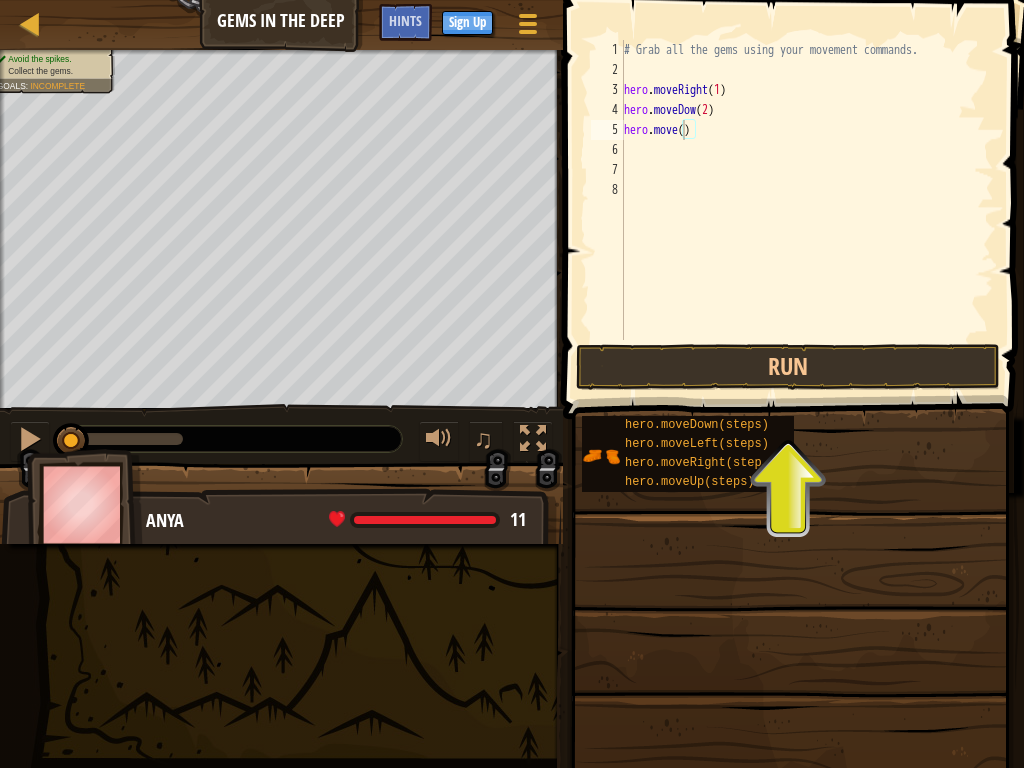 click on "Map Gems in the Deep Game Menu Done Sign Up Hints [NUMBER]     הההההההההההההההההההההההההההההההההההההההההההההההההההההההההההההההההההההההההההההההההההההההההההההההההההההההההההההההההההההההההההההההההההההההההההההההההההההההההההההההההההההההההההההההההההההההההההההההההההההההההההההההההההההההההההההההההההההההההההההההההההההההההההההההה XXXXXXXXXXXXXXXXXXXXXXXXXXXXXXXXXXXXXXXXXXXXXXXXXXXXXXXXXXXXXXXXXXXXXXXXXXXXXXXXXXXXXXXXXXXXXXXXXXXXXXXXXXXXXXXXXXXXXXXXXXXXXXXXXXXXXXXXXXXXXXXXXXXXXXXXXXXXXXXXXXXXXXXXXXXXXXXXXXXXXXXXXXXXXXXXXXXXXXXXXXXXXXXXXXXXXXXXXXXXXXXXXXXXXXXXXXXXXXXXXXXXXXXXXXXXXXXX Solution × Hints hero.move() [NUMBER] [NUMBER] [NUMBER] [NUMBER] [NUMBER] [NUMBER] [NUMBER] [NUMBER] hero . moveRight ( [NUMBER] ) hero . moveDow ( [NUMBER] ) hero . move ( )     Code Saved Programming language :" at bounding box center (512, 0) 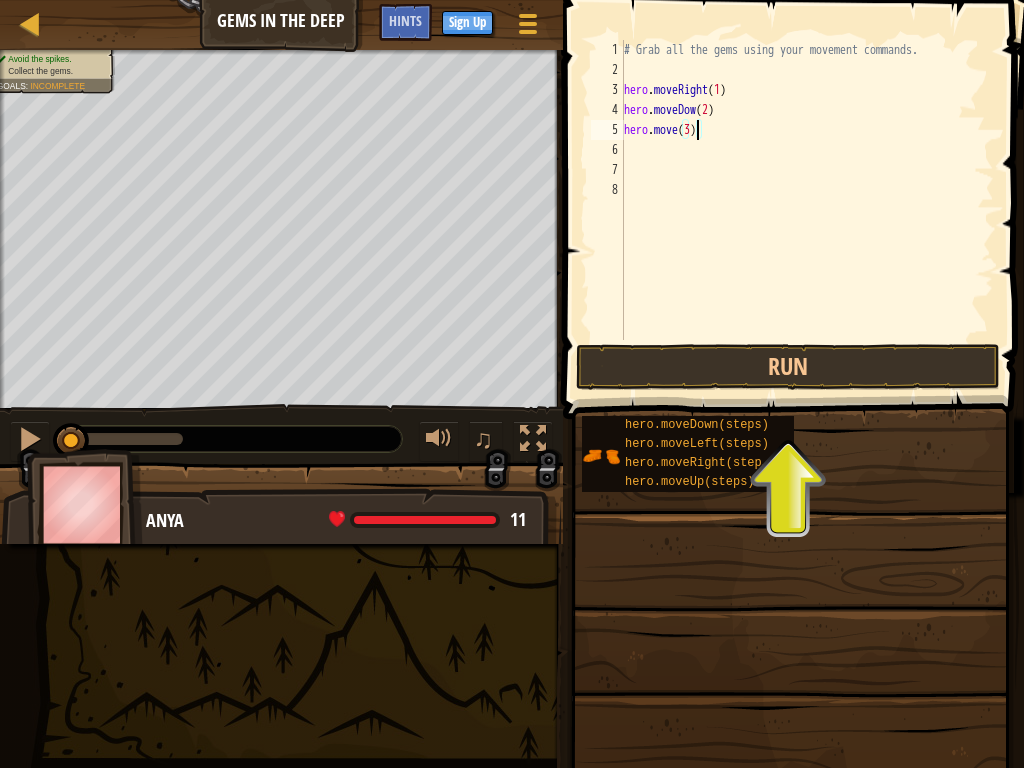 scroll, scrollTop: 9, scrollLeft: 5, axis: both 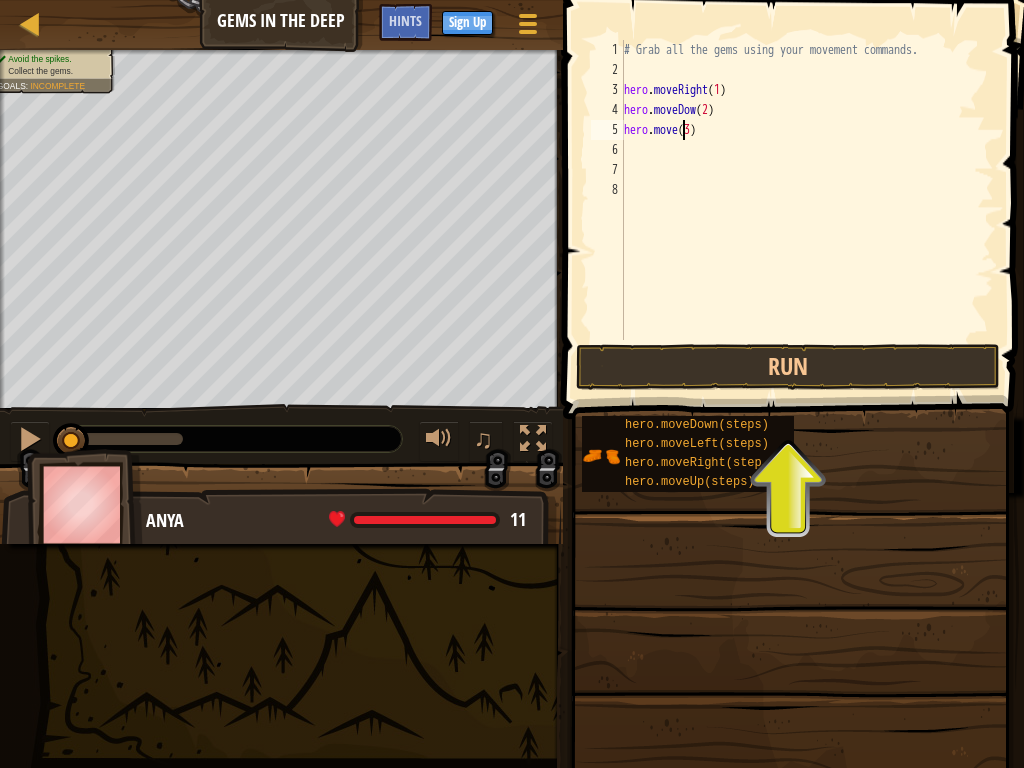 click on "hero . moveRight ( [NUMBER] ) hero . moveDow ( [NUMBER] ) hero . move ( [NUMBER] )" at bounding box center (807, 210) 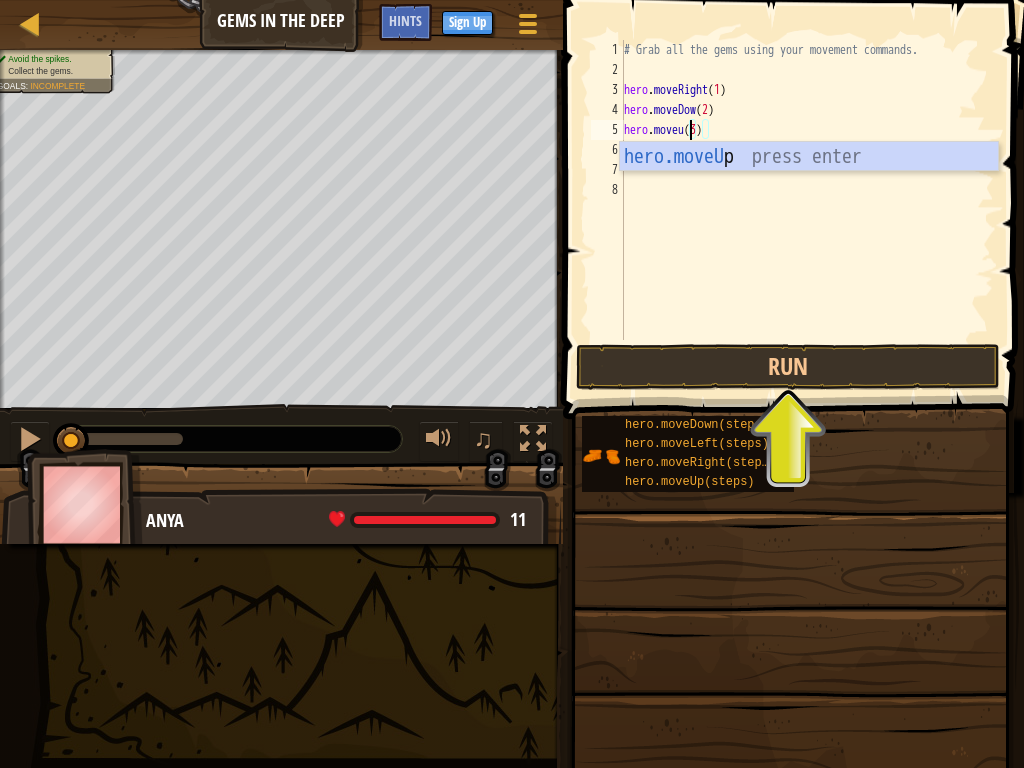 type on "hero.moveup([NUMBER])" 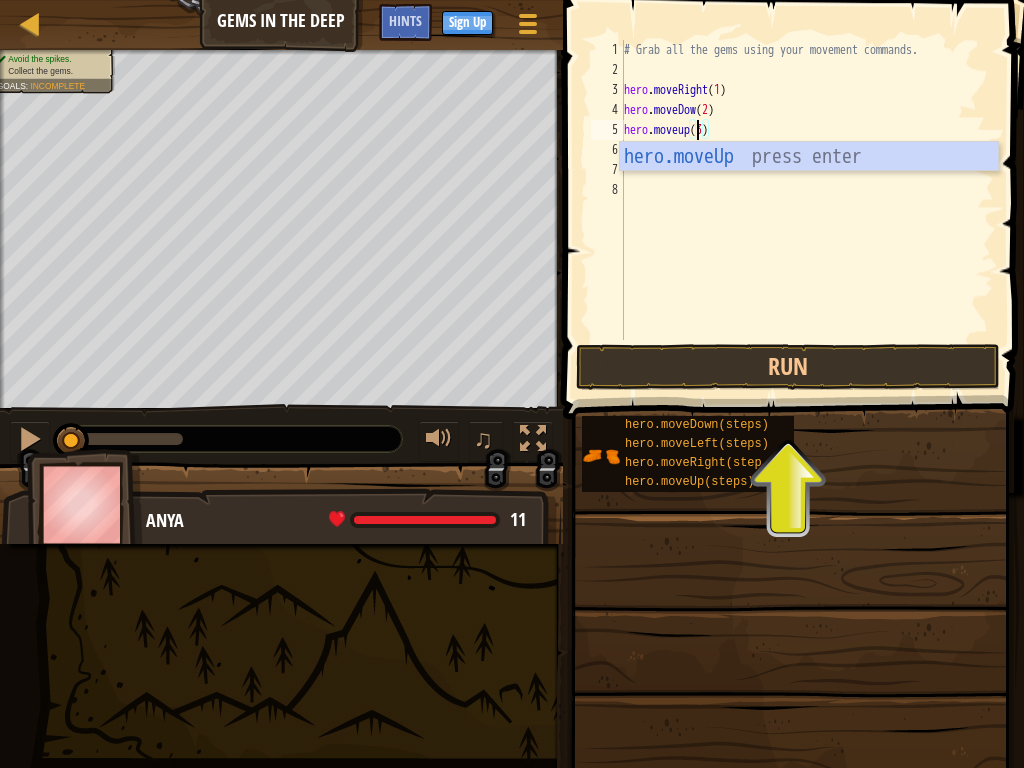scroll, scrollTop: 9, scrollLeft: 6, axis: both 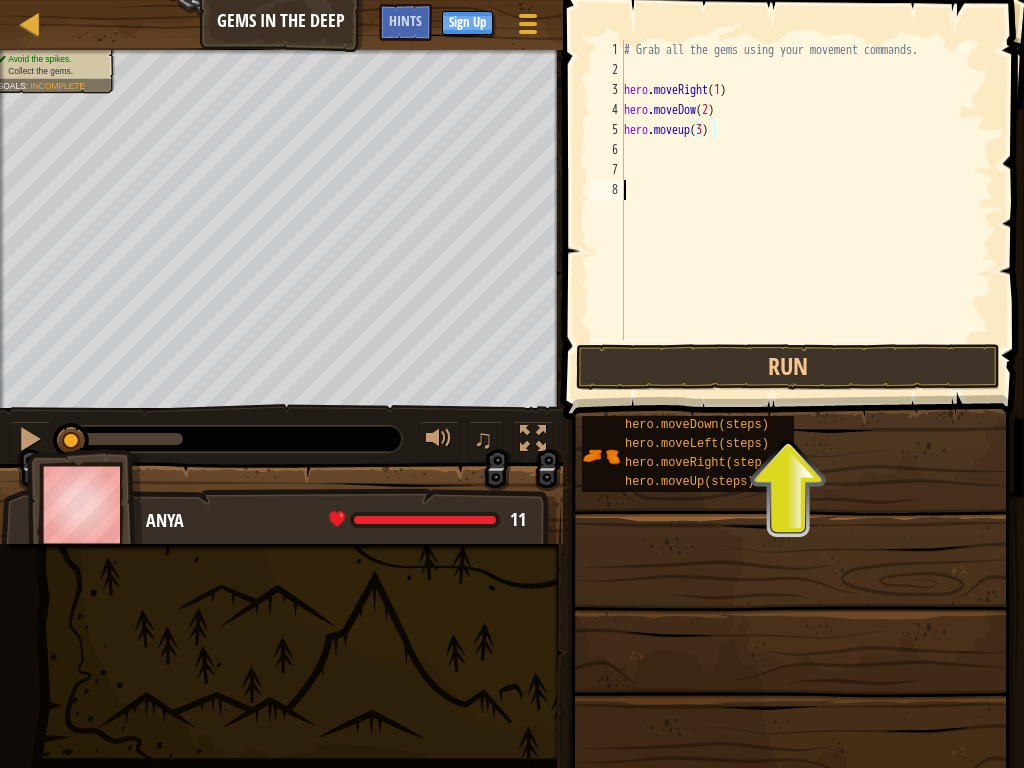 click on "hero . moveRight ( [NUMBER] ) hero . moveDow ( [ [NUMBER] ) hero . moveup ( [NUMBER] )" at bounding box center [807, 210] 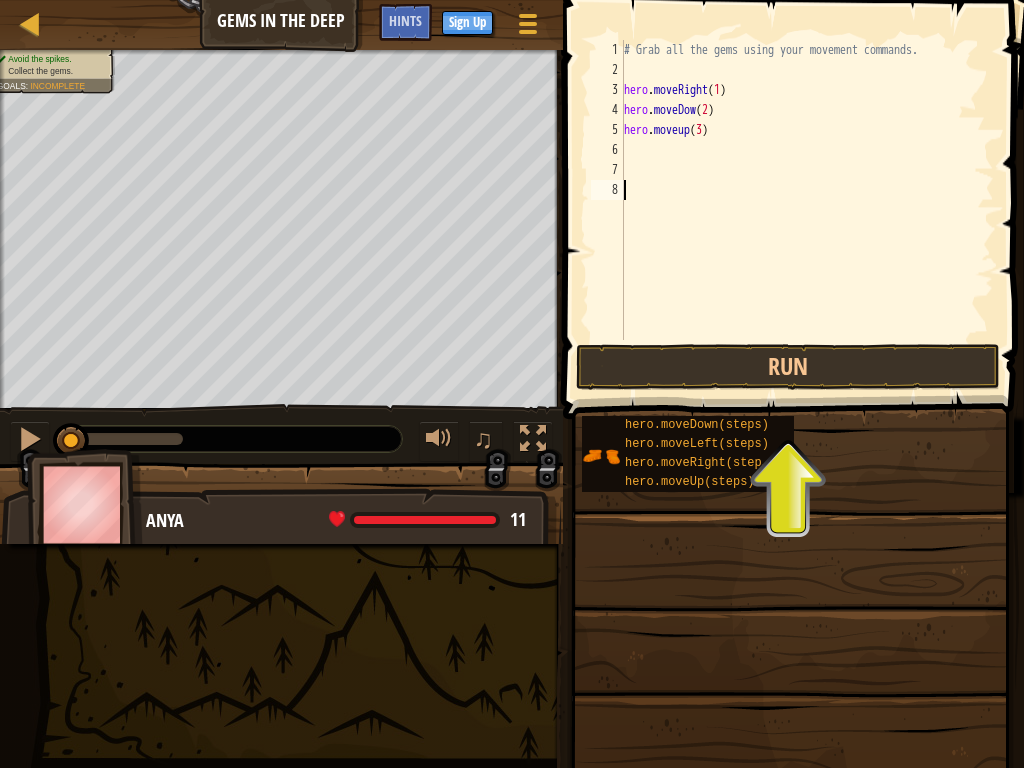 scroll, scrollTop: 9, scrollLeft: 0, axis: vertical 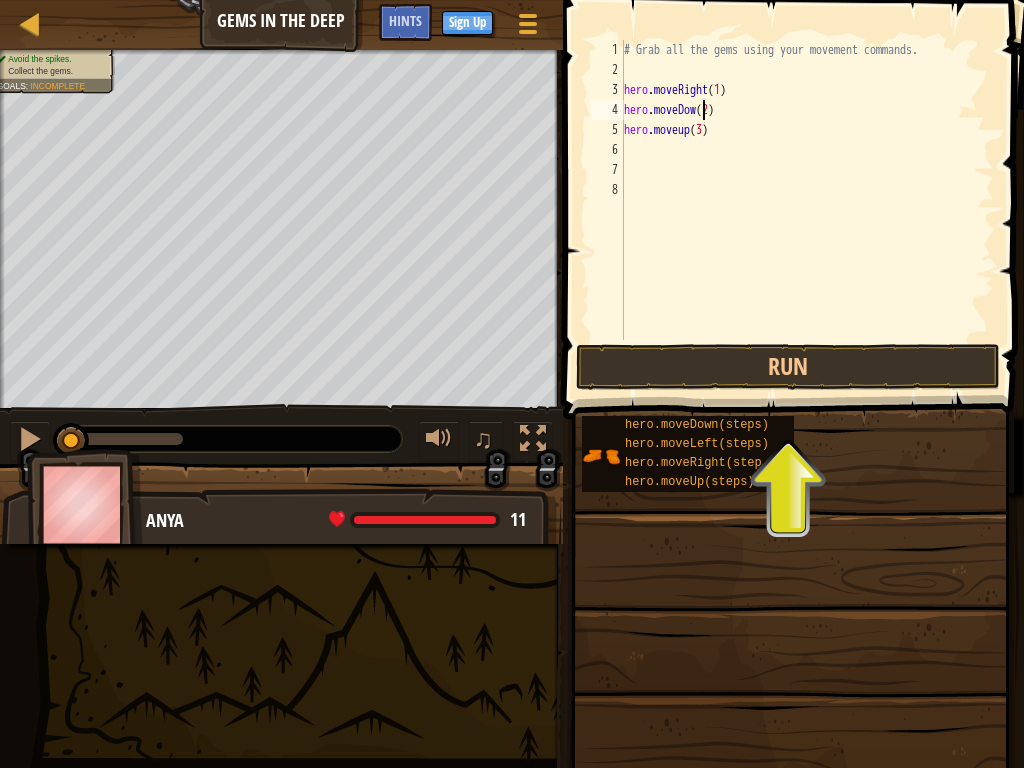 click on "hero . moveRight ( [NUMBER] ) hero . moveDow ( [ [NUMBER] ) hero . moveup ( [NUMBER] )" at bounding box center [807, 210] 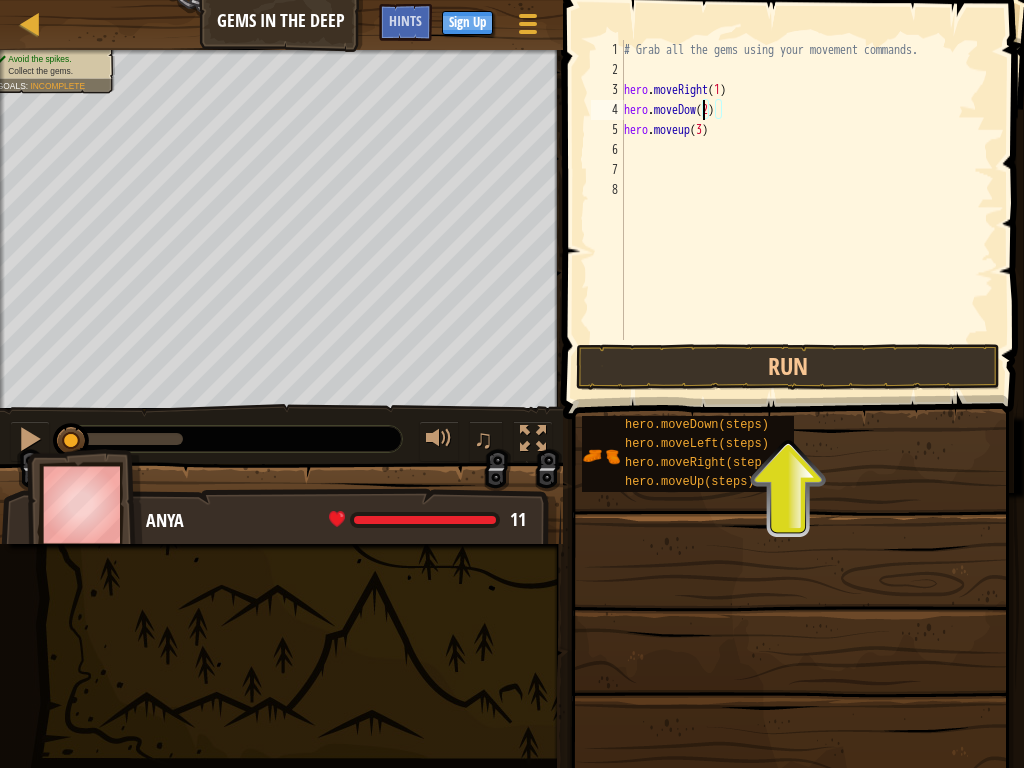 type on "hero.moveDown(2)" 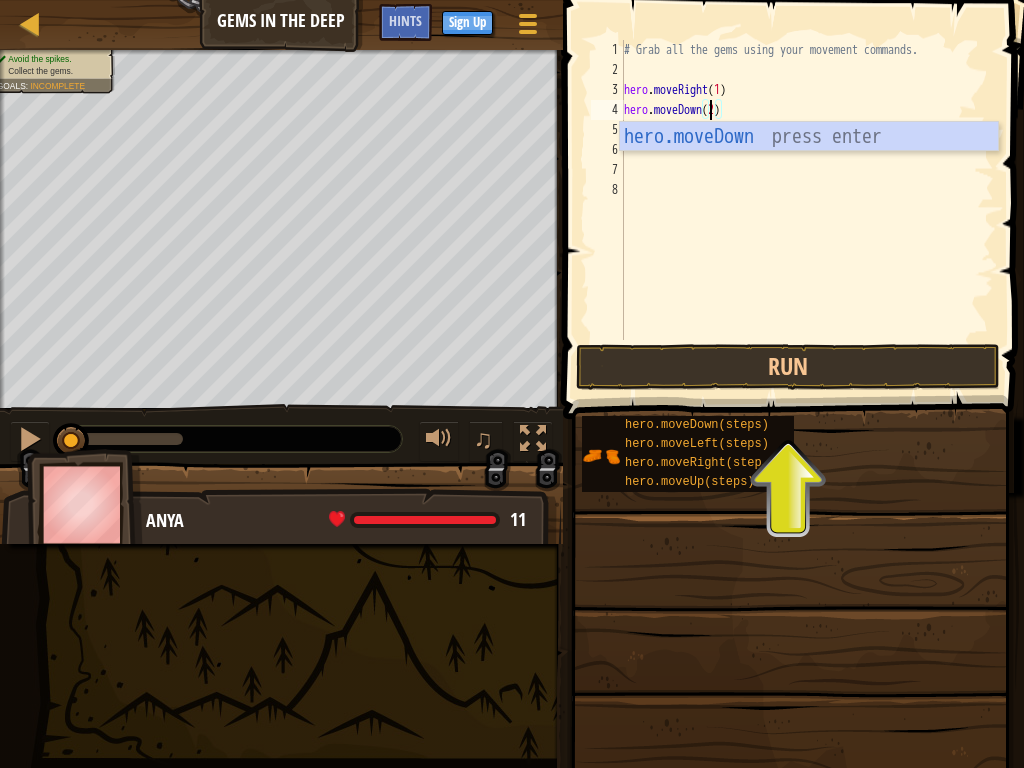 scroll, scrollTop: 9, scrollLeft: 7, axis: both 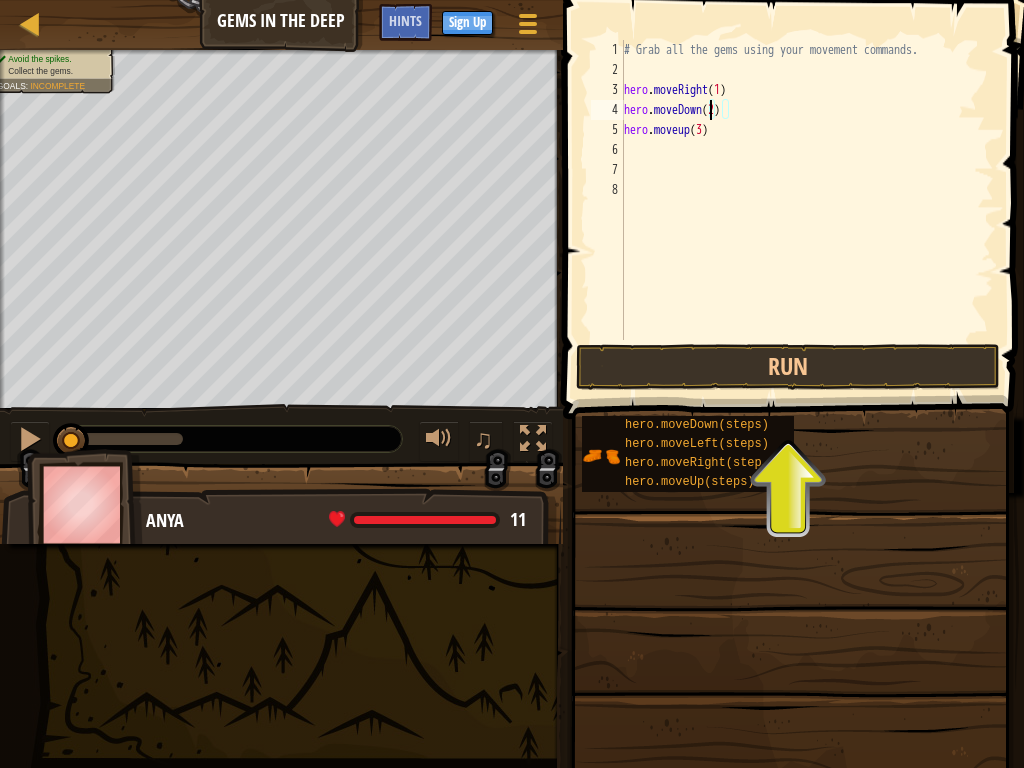 click on "hero . moveRight ( [NUMBER] ) hero . moveDown ( [NUMBER] ) hero . moveup ( [NUMBER] )" at bounding box center [807, 210] 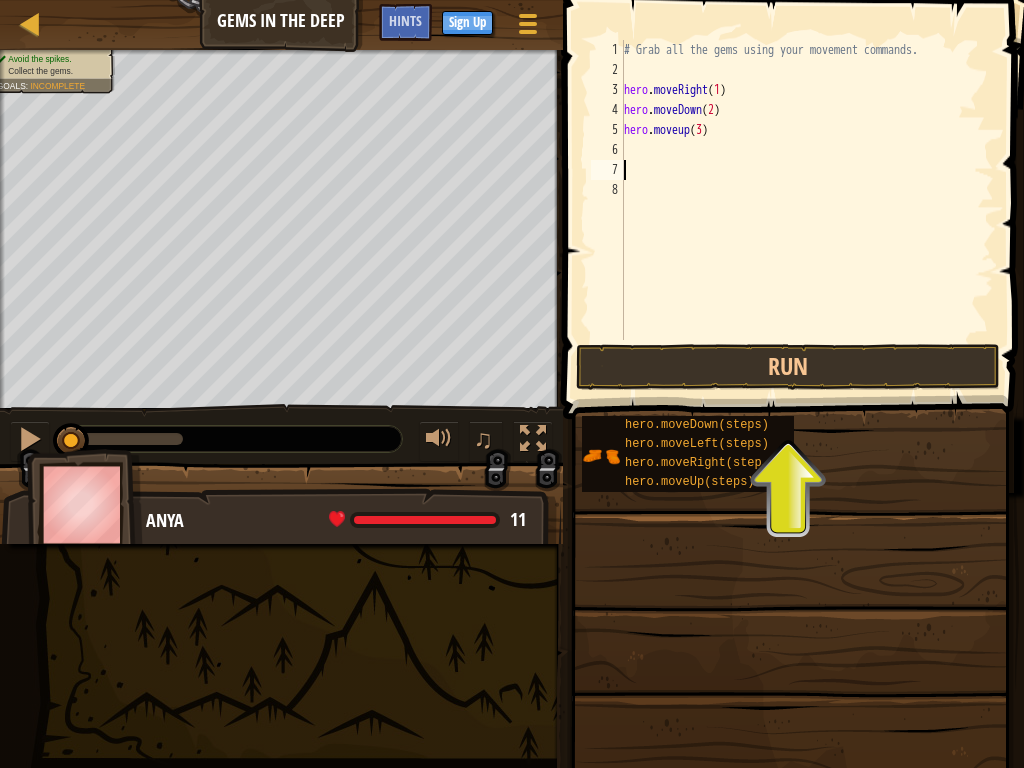 scroll, scrollTop: 9, scrollLeft: 0, axis: vertical 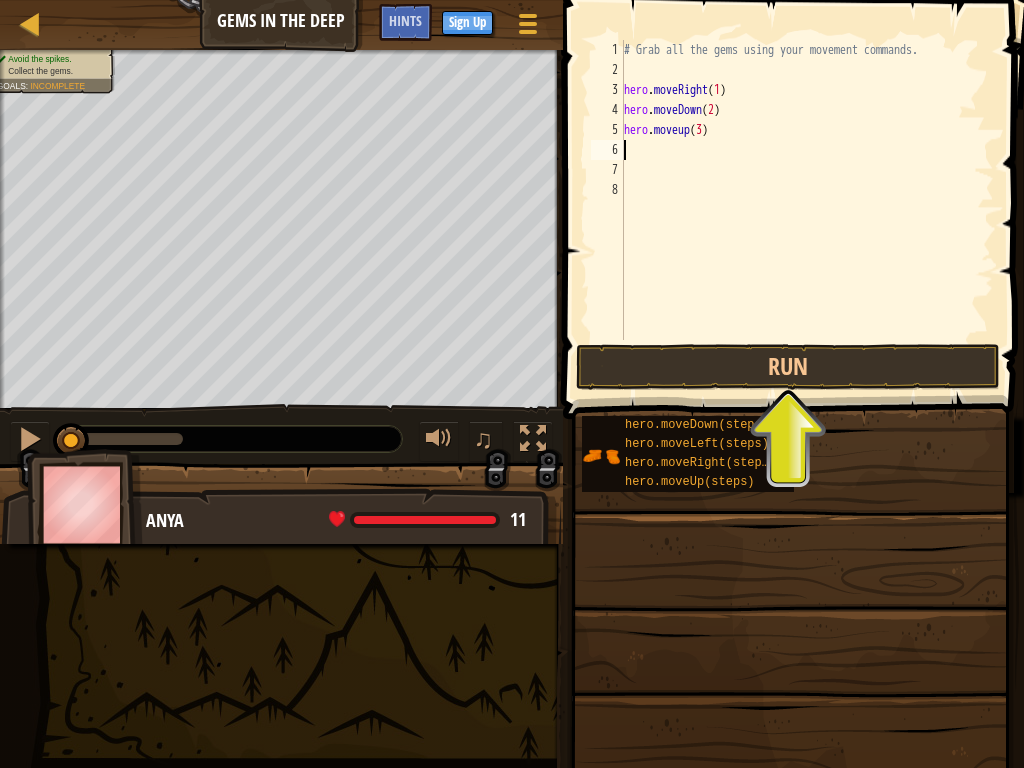 type on "h" 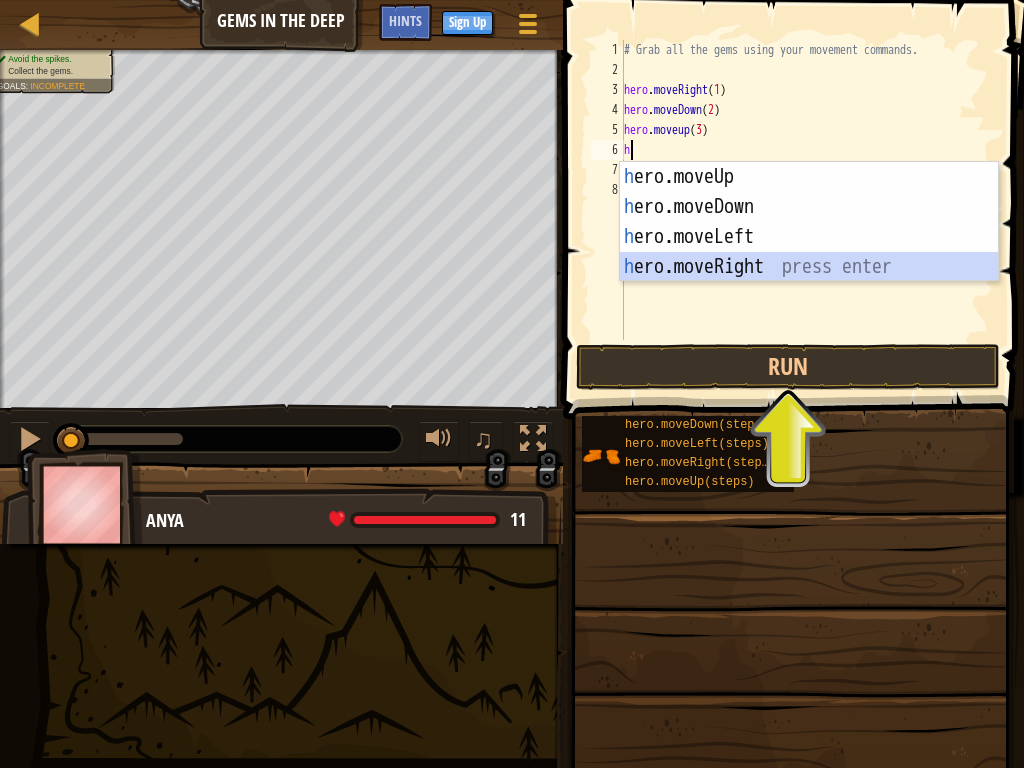 click on "h ero.moveUp press enter h ero.moveDown press enter h ero.moveLeft press enter h ero.moveRight press enter" at bounding box center (809, 252) 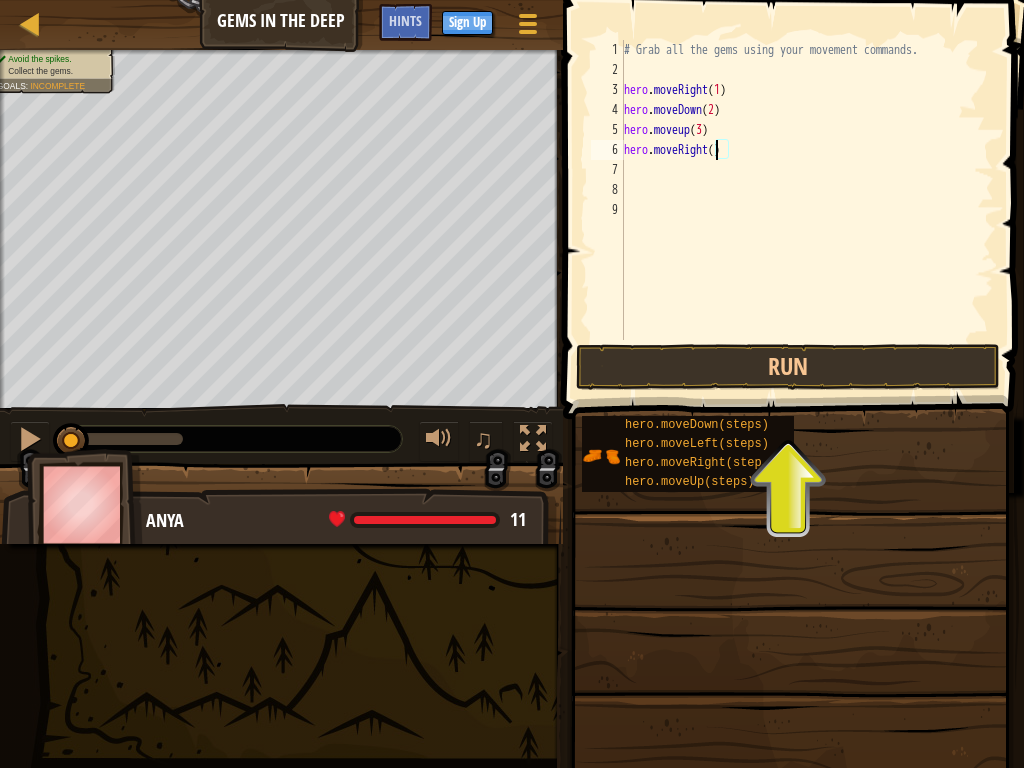 click on "hero . moveRight ( [NUMBER] ) hero . moveDown ( [NUMBER] ) hero . moveup ( [NUMBER] ) hero . moveRight ( )" at bounding box center (807, 210) 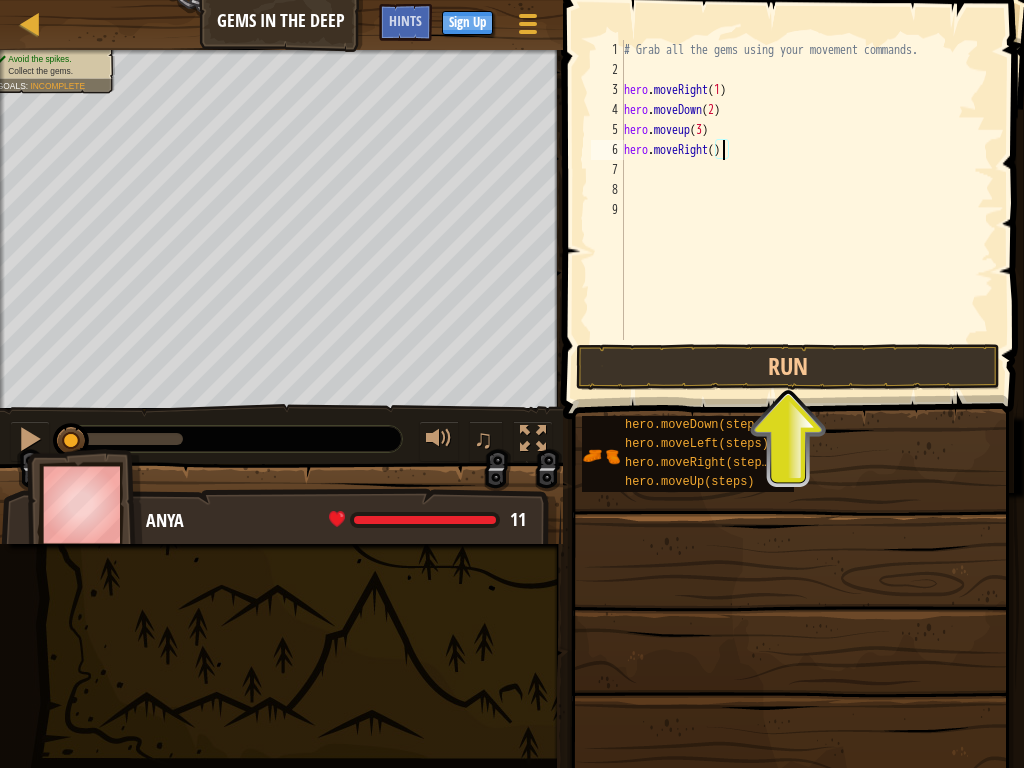 click on "hero . moveRight ( [NUMBER] ) hero . moveDown ( [NUMBER] ) hero . moveup ( [NUMBER] ) hero . moveRight ( )" at bounding box center [807, 210] 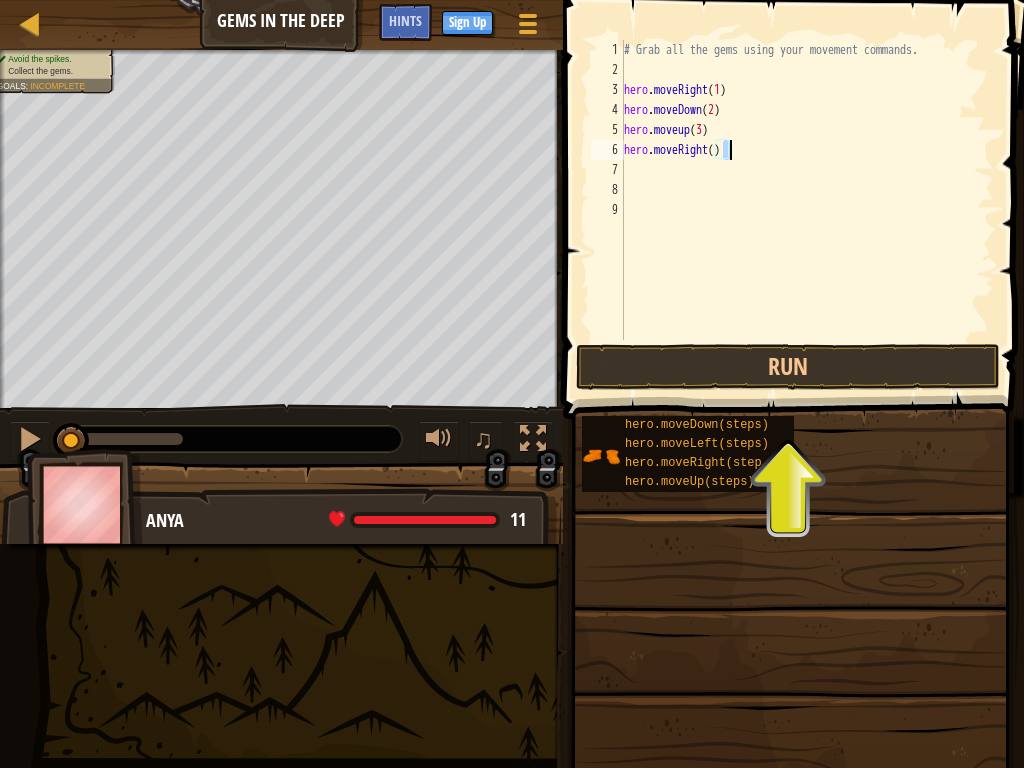 click on "hero . moveRight ( [NUMBER] ) hero . moveDown ( [NUMBER] ) hero . moveup ( [NUMBER] ) hero . moveRight ( )" at bounding box center (807, 190) 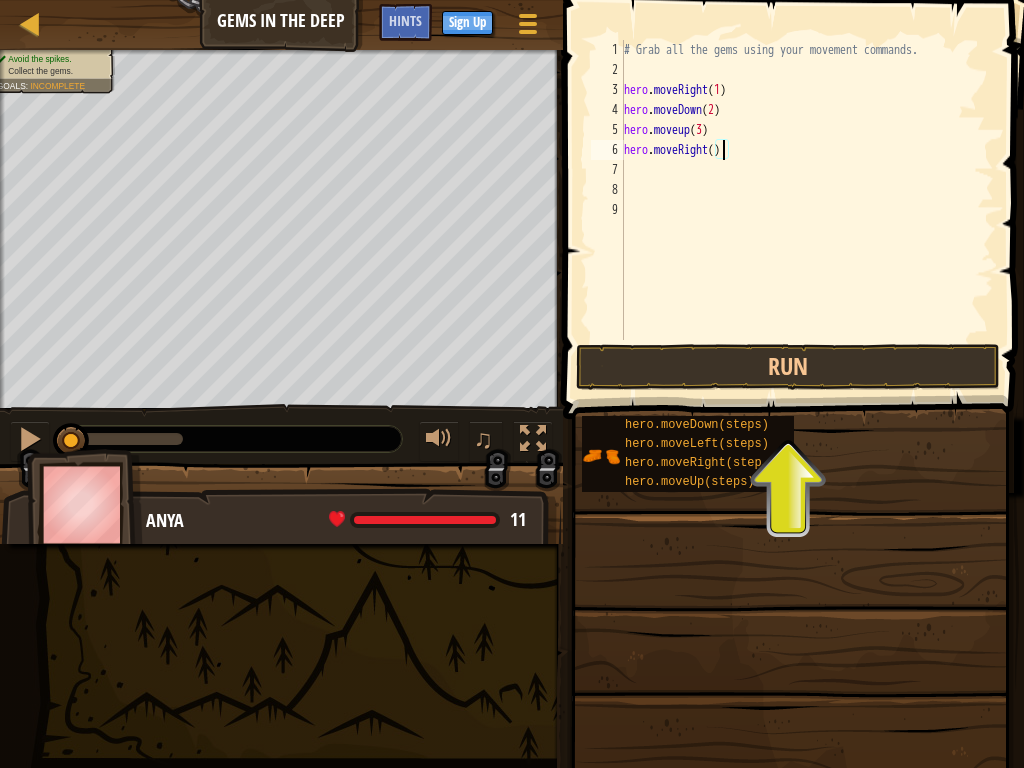 click on "hero . moveRight ( [NUMBER] ) hero . moveDown ( [NUMBER] ) hero . moveup ( [NUMBER] ) hero . moveRight ( )" at bounding box center [807, 210] 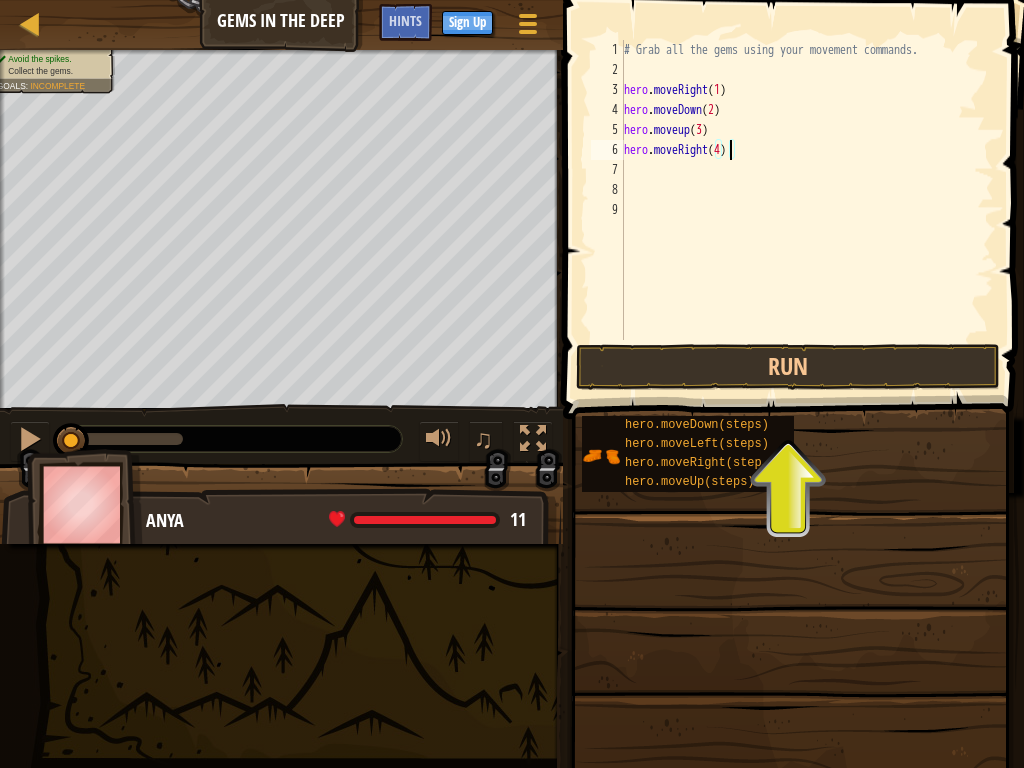 click on "hero . moveRight ( [NUMBER] ) hero . moveDown ( [NUMBER] ) hero . moveup ( [NUMBER] ) hero . moveRight ( [NUMBER] )" at bounding box center (807, 210) 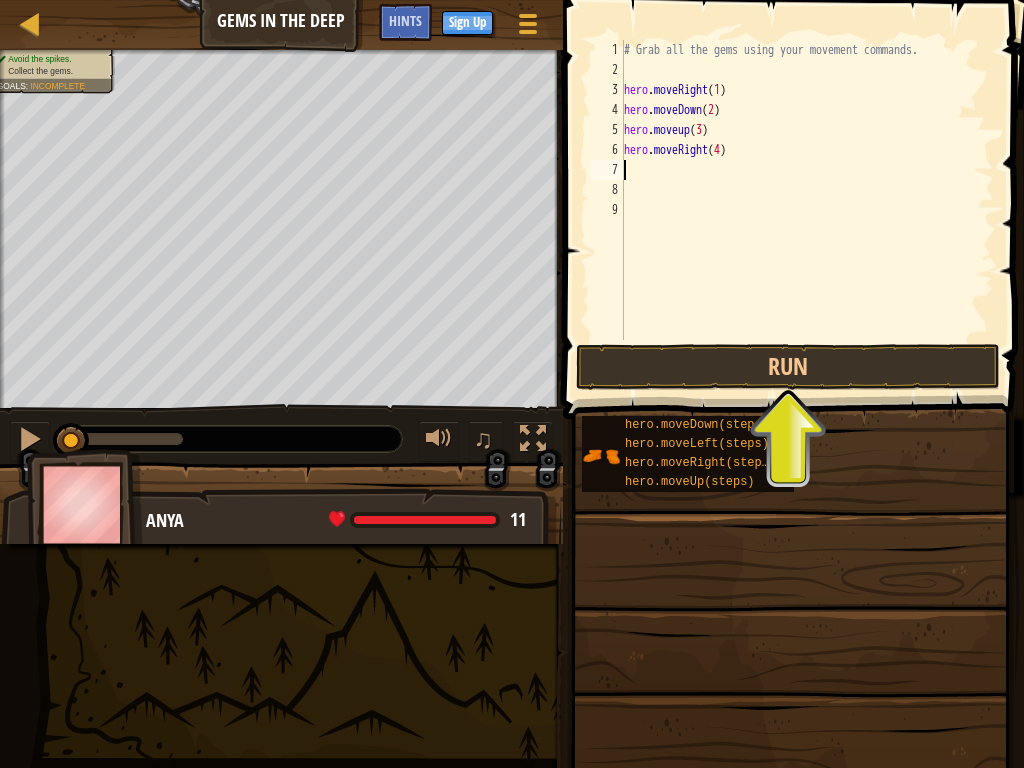 scroll, scrollTop: 9, scrollLeft: 0, axis: vertical 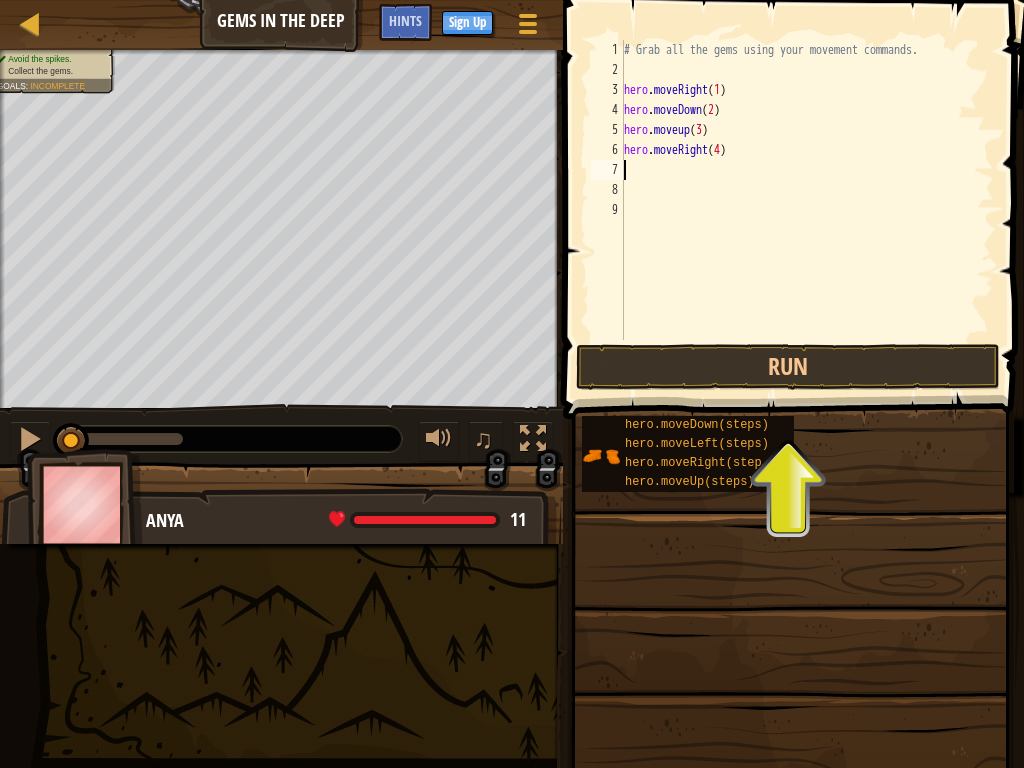 type on "h" 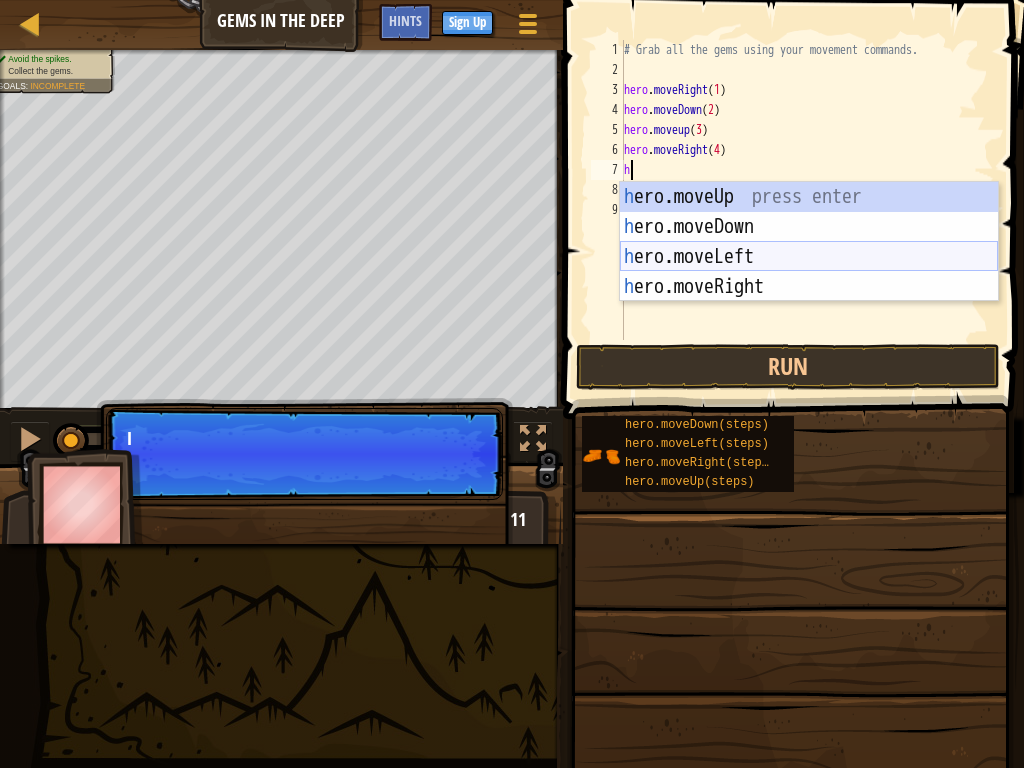 click on "h ero.moveUp press enter h ero.moveDown press enter h ero.moveLeft press enter h ero.moveRight press enter" at bounding box center (809, 272) 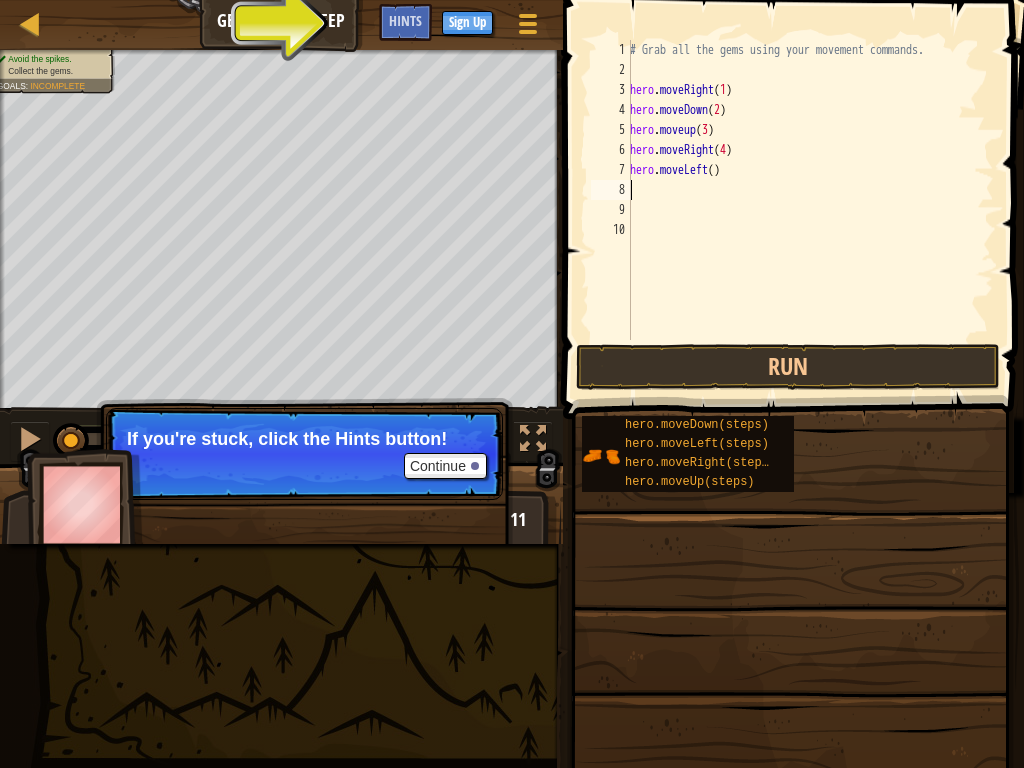 click on "hero . moveRight ( [NUMBER] ) hero . moveDown ( [NUMBER] ) hero . moveup ( [NUMBER] ) hero . moveRight ( [NUMBER] ) hero . moveLeft ( )" at bounding box center [810, 210] 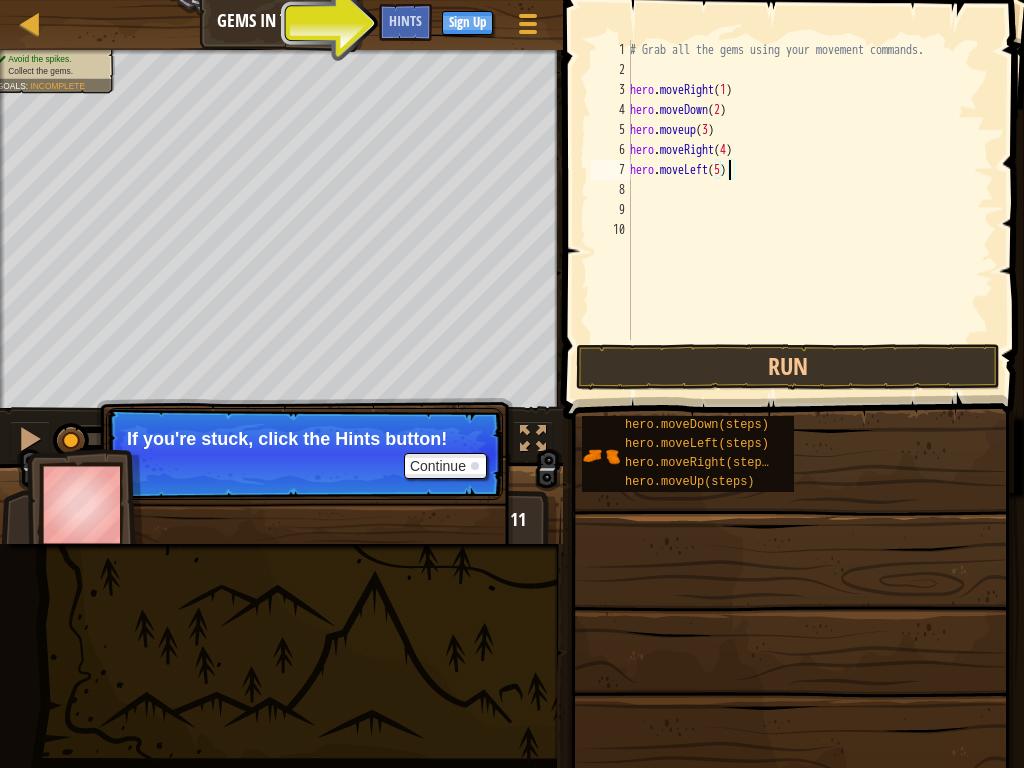 scroll, scrollTop: 9, scrollLeft: 7, axis: both 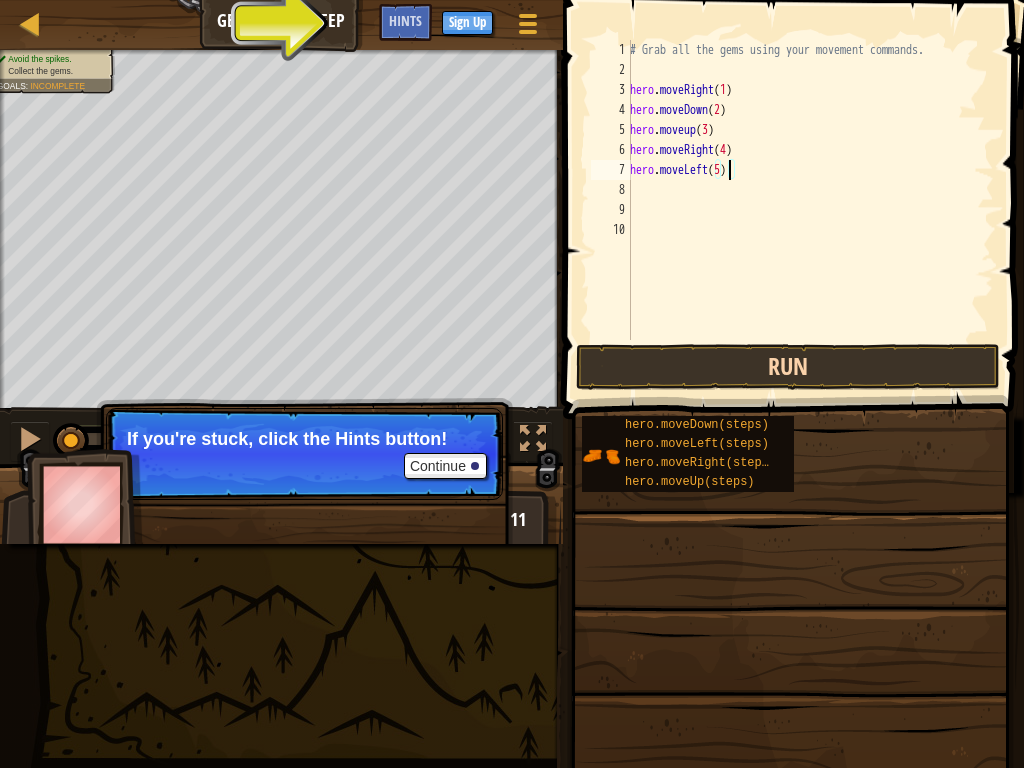 type on "hero.moveLeft([NUMBER])" 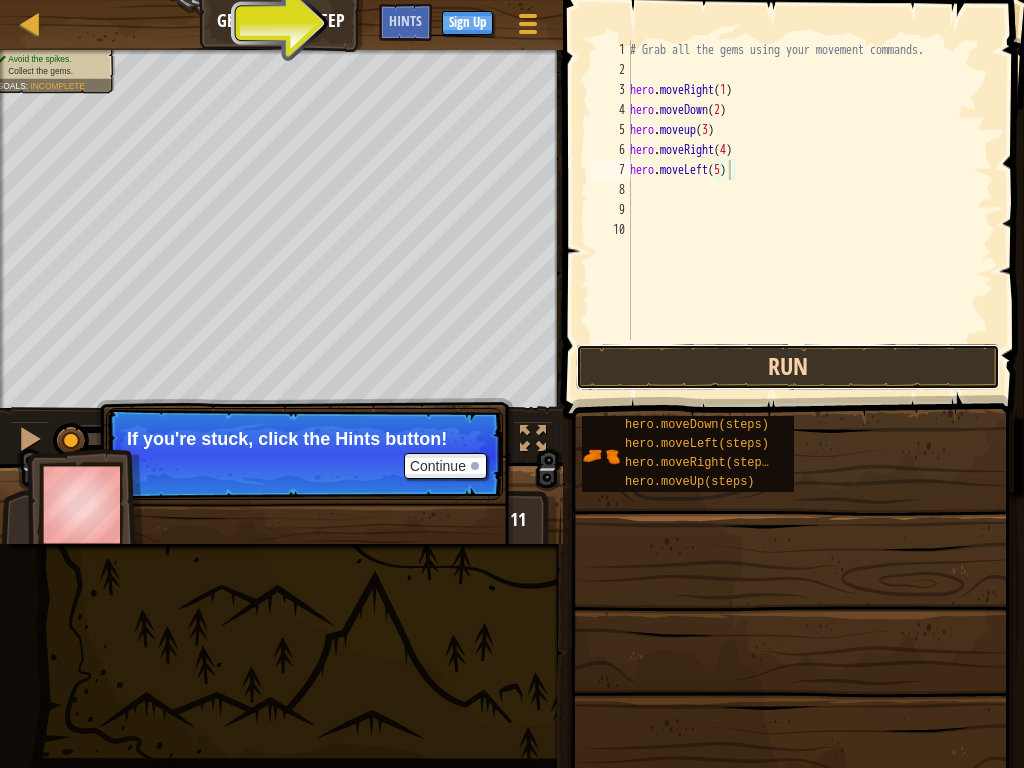 click on "Run" at bounding box center (788, 367) 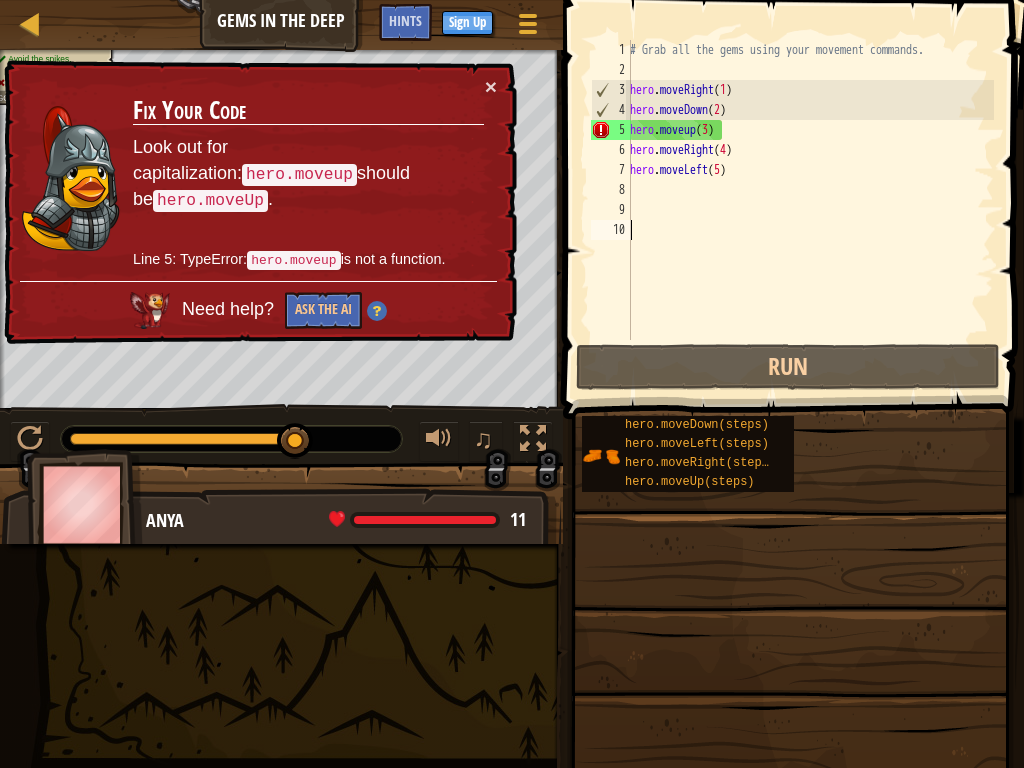 click on "hero . moveRight ( [NUMBER] ) hero . moveDown ( [NUMBER] ) hero . moveup ( [NUMBER] ) hero . moveRight ( [NUMBER] ) hero . moveLeft ( [NUMBER] )" at bounding box center [810, 210] 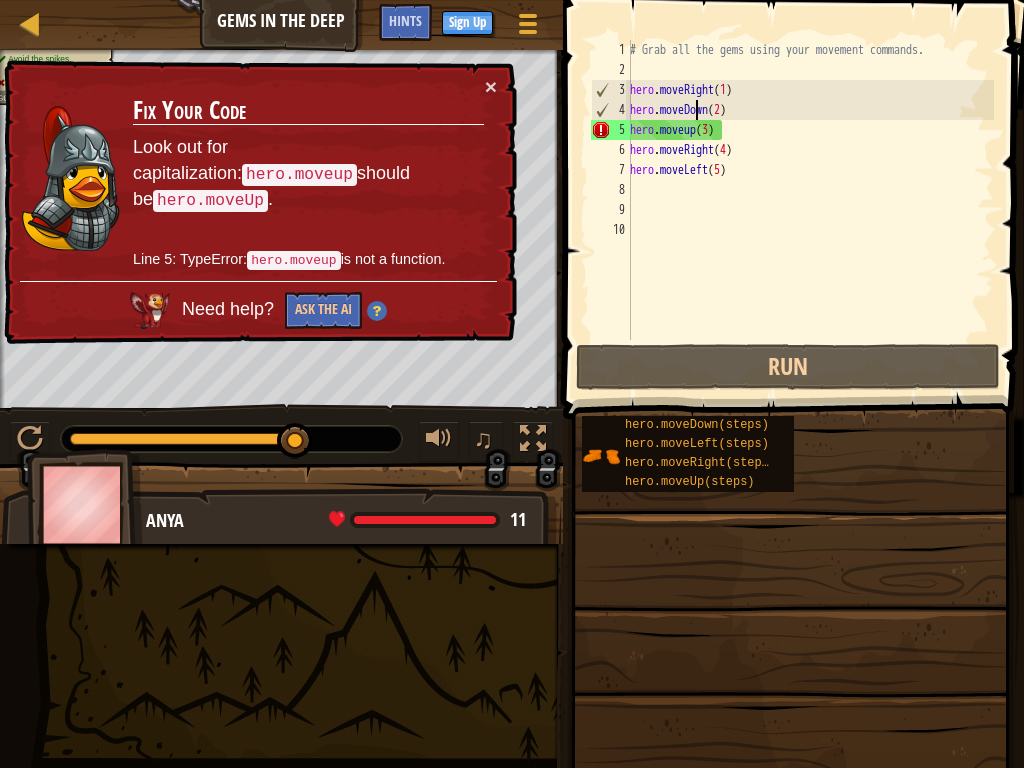 click on "hero . moveRight ( [NUMBER] ) hero . moveDown ( [NUMBER] ) hero . moveup ( [NUMBER] ) hero . moveRight ( [NUMBER] ) hero . moveLeft ( [NUMBER] )" at bounding box center [810, 210] 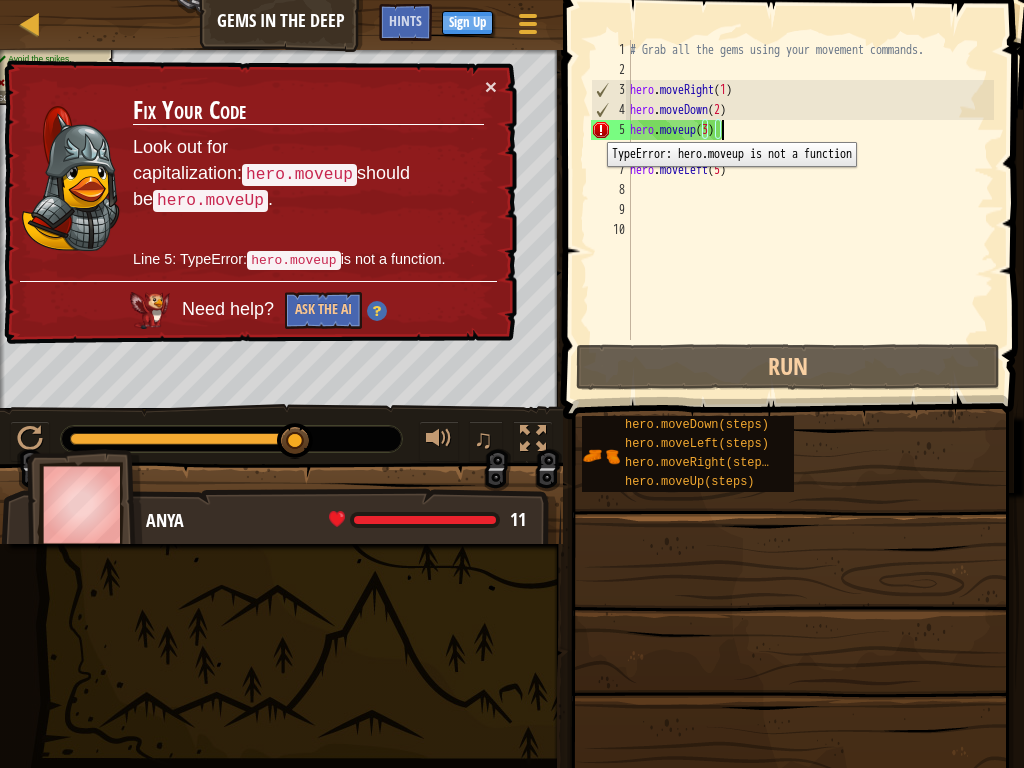 click on "5" at bounding box center [611, 130] 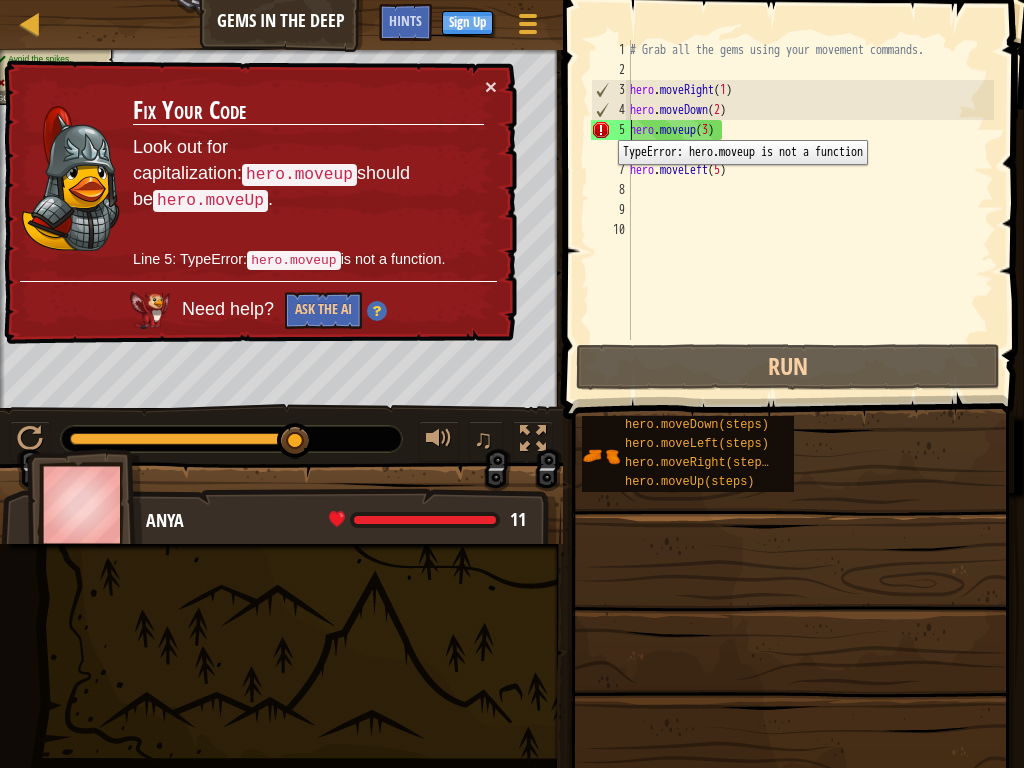 click on "5" at bounding box center [611, 130] 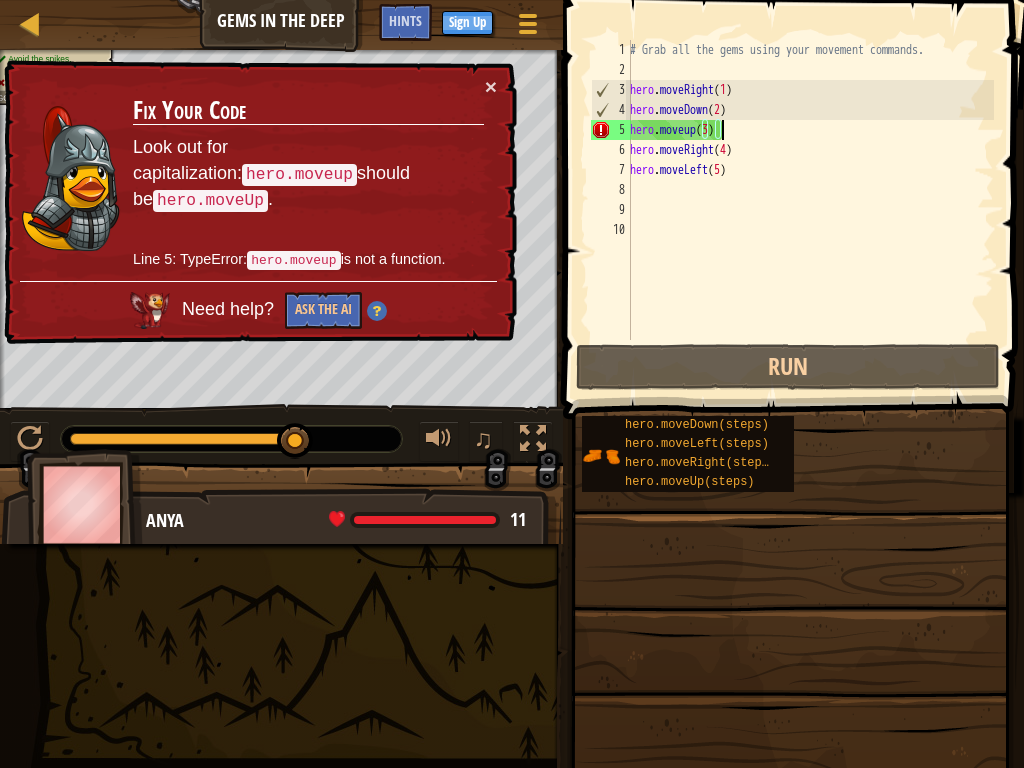 click on "hero . moveRight ( [NUMBER] ) hero . moveDown ( [NUMBER] ) hero . moveup ( [NUMBER] ) hero . moveRight ( [NUMBER] ) hero . moveLeft ( [NUMBER] )" at bounding box center (810, 210) 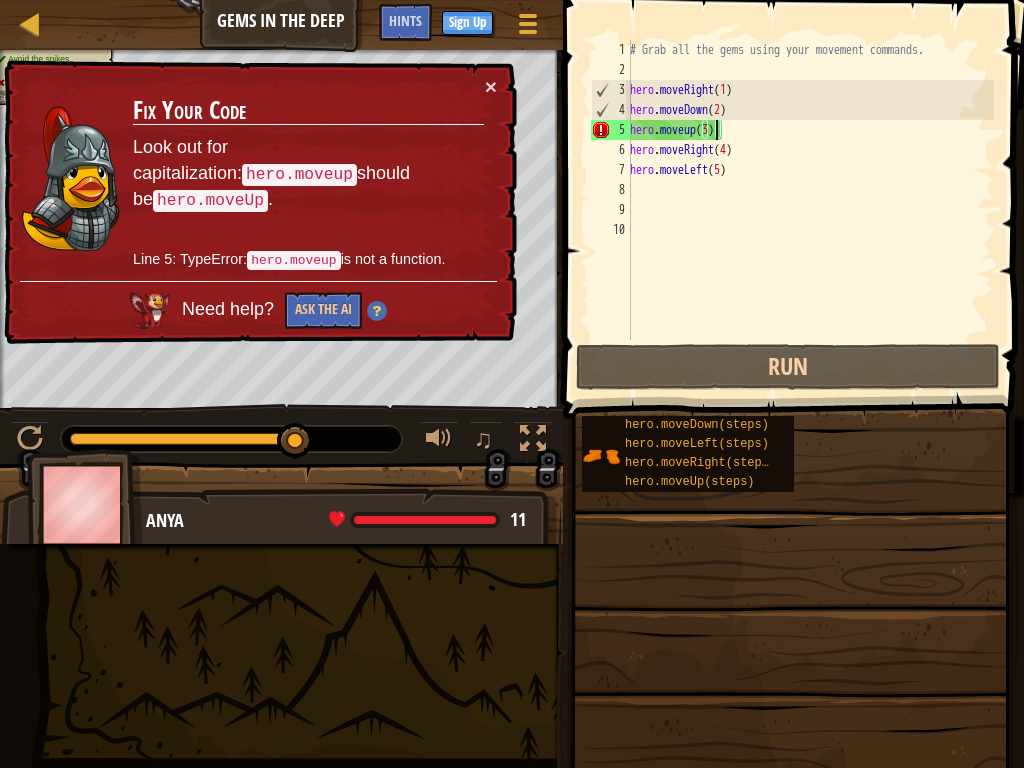 click on "hero . moveRight ( [NUMBER] ) hero . moveDown ( [NUMBER] ) hero . moveup ( [NUMBER] ) hero . moveRight ( [NUMBER] ) hero . moveLeft ( [NUMBER] )" at bounding box center (810, 210) 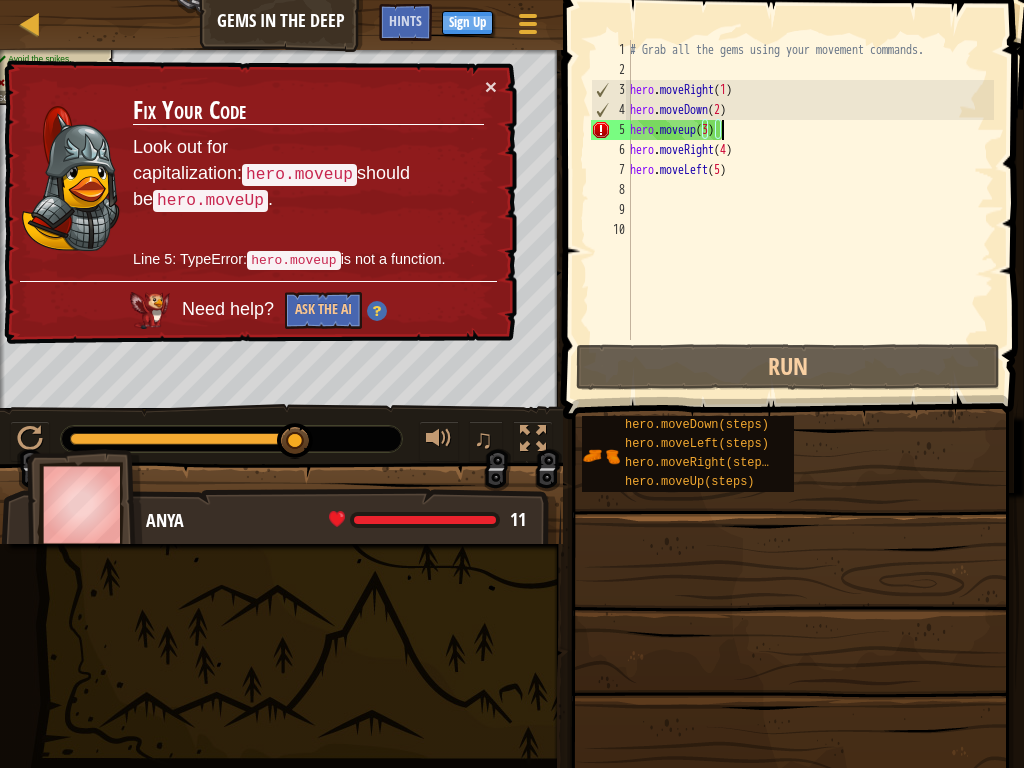 click on "hero . moveRight ( [NUMBER] ) hero . moveDown ( [NUMBER] ) hero . moveup ( [NUMBER] ) hero . moveRight ( [NUMBER] ) hero . moveLeft ( [NUMBER] )" at bounding box center (810, 210) 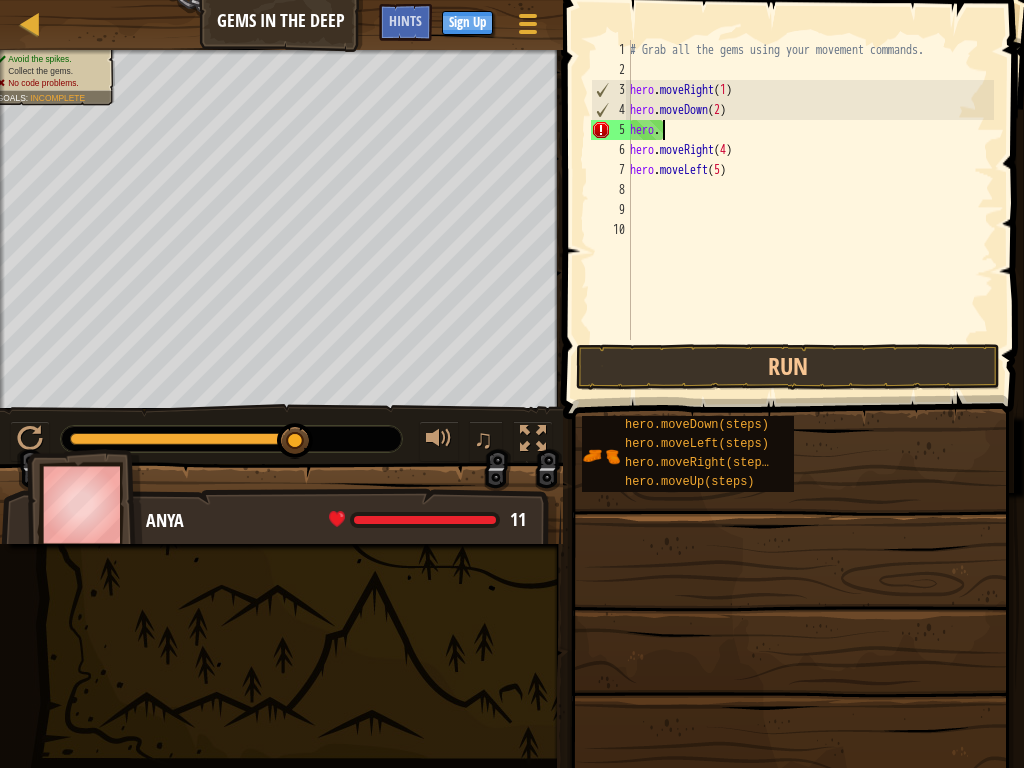 type on "h" 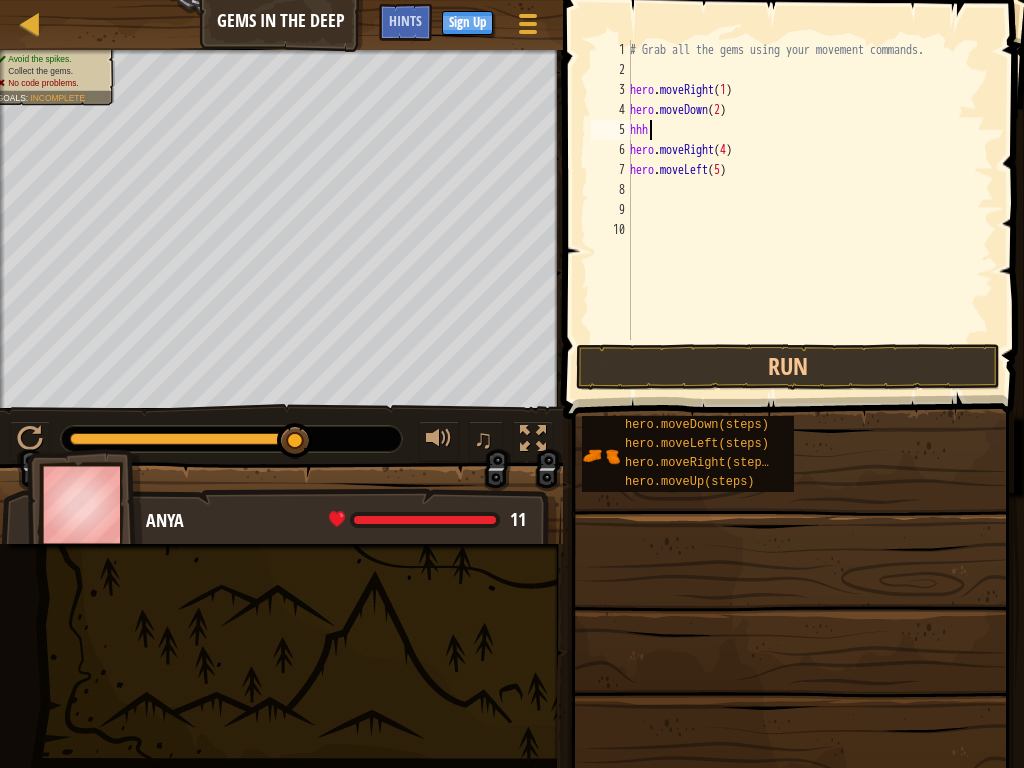 scroll, scrollTop: 9, scrollLeft: 0, axis: vertical 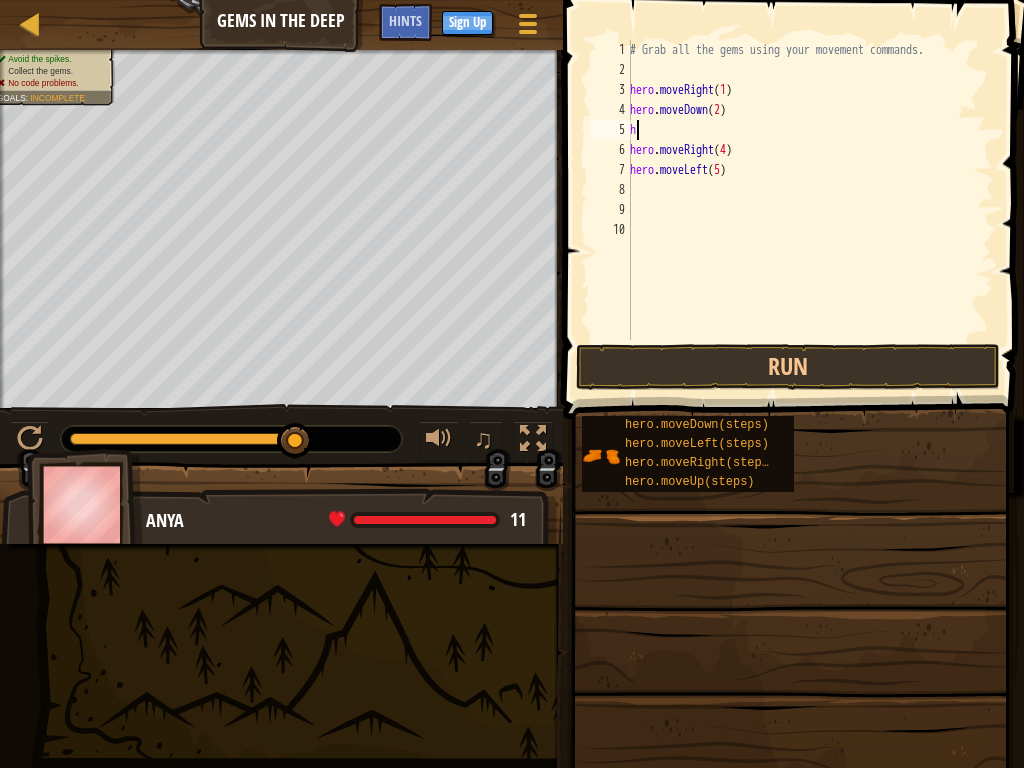 type on "h" 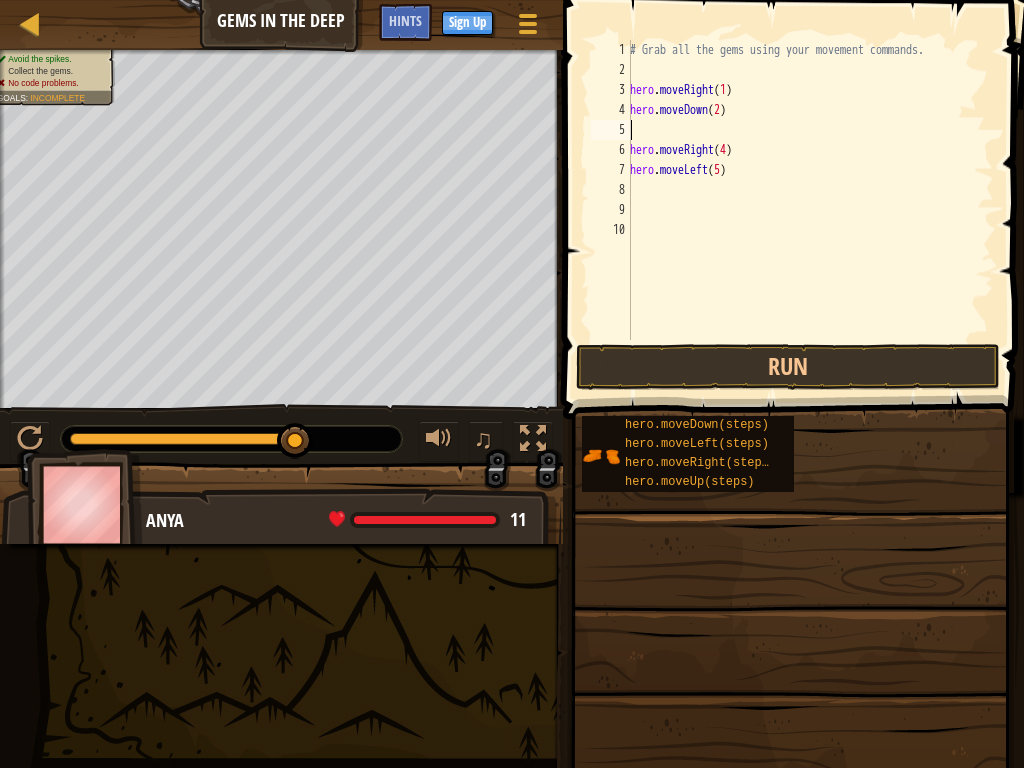 type on "h" 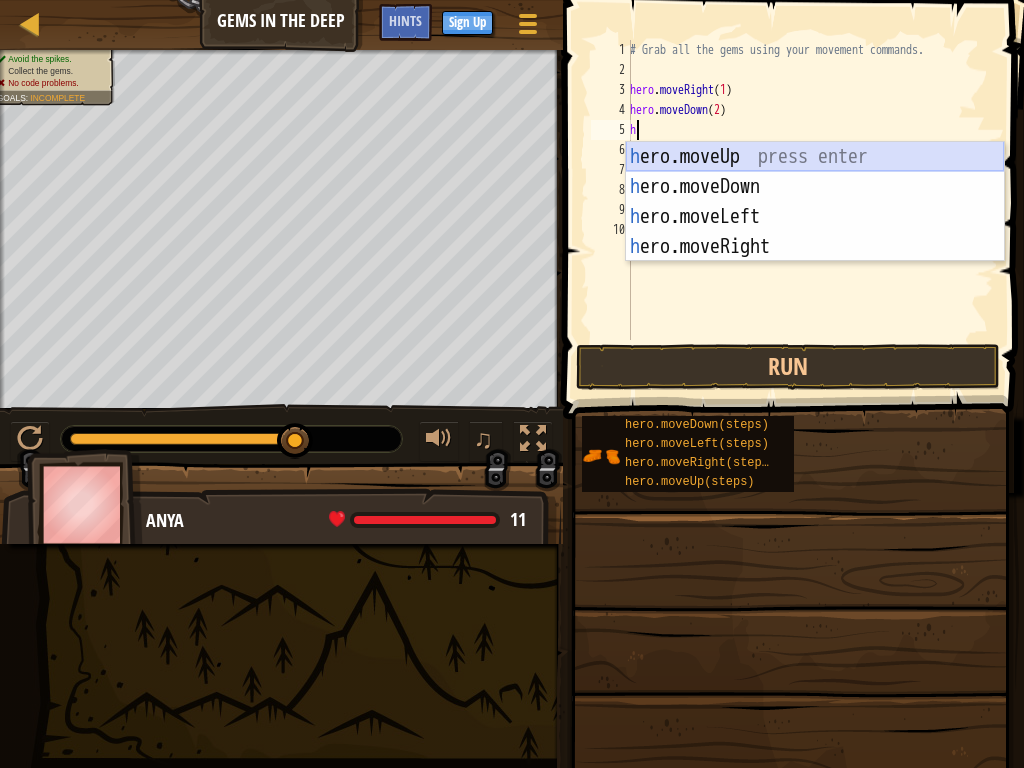 click on "h ero.moveUp press enter h ero.moveDown press enter h ero.moveLeft press enter h ero.moveRight press enter" at bounding box center [815, 232] 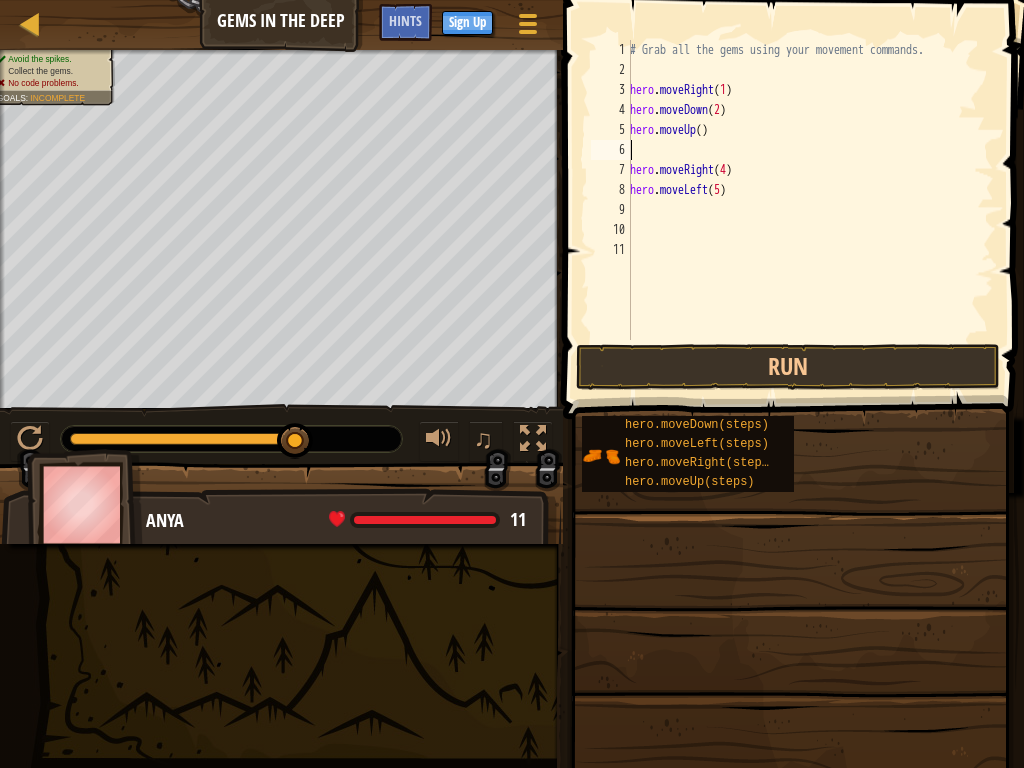 click on "hero . moveRight ( [NUMBER] ) hero . moveDown ( [NUMBER] ) hero . moveUp ( ) hero . moveRight ( [NUMBER] ) hero . moveLeft ( [NUMBER] )" at bounding box center (810, 210) 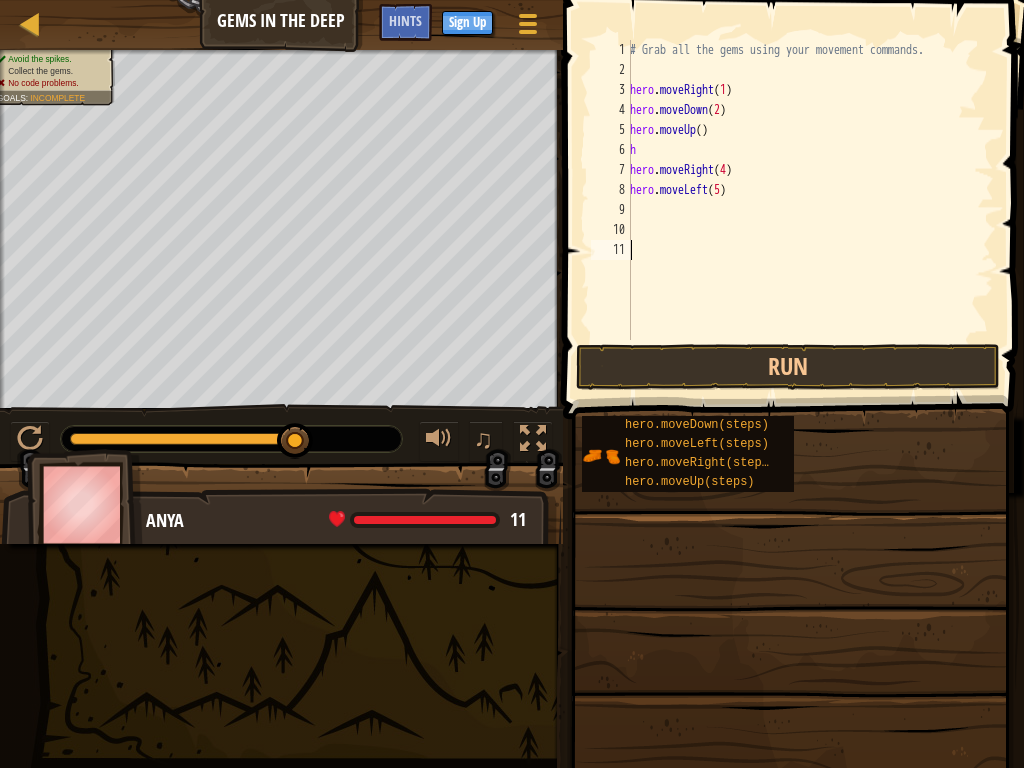 click on "hero . moveRight ( [NUMBER] ) hero . moveDown ( ) ( [NUMBER] ) hero . moveRight ( [NUMBER] ) hero . moveLeft ( [NUMBER] )" at bounding box center [810, 210] 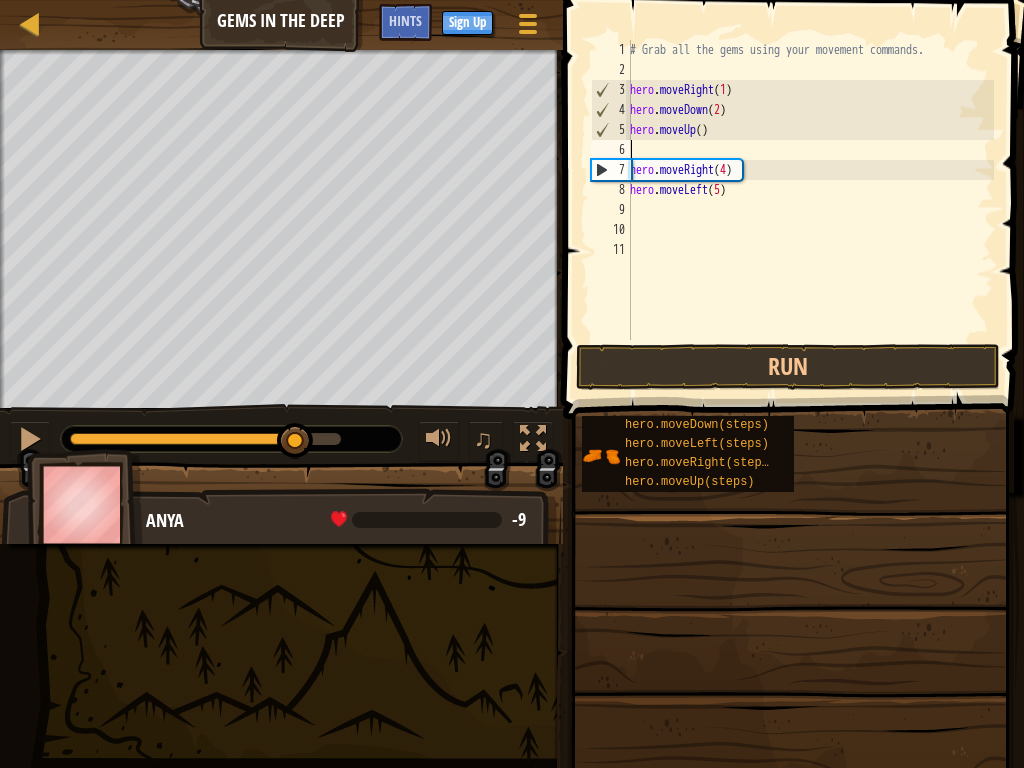 type on "h" 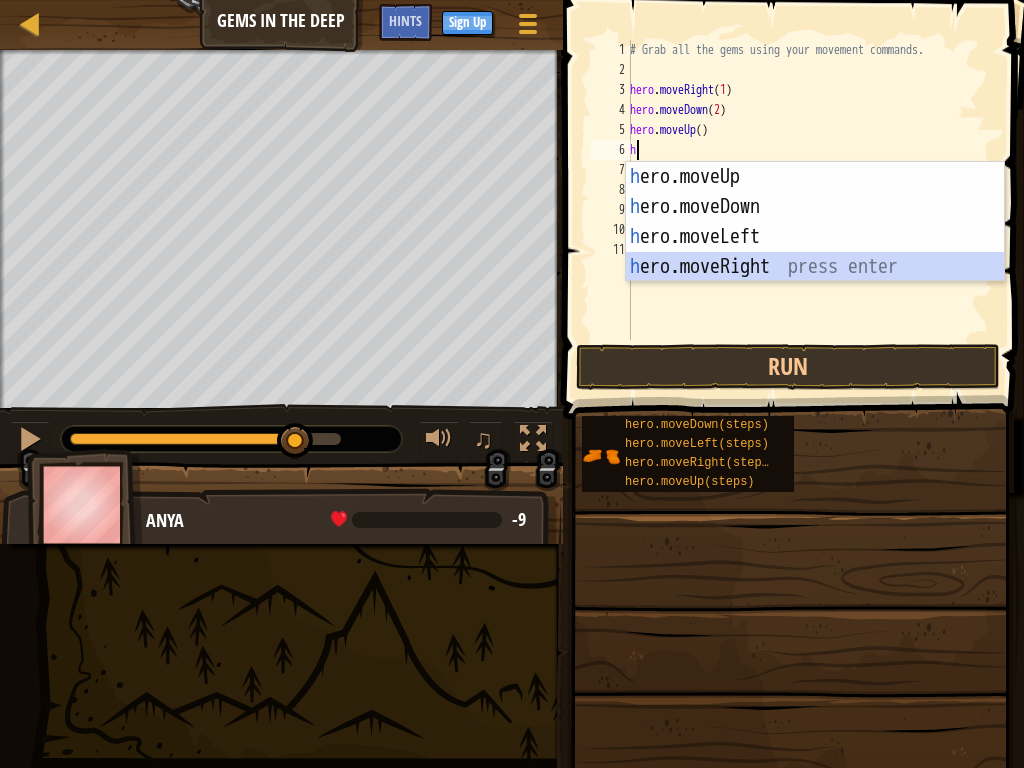 click on "h ero.moveUp press enter h ero.moveDown press enter h ero.moveLeft press enter h ero.moveRight press enter" at bounding box center (815, 252) 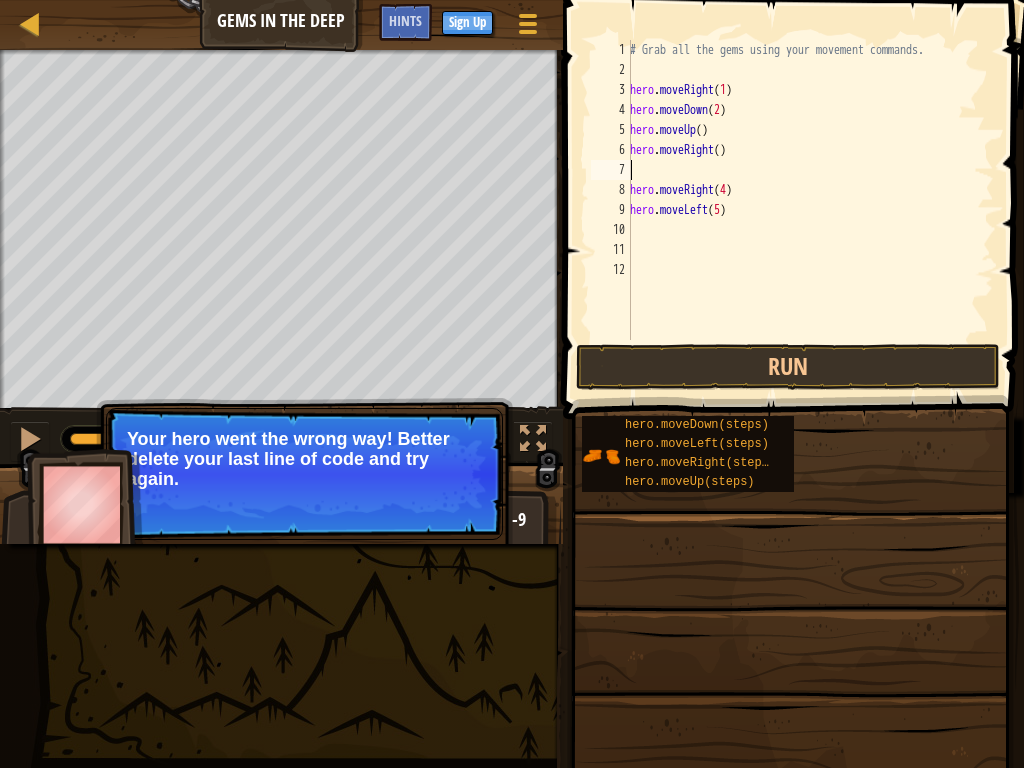 type on "k" 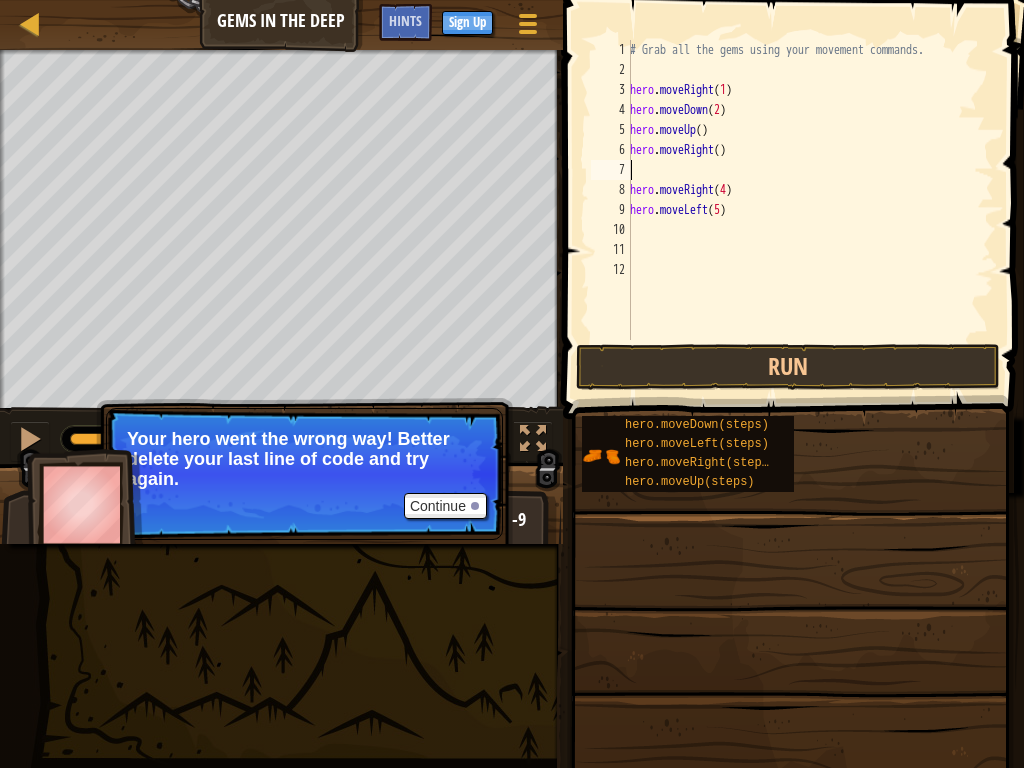type on "h" 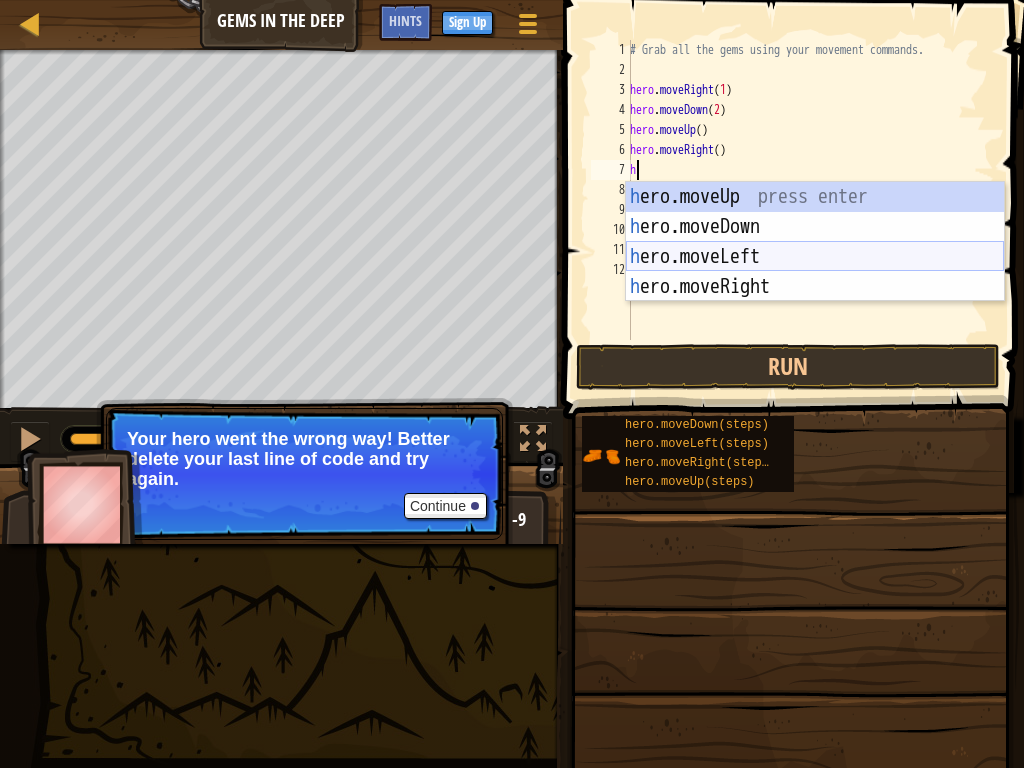 click on "h ero.moveUp press enter h ero.moveDown press enter h ero.moveLeft press enter h ero.moveRight press enter" at bounding box center (815, 272) 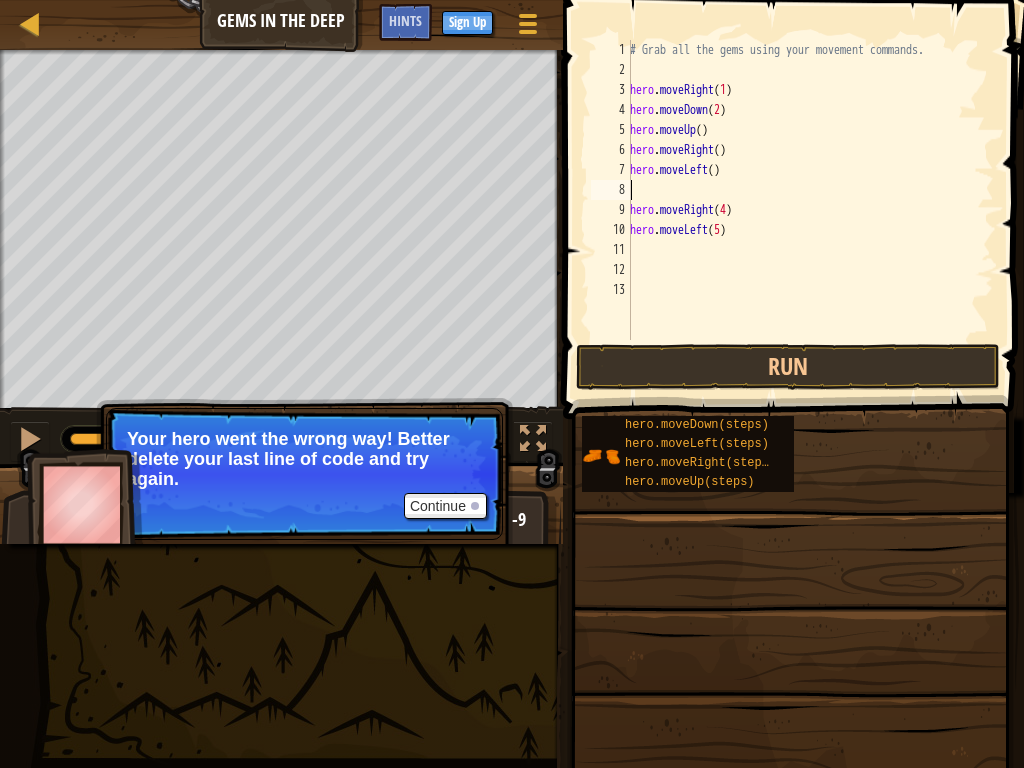 click on "hero . moveRight ( [NUMBER] ) hero . moveDown ( [NUMBER] ) hero . moveUp ( ) hero . moveRight ( ) hero . moveLeft ( ) hero . moveRight ( [NUMBER] ) hero . moveLeft ( [NUMBER] )" at bounding box center (810, 210) 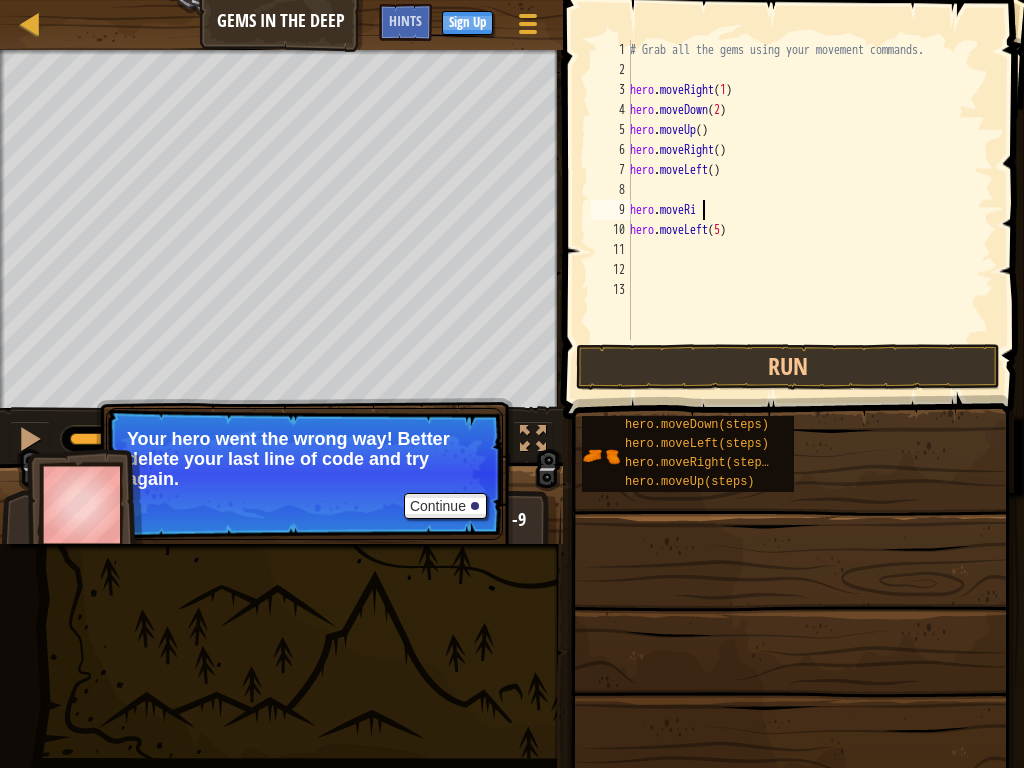 type on "h" 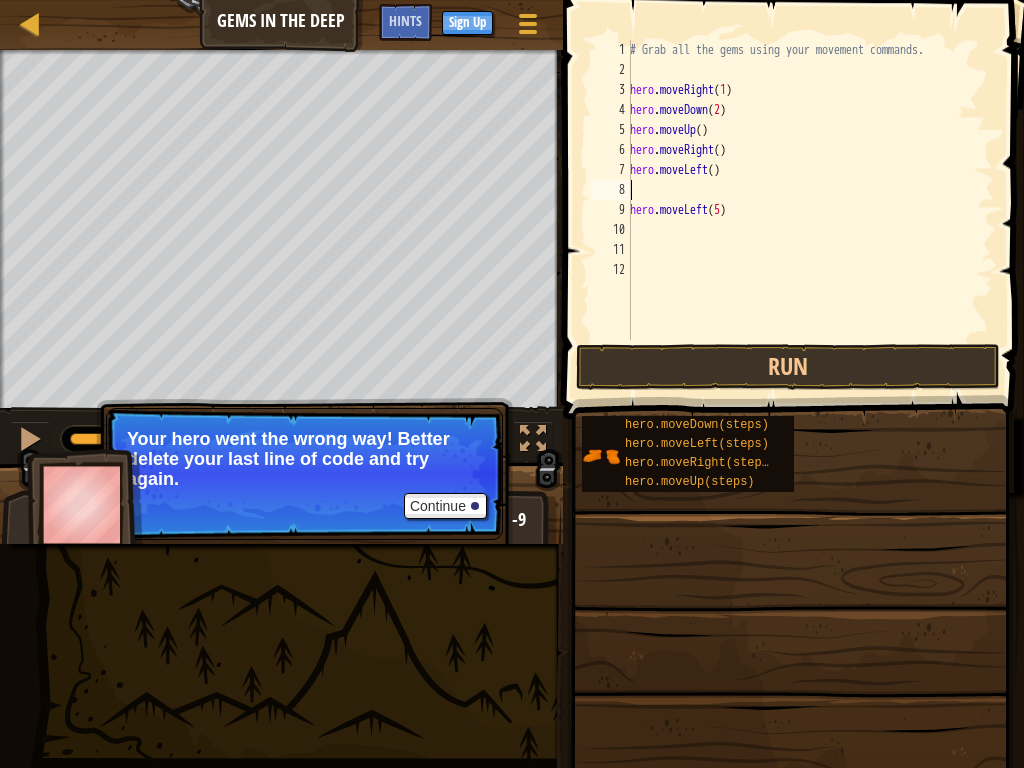 click on "hero . moveRight ( [NUMBER] ) hero . moveDown ( [NUMBER] ) hero . moveUp ( ) hero . moveRight ( ) hero . moveLeft ( ) hero . moveLeft ( [NUMBER] )" at bounding box center (810, 210) 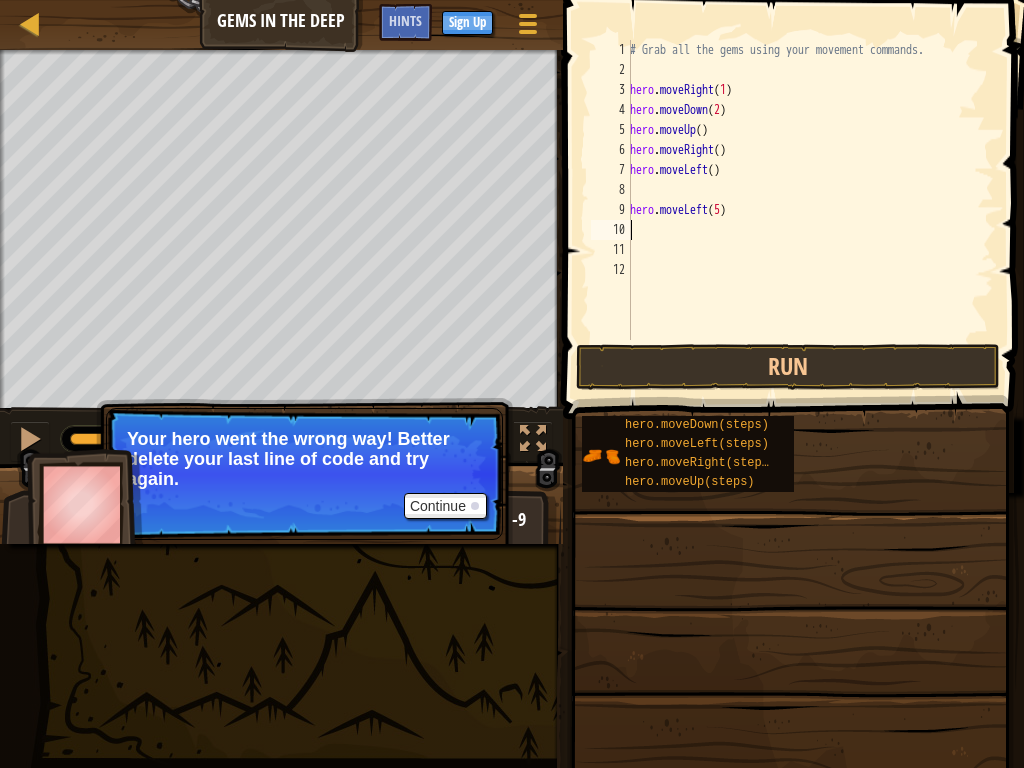click on "hero . moveRight ( [NUMBER] ) hero . moveDown ( [NUMBER] ) hero . moveUp ( ) hero . moveRight ( ) hero . moveLeft ( ) hero . moveLeft ( [NUMBER] )" at bounding box center [810, 210] 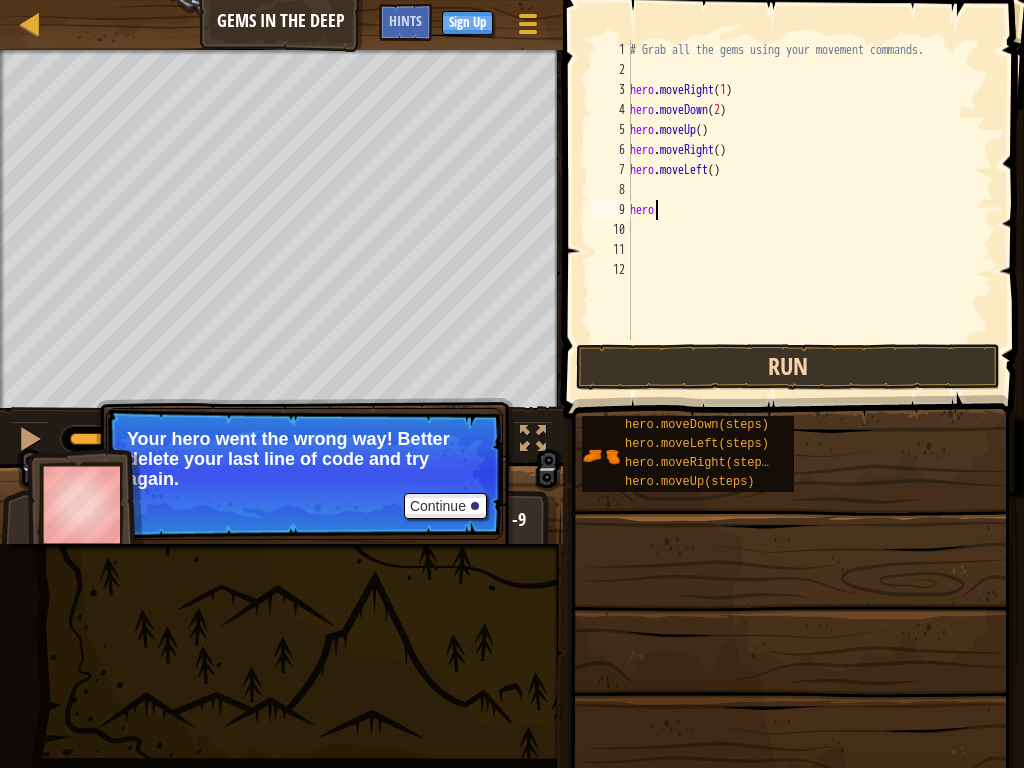 type on "h" 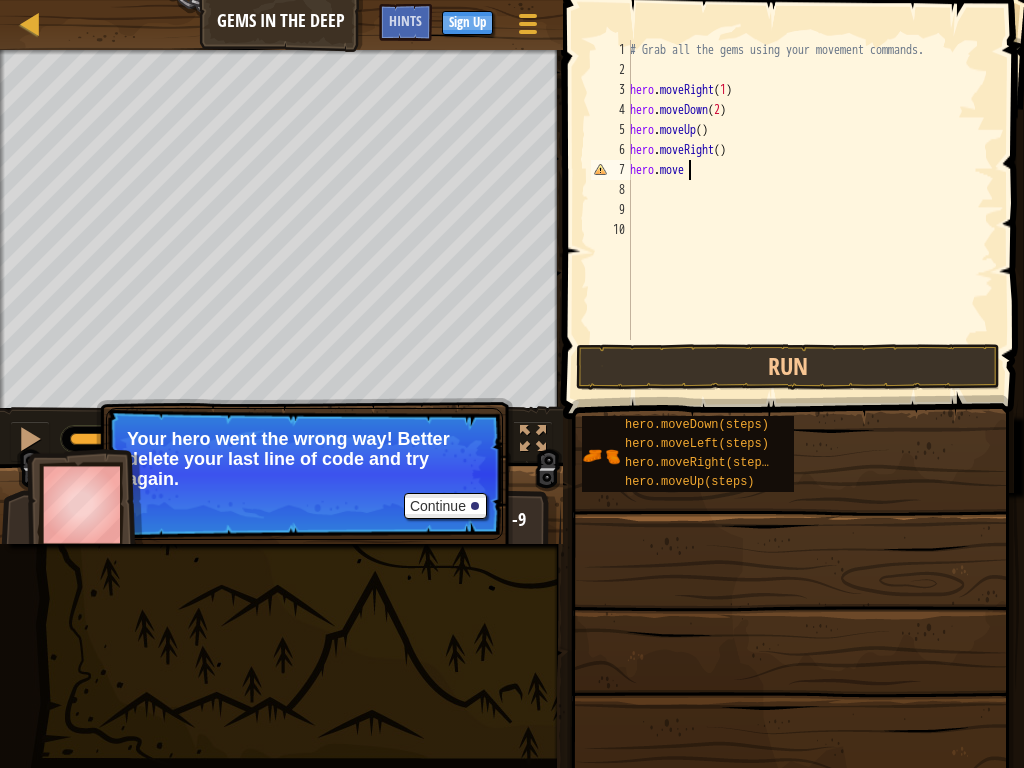 click on "hero . moveRight ( [NUMBER] ) hero . moveDown ( [NUMBER] ) hero . moveUp ( ) hero . moveRight ( ) hero . move" at bounding box center [810, 210] 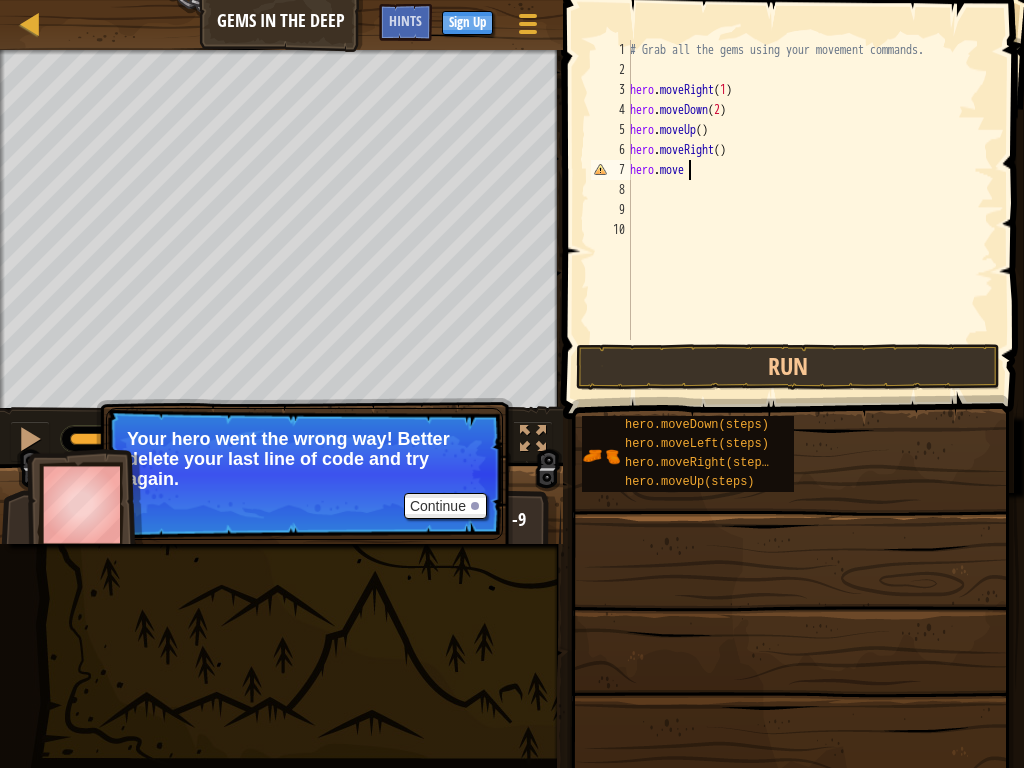 type on "h" 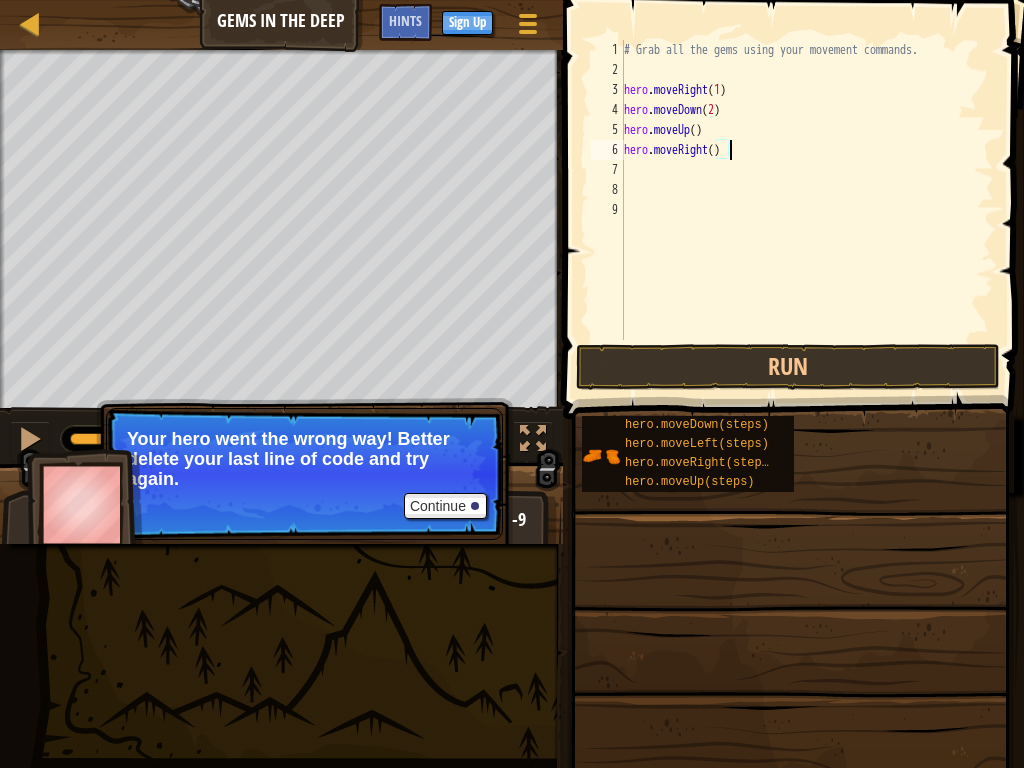 click on "hero . moveRight ( [NUMBER] ) hero . moveDown ( [NUMBER] ) hero . moveUp ( ) hero . moveRight ( )" at bounding box center (807, 210) 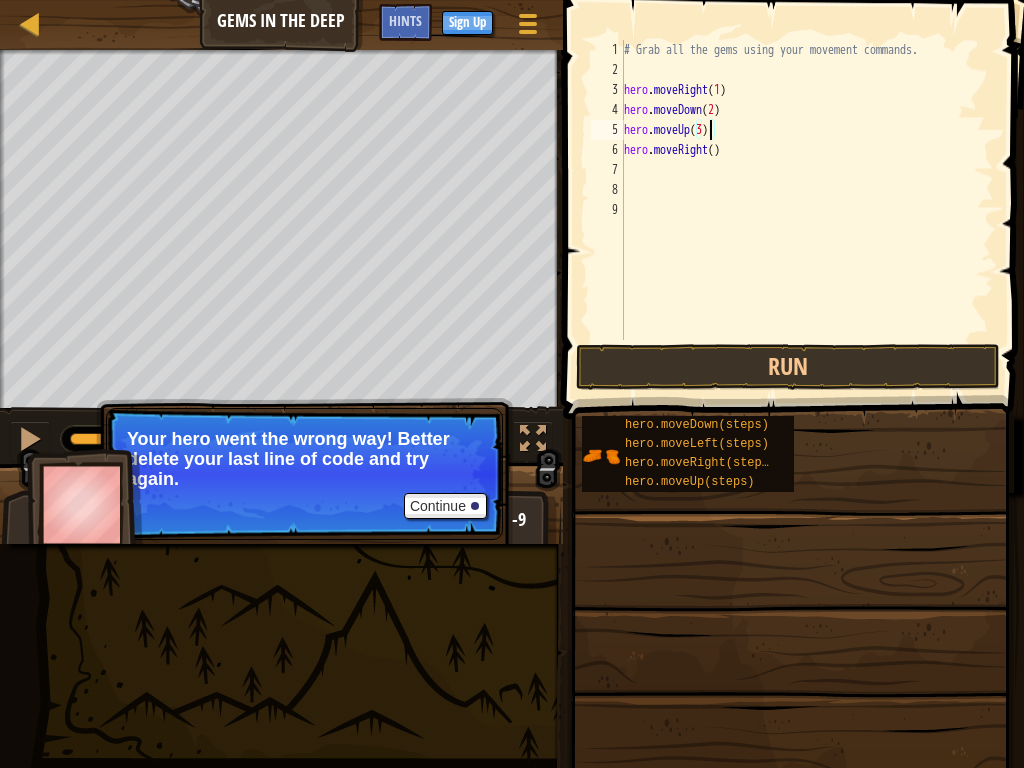 scroll, scrollTop: 9, scrollLeft: 6, axis: both 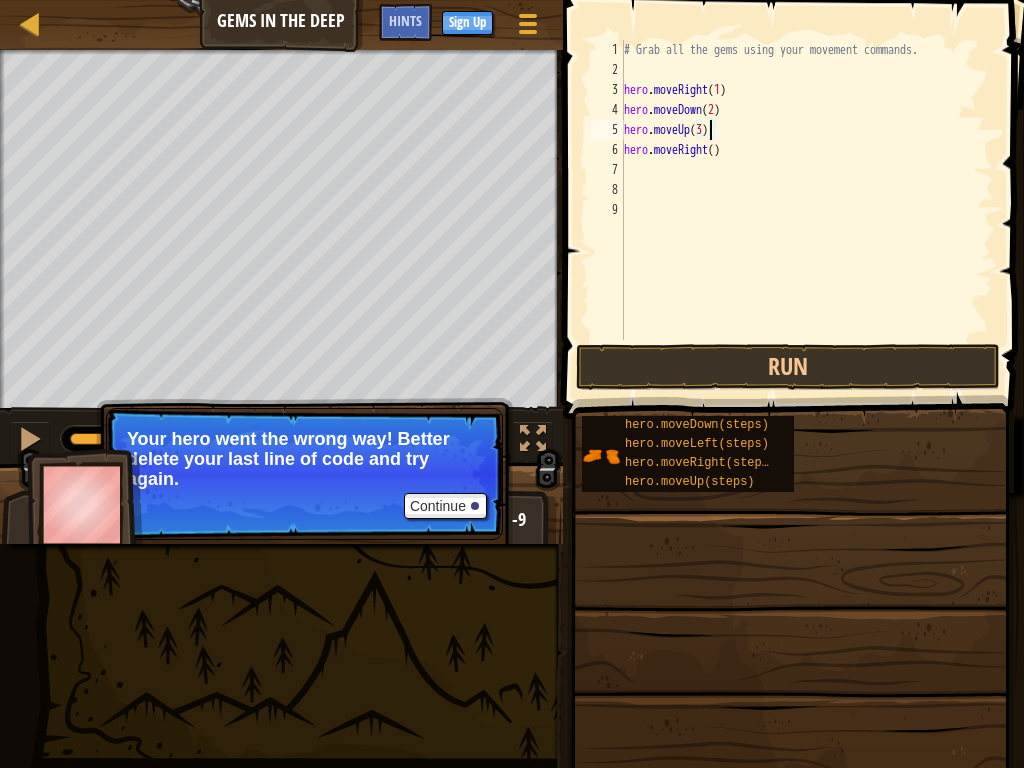 click on "hero . moveRight ( [NUMBER] ) hero . moveDown ( [NUMBER] ) hero . moveUp ( [NUMBER] ) hero . moveRight ( )" at bounding box center (807, 210) 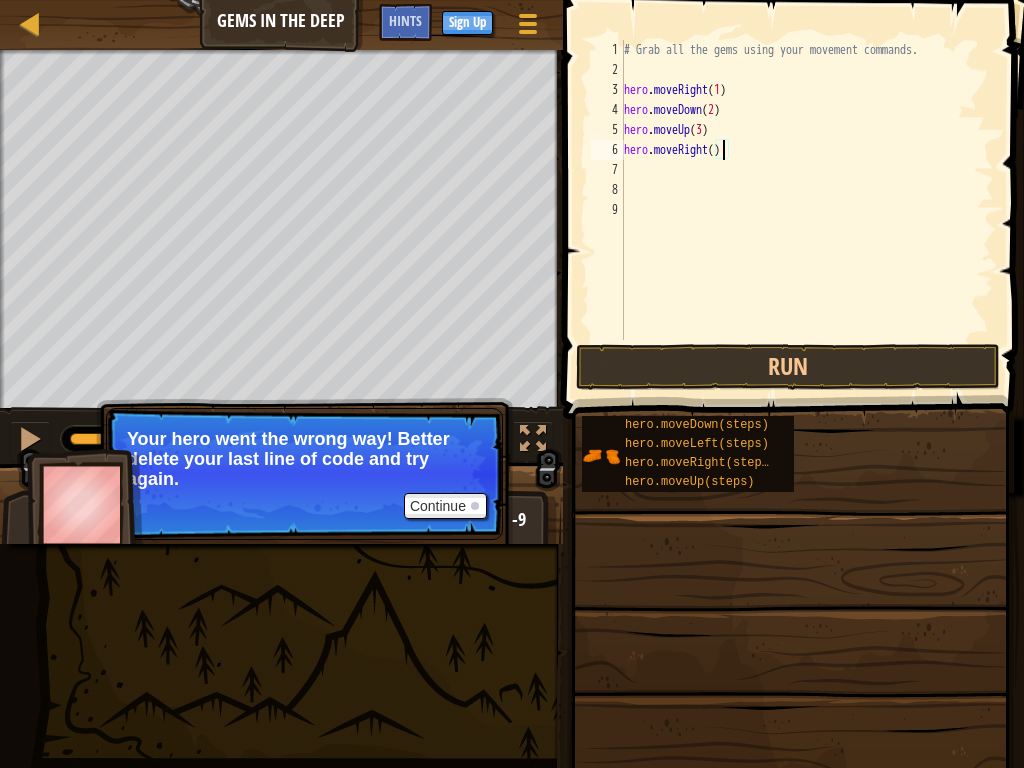 type on "hero.moveRight(4)" 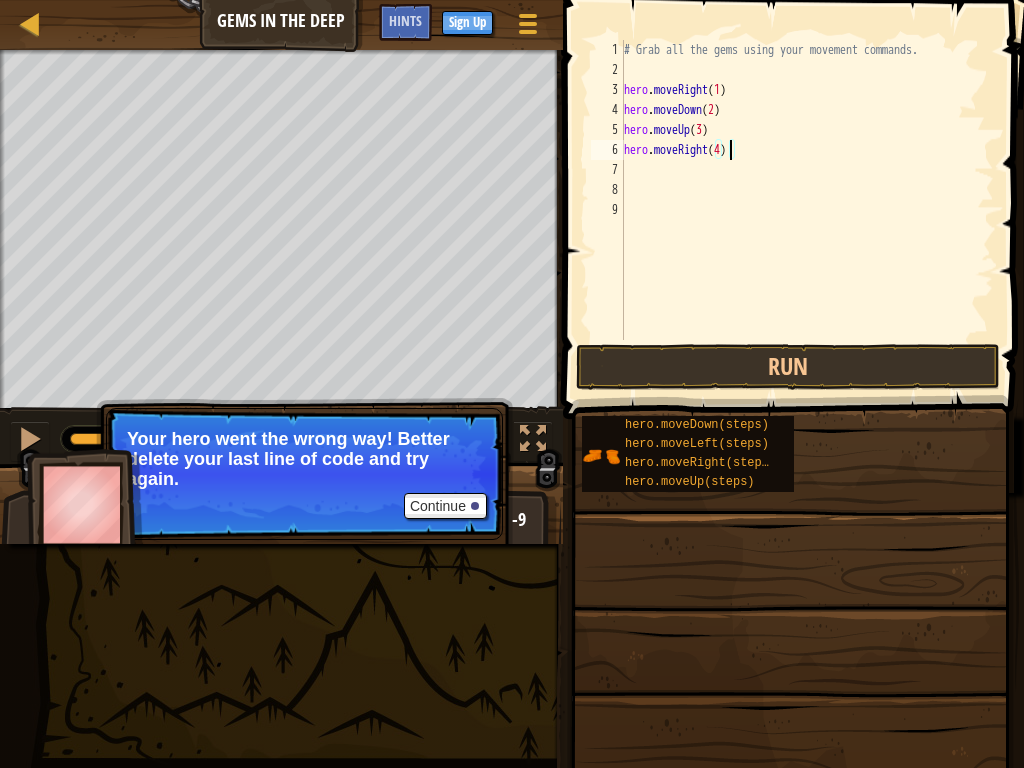 scroll, scrollTop: 9, scrollLeft: 8, axis: both 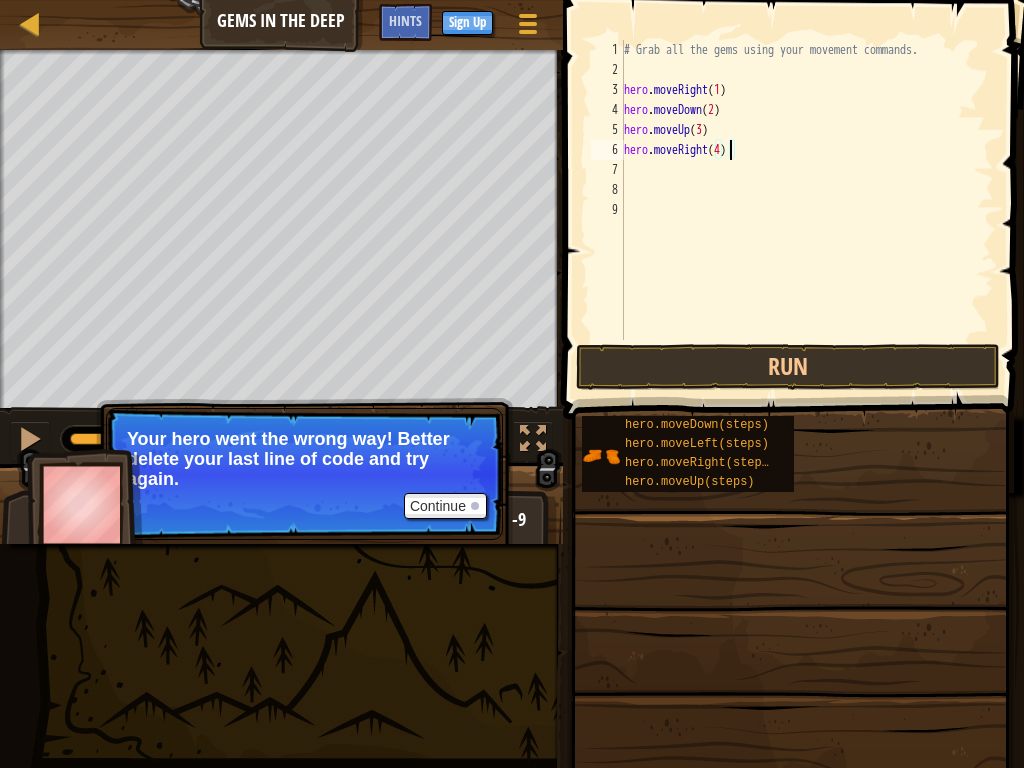 click on "hero . moveRight ( [NUMBER] ) hero . moveDown ( [NUMBER] ) hero . moveUp ( [NUMBER] ) hero . moveRight ( [NUMBER] )" at bounding box center (807, 210) 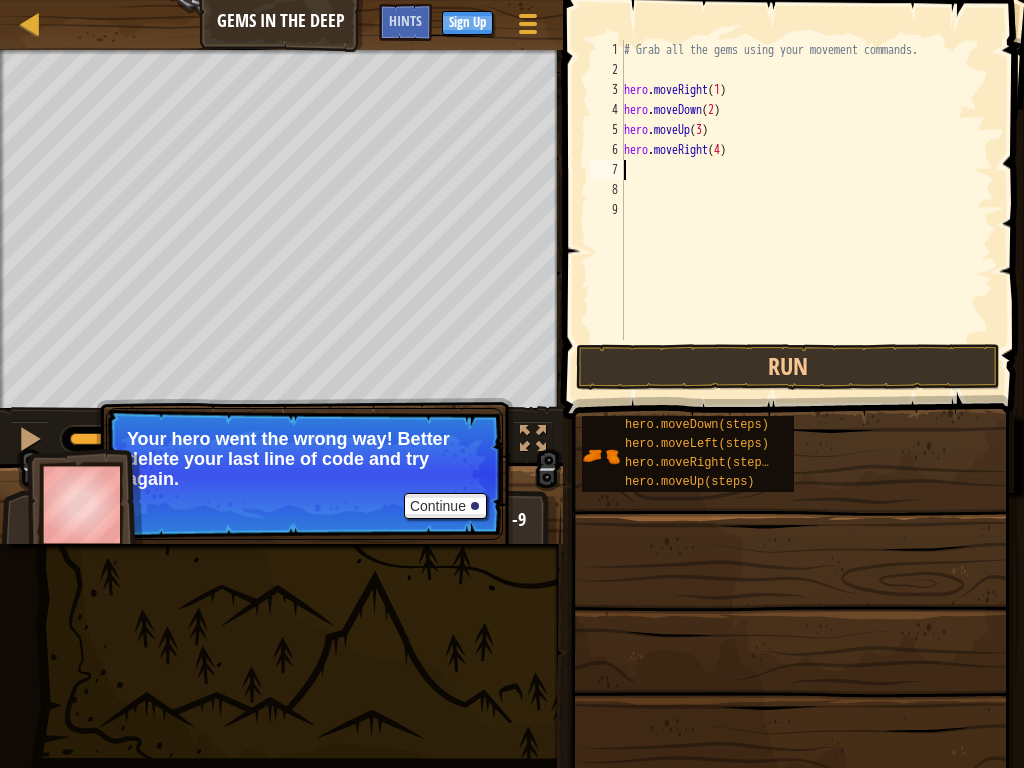 scroll, scrollTop: 9, scrollLeft: 0, axis: vertical 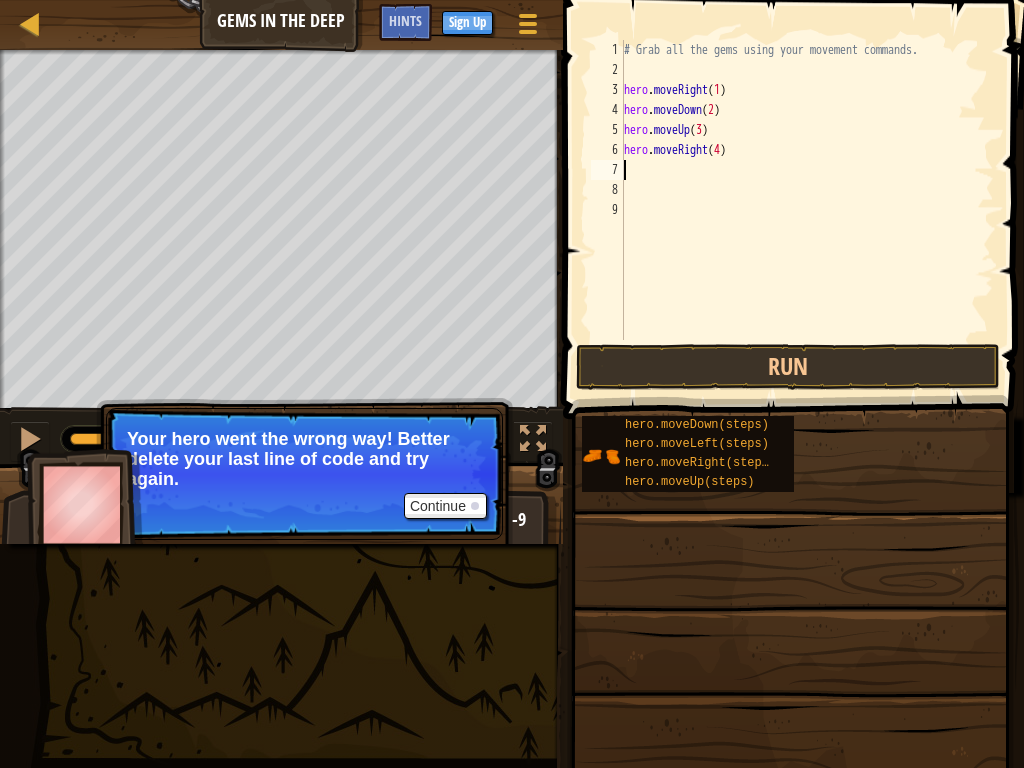 type on "h" 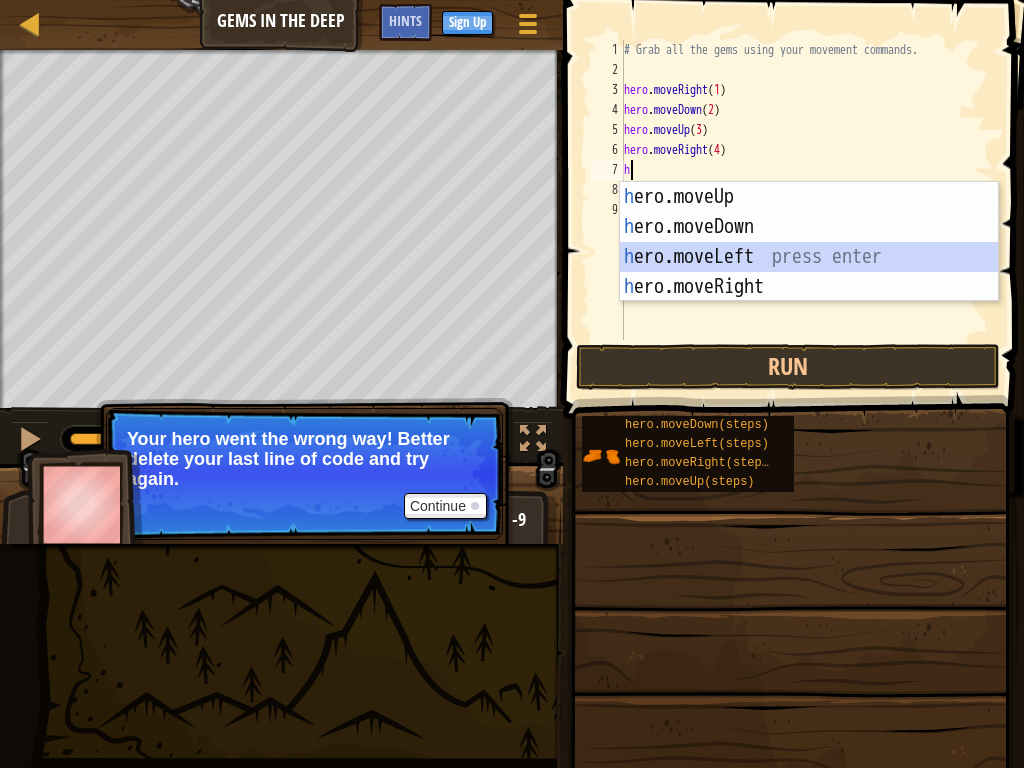 click on "h ero.moveUp press enter h ero.moveDown press enter h ero.moveLeft press enter h ero.moveRight press enter" at bounding box center [809, 272] 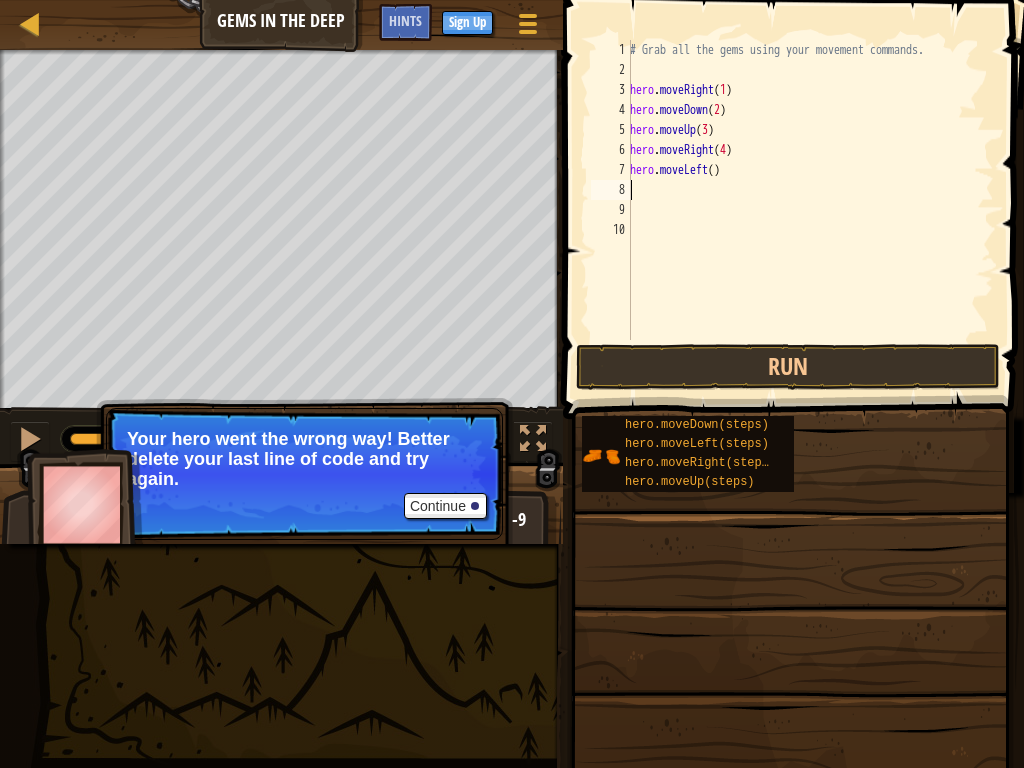 click on "hero . moveRight ( [NUMBER] ) hero . moveDown ( [NUMBER] ) hero . moveUp ( [NUMBER] ) hero . moveRight ( [NUMBER] ) hero . moveLeft ( )" at bounding box center [810, 210] 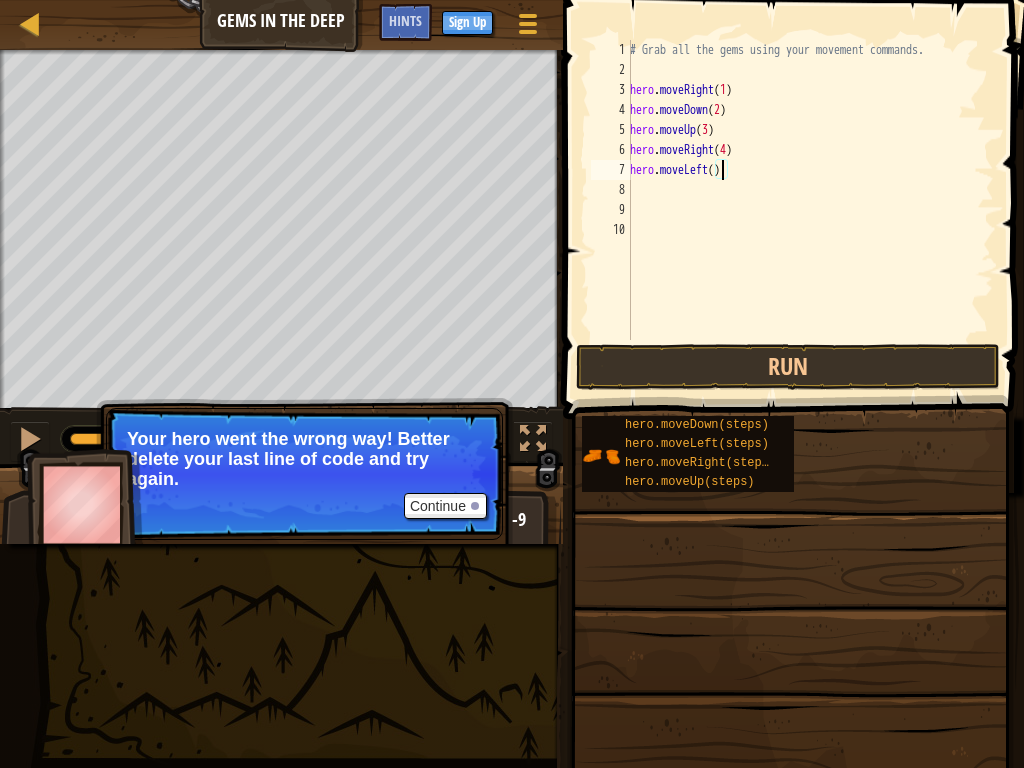 scroll, scrollTop: 9, scrollLeft: 7, axis: both 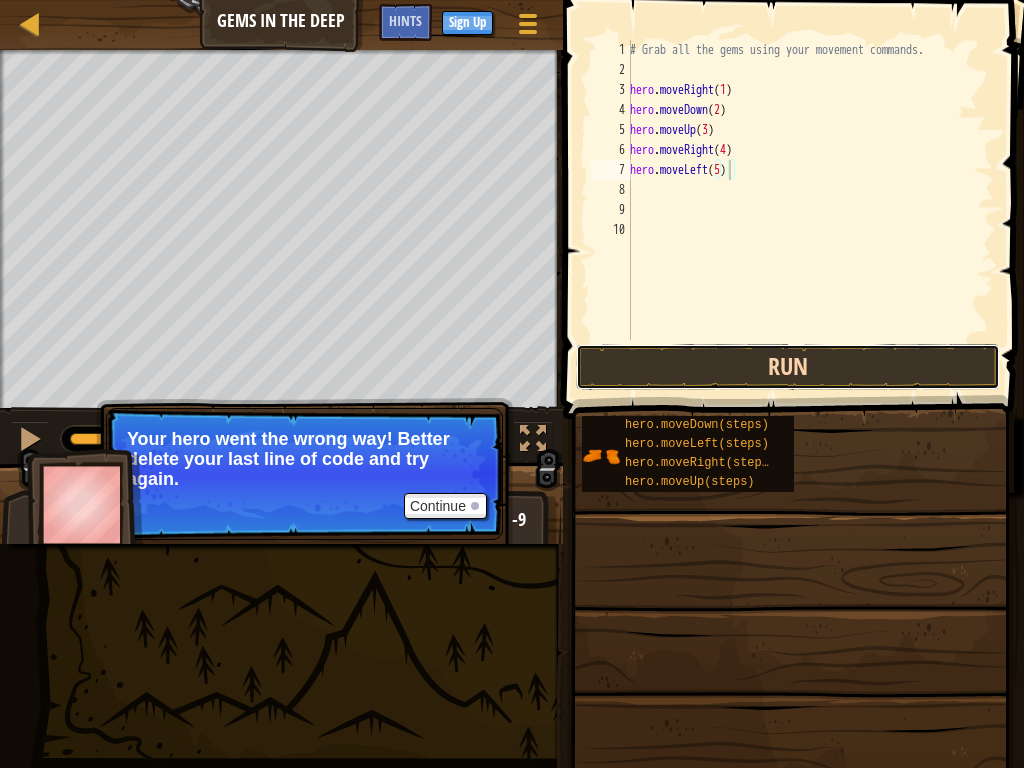 click on "Run" at bounding box center [788, 367] 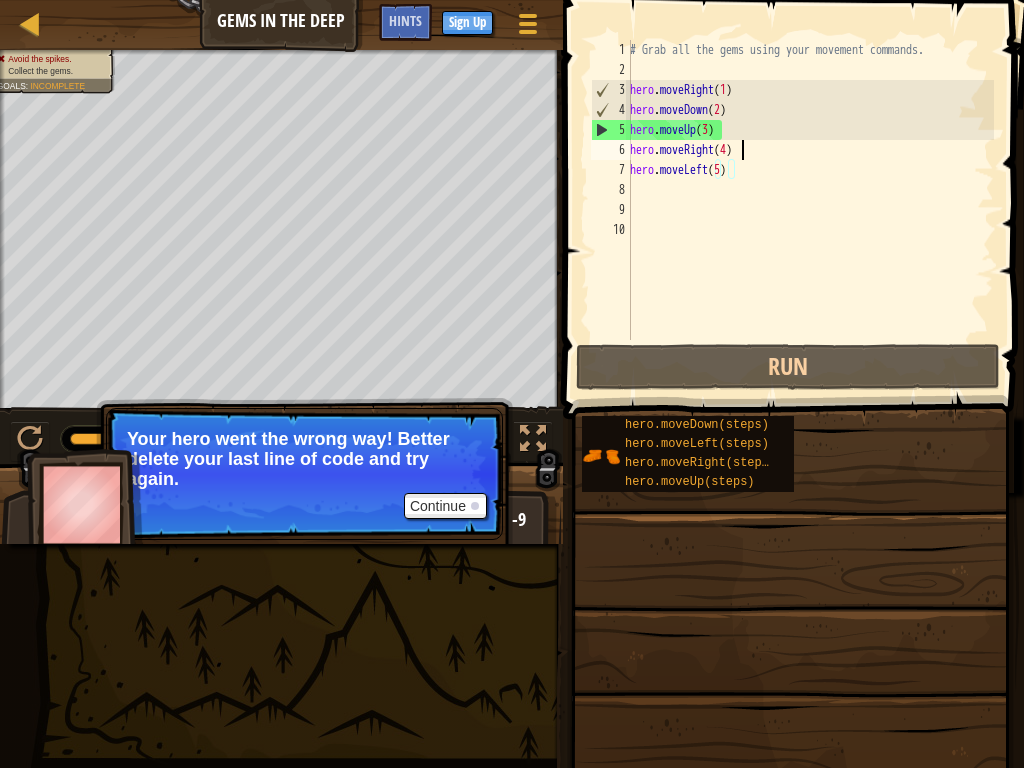click on "hero . moveRight ( [NUMBER] ) hero . moveDown ( [NUMBER] ) hero . moveUp ( [NUMBER] ) hero . moveRight ( [NUMBER] ) hero . moveLeft ( [NUMBER] )" at bounding box center [810, 210] 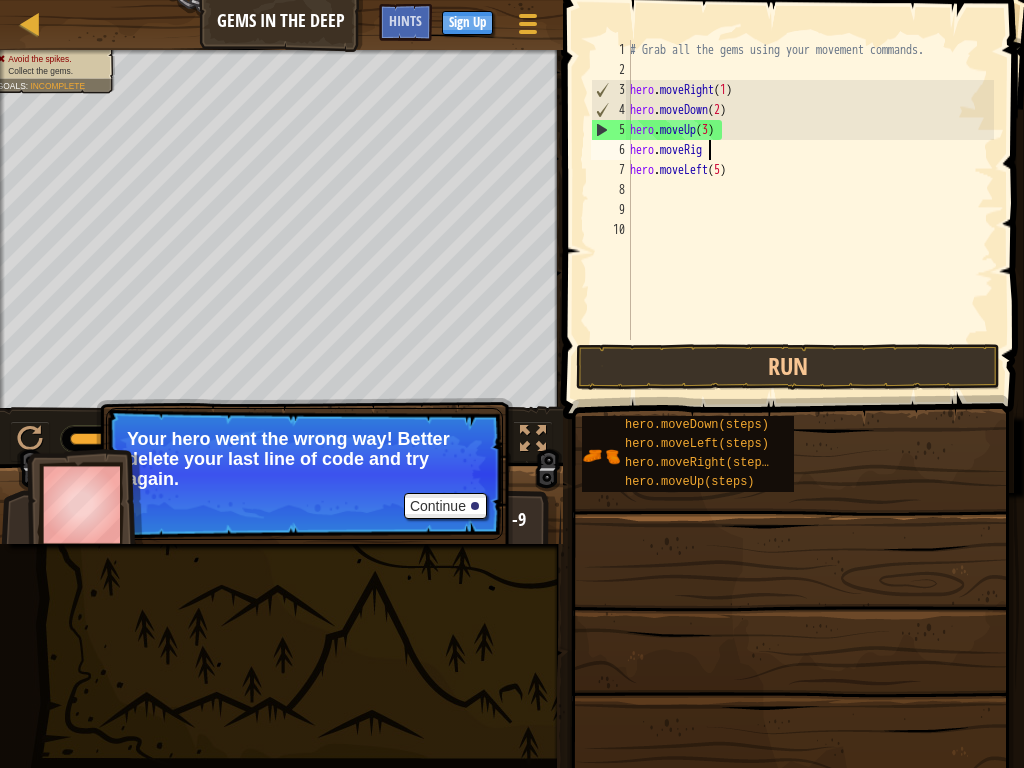 scroll, scrollTop: 9, scrollLeft: 4, axis: both 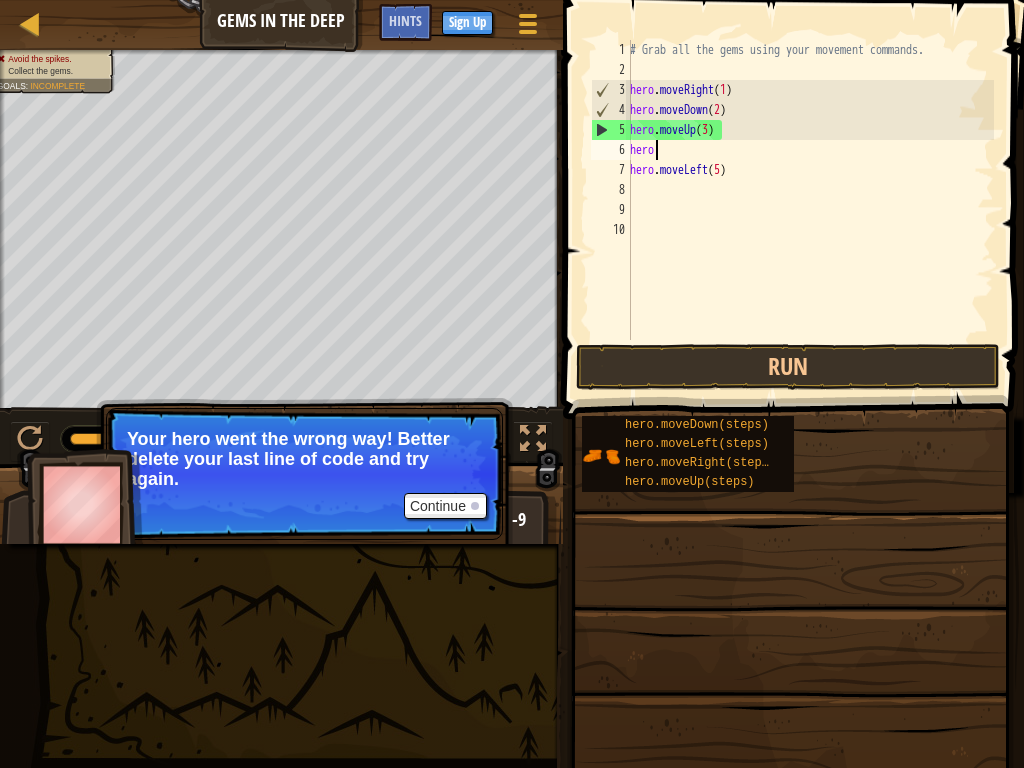 type on "h" 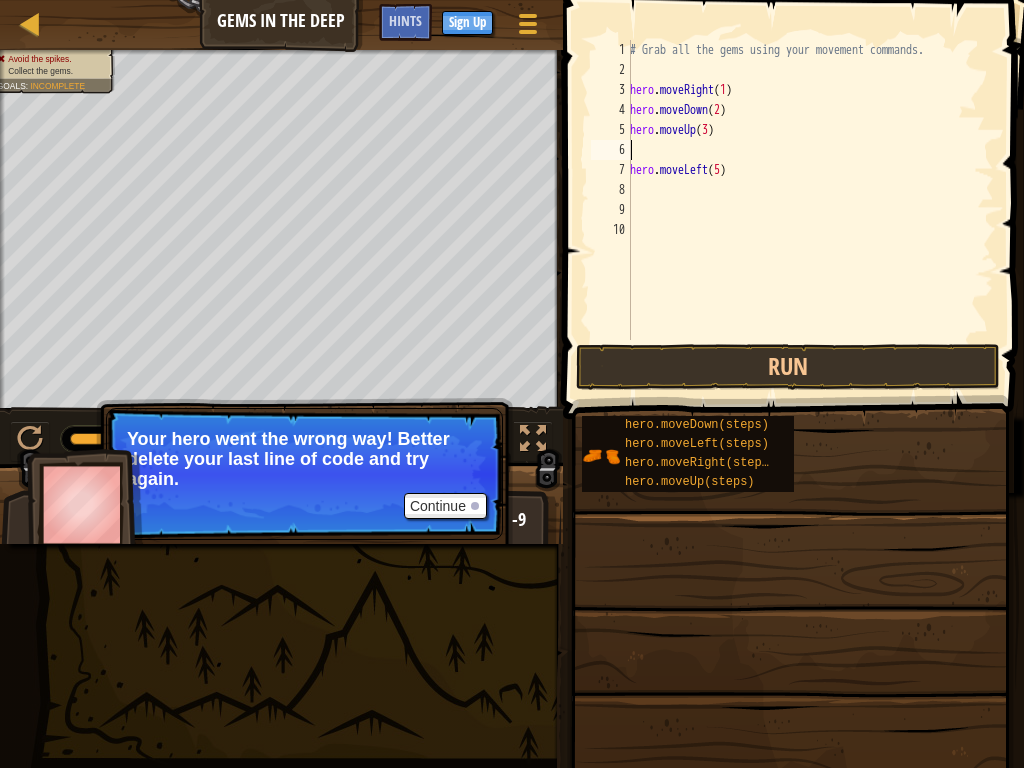 type on "h" 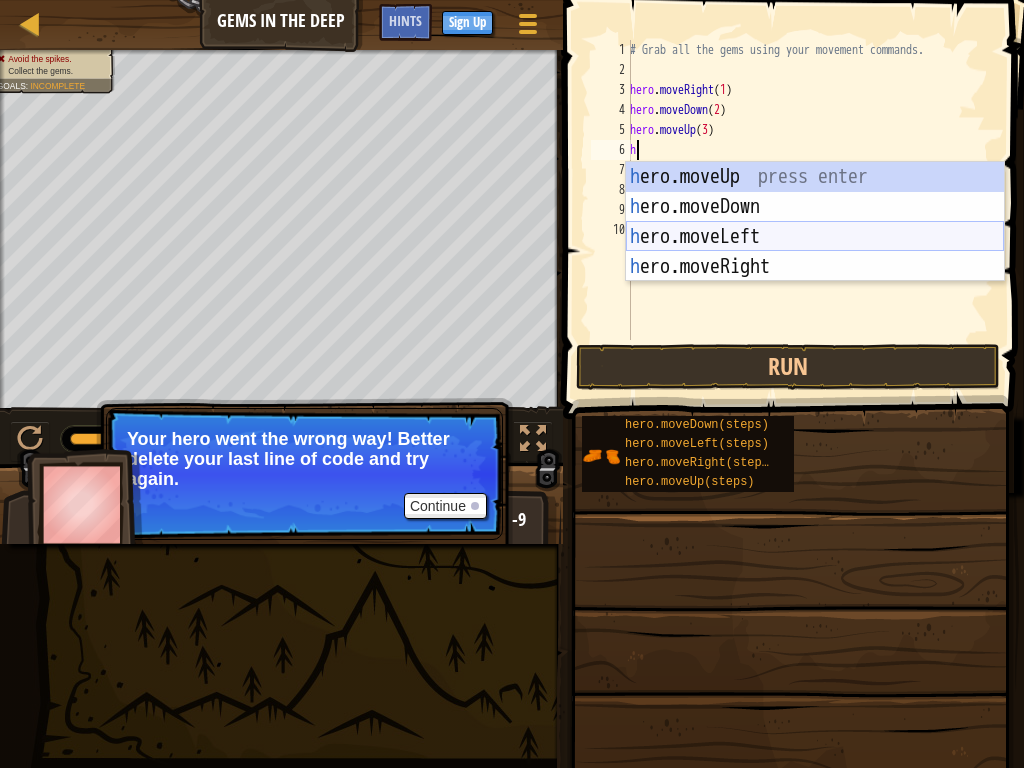 click on "h ero.moveUp press enter h ero.moveDown press enter h ero.moveLeft press enter h ero.moveRight press enter" at bounding box center [815, 252] 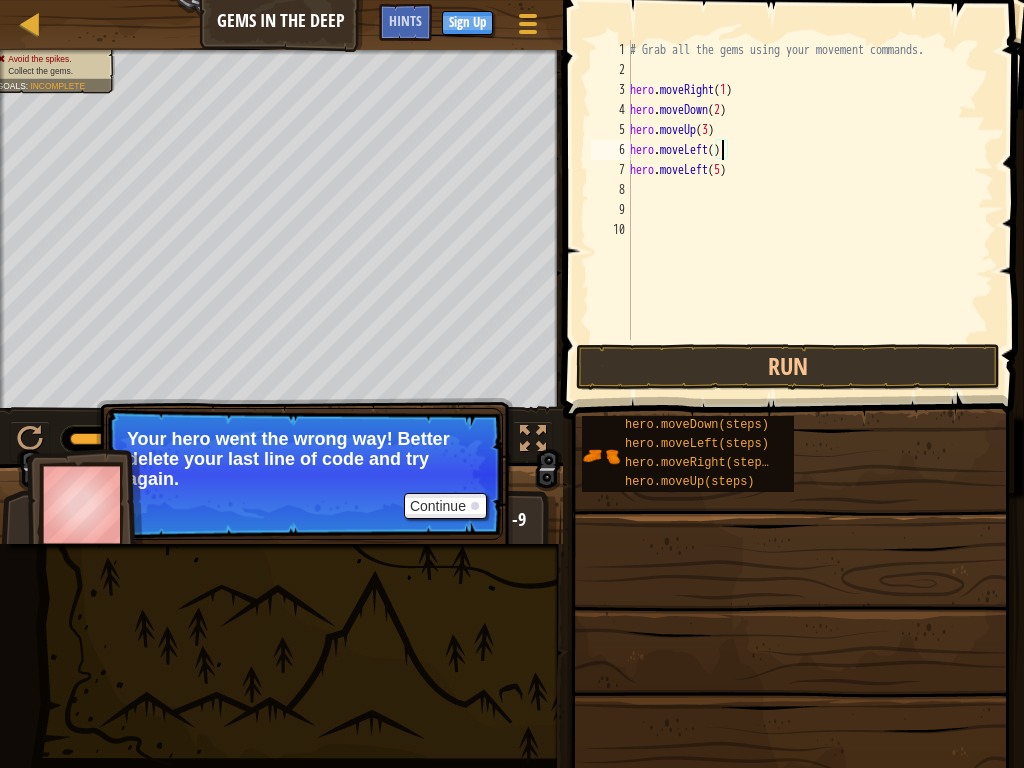 click on "hero . moveRight ( [NUMBER] ) hero . moveDown ( [NUMBER] ) hero . moveUp ( [NUMBER] ) hero . moveLeft ( ) hero . moveLeft ( [NUMBER] )" at bounding box center (810, 210) 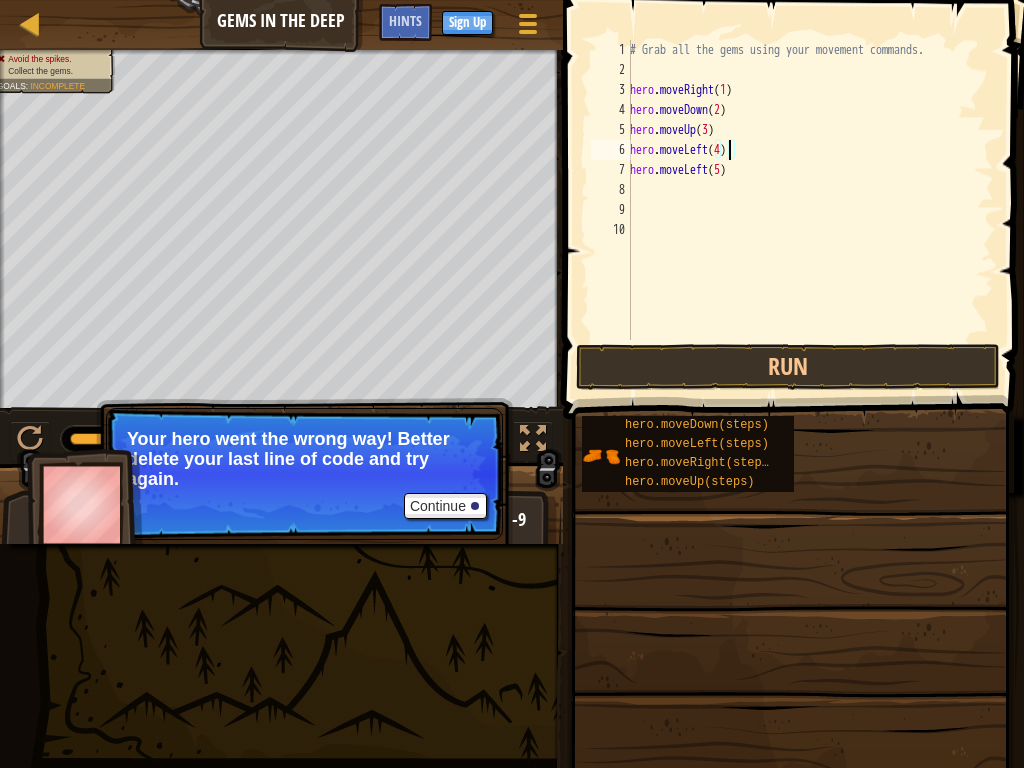 scroll, scrollTop: 9, scrollLeft: 7, axis: both 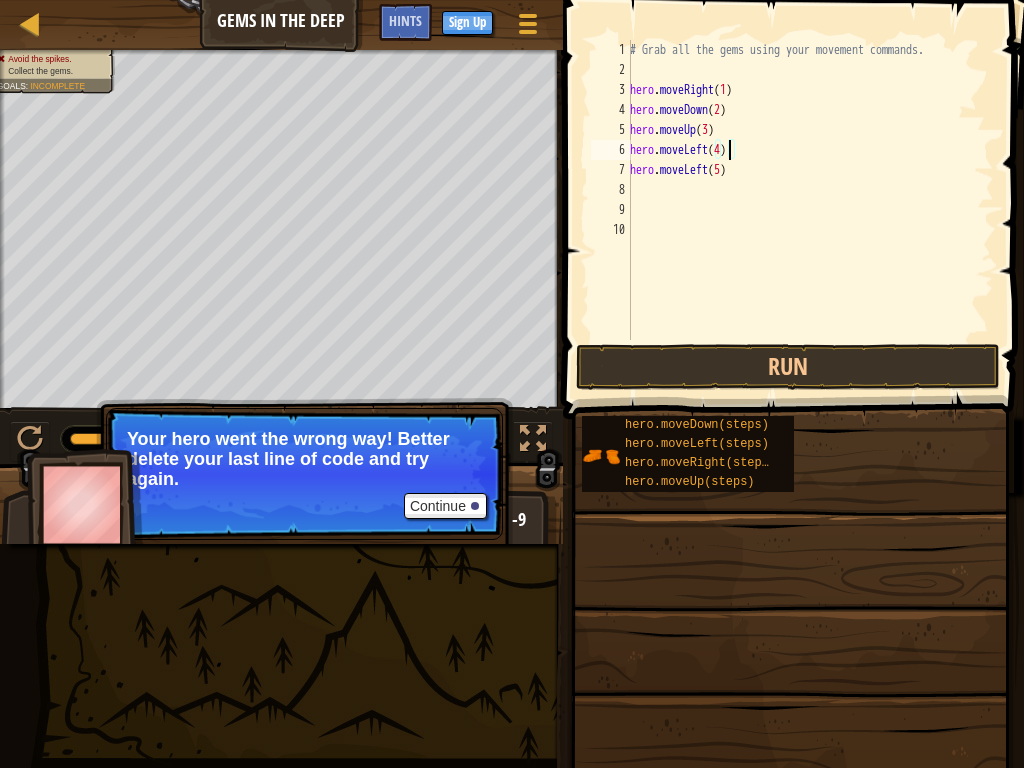 click at bounding box center (795, 181) 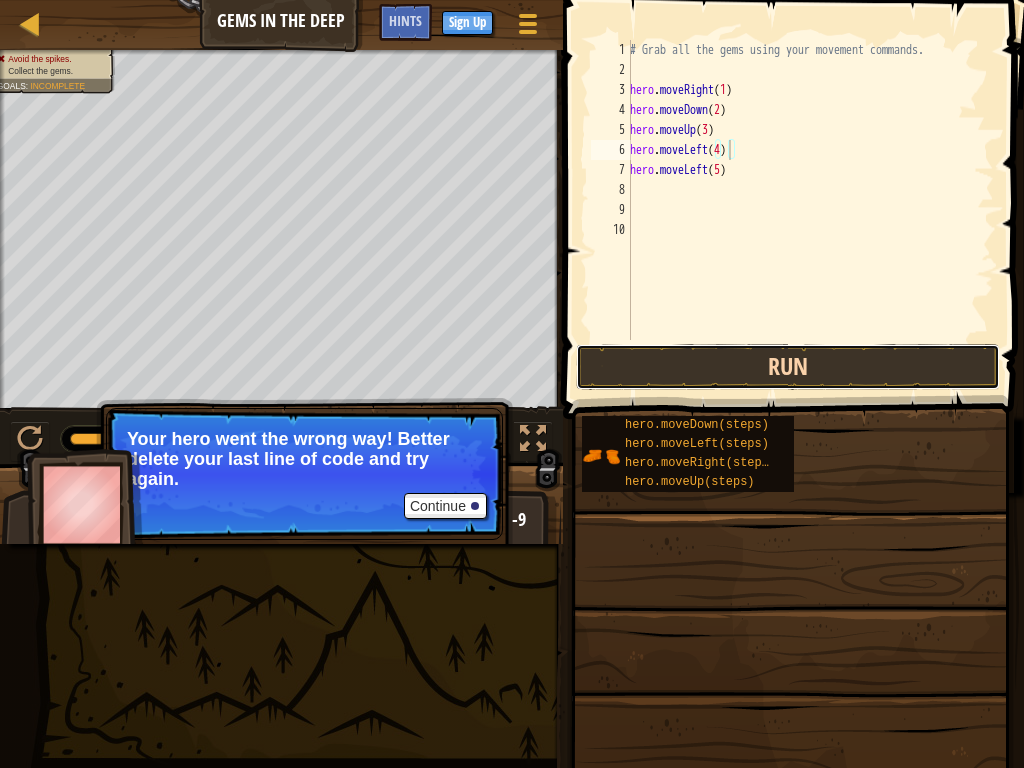 click on "Run" at bounding box center (788, 367) 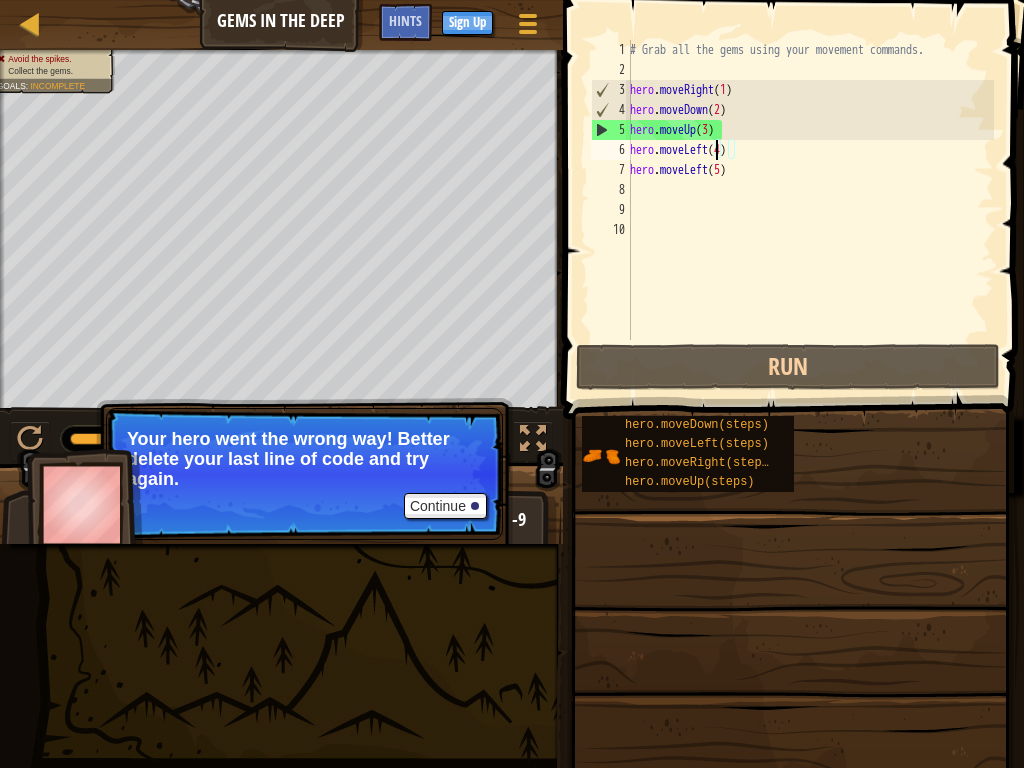 click on "hero . moveRight ( [NUMBER] ) hero . moveDown ( [NUMBER] ) hero . moveUp ( [NUMBER] ) hero . moveLeft ( [NUMBER] ) hero . moveLeft ( [NUMBER] )" at bounding box center [810, 210] 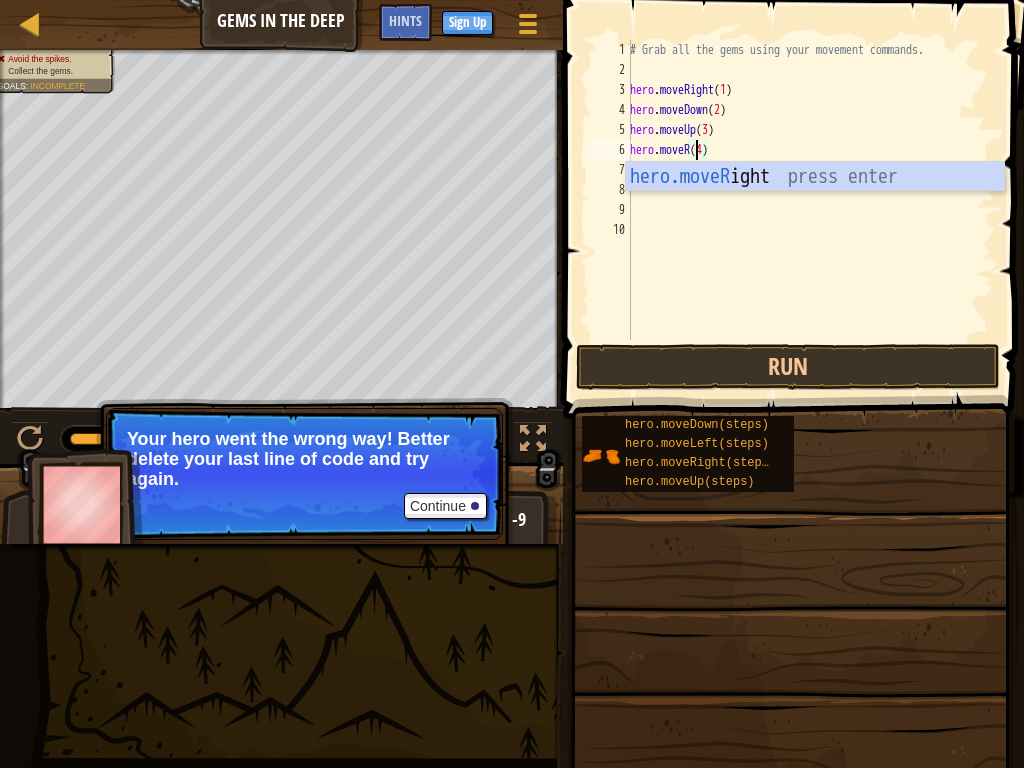 scroll, scrollTop: 9, scrollLeft: 5, axis: both 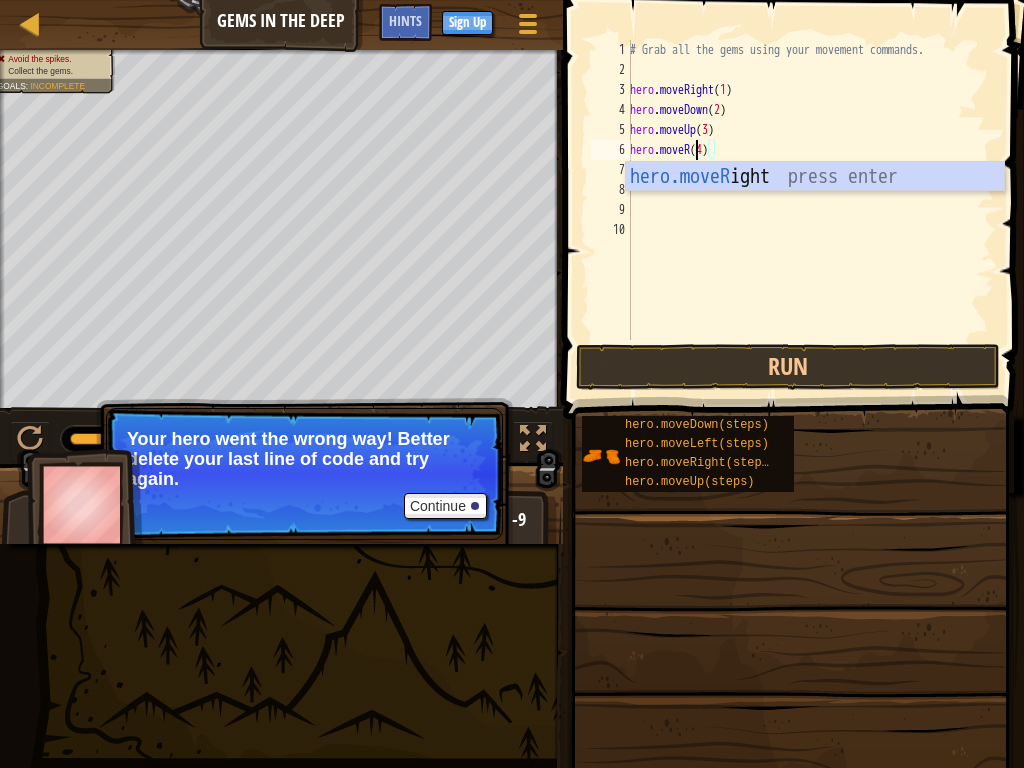 click on "hero.moveR ight press enter" at bounding box center (815, 207) 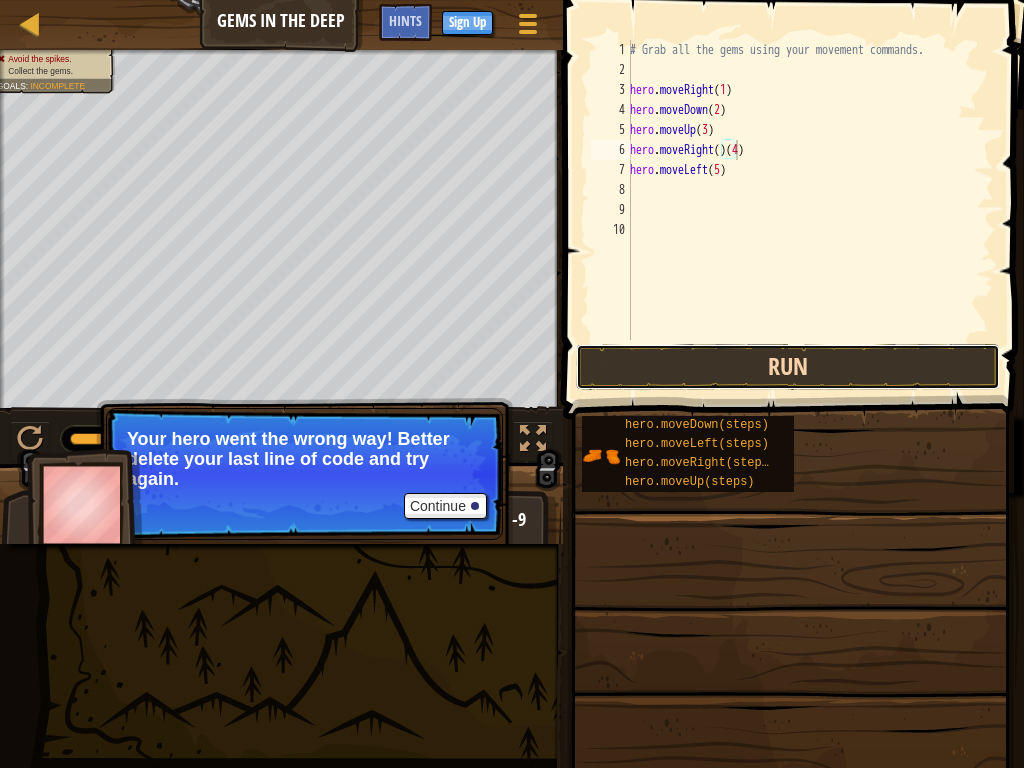 click on "Run" at bounding box center (788, 367) 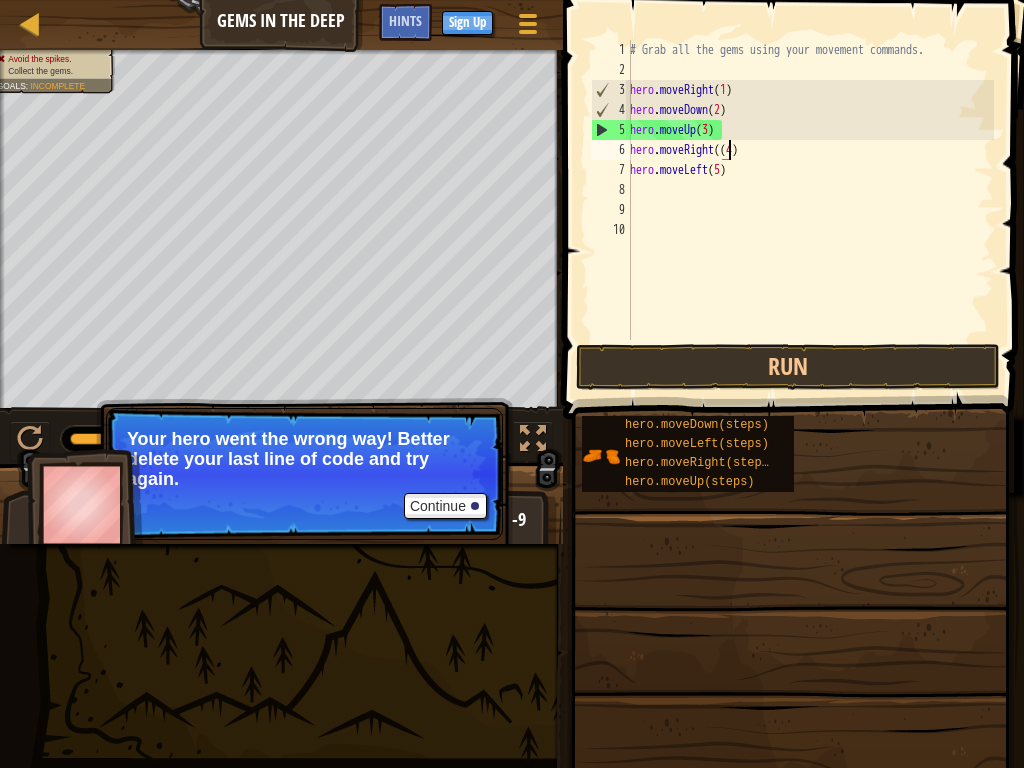 type on "hero.moveRight(4)" 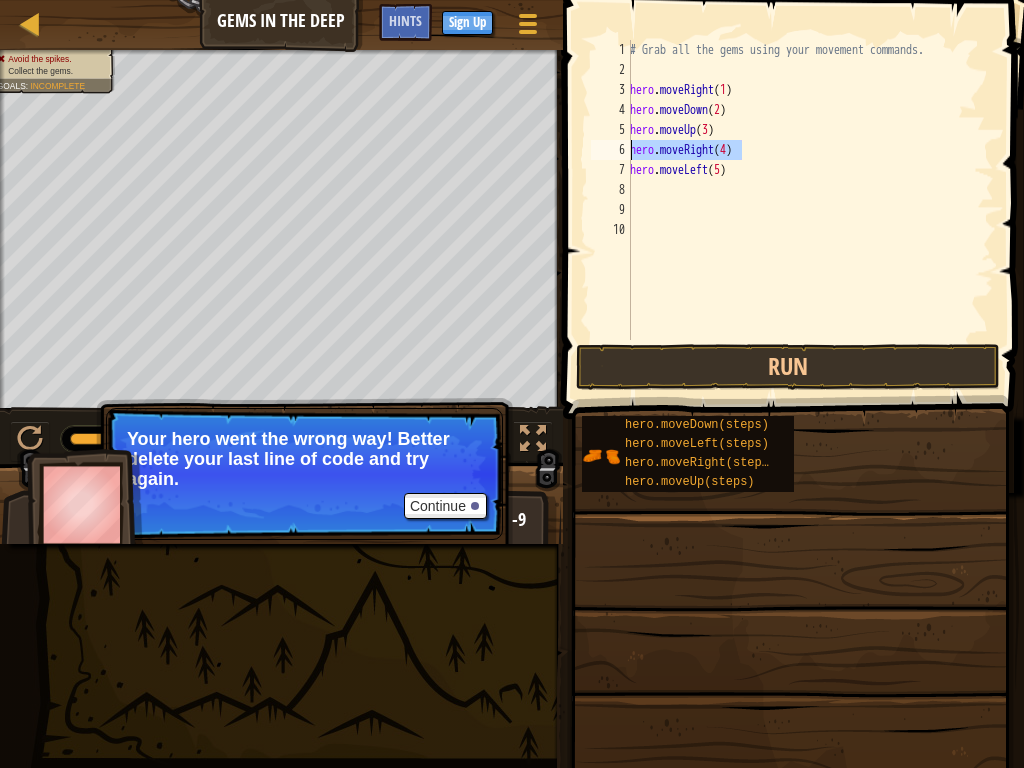 drag, startPoint x: 749, startPoint y: 148, endPoint x: 624, endPoint y: 154, distance: 125.14392 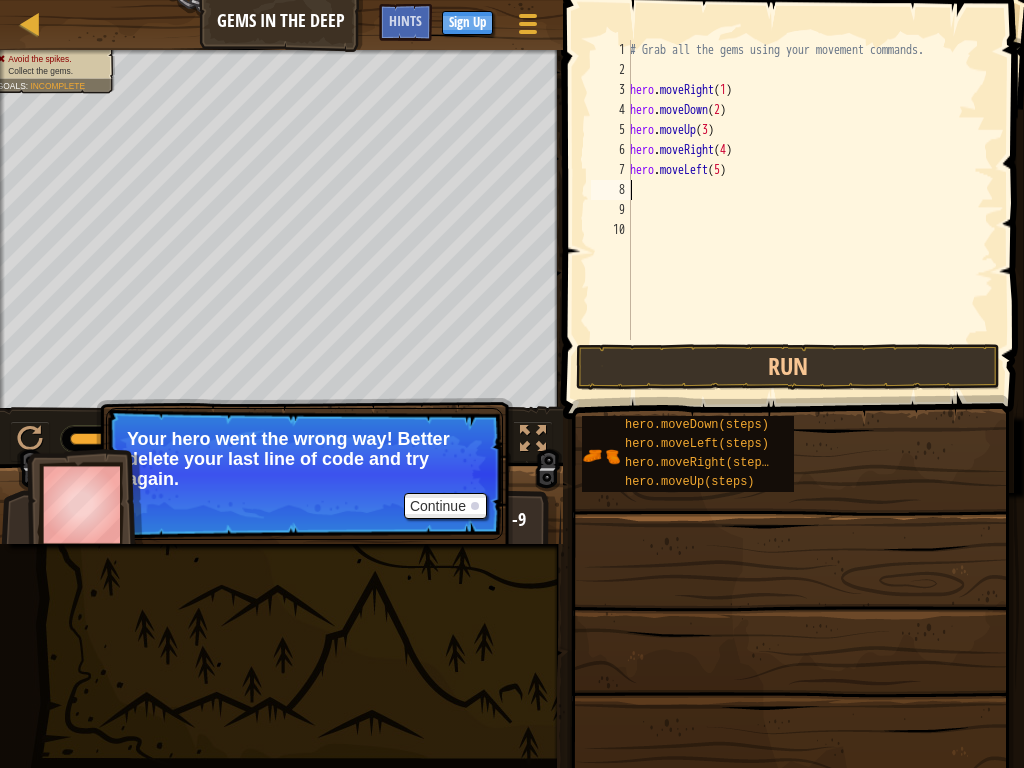 click on "hero . moveRight ( [NUMBER] ) hero . moveDown ( [NUMBER] ) hero . moveUp ( [NUMBER] ) hero . moveRight ( [NUMBER] ) hero . moveLeft ( [NUMBER] )" at bounding box center (810, 210) 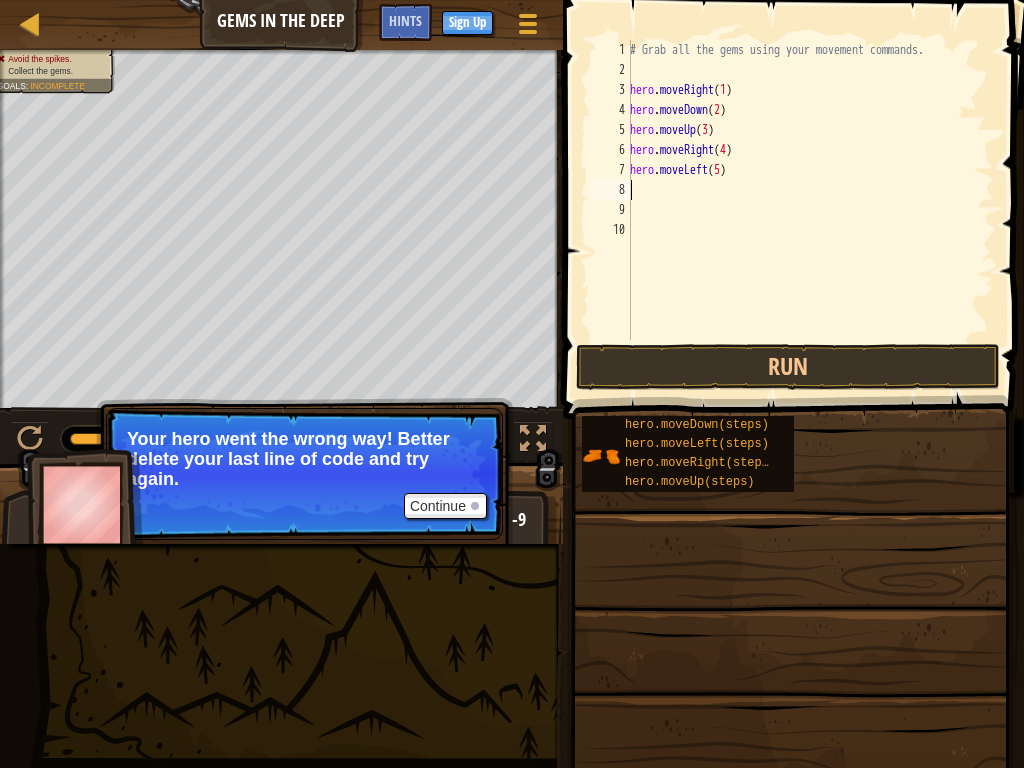 paste on "hero.moveRight(4)" 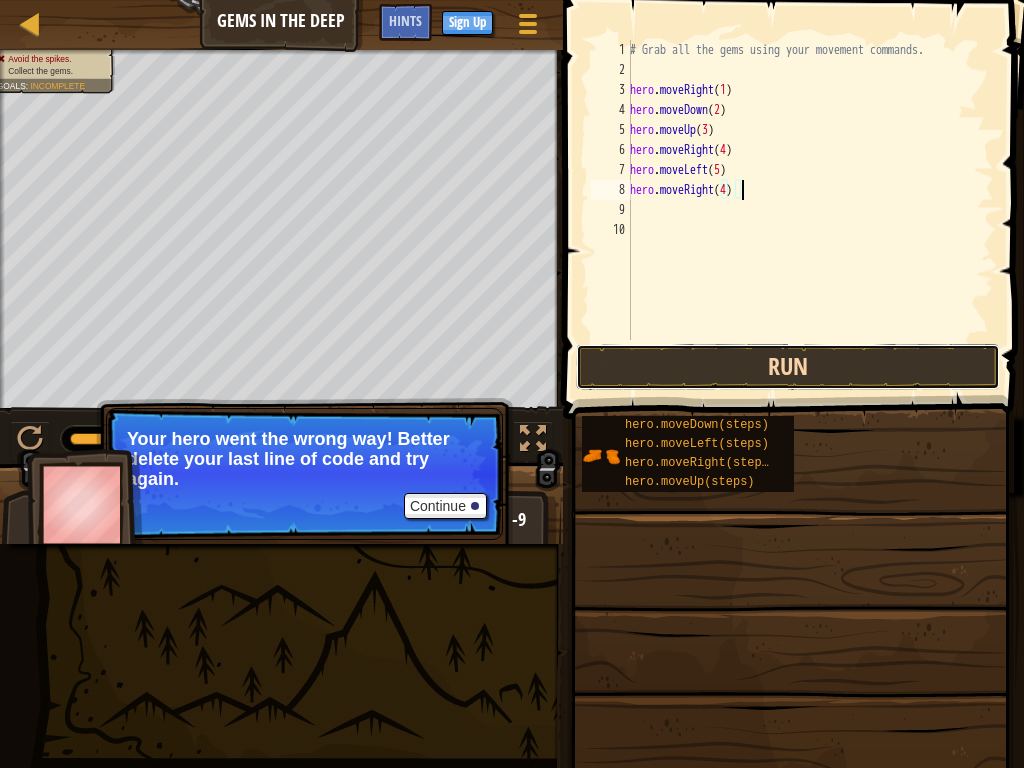 click on "Run" at bounding box center [788, 367] 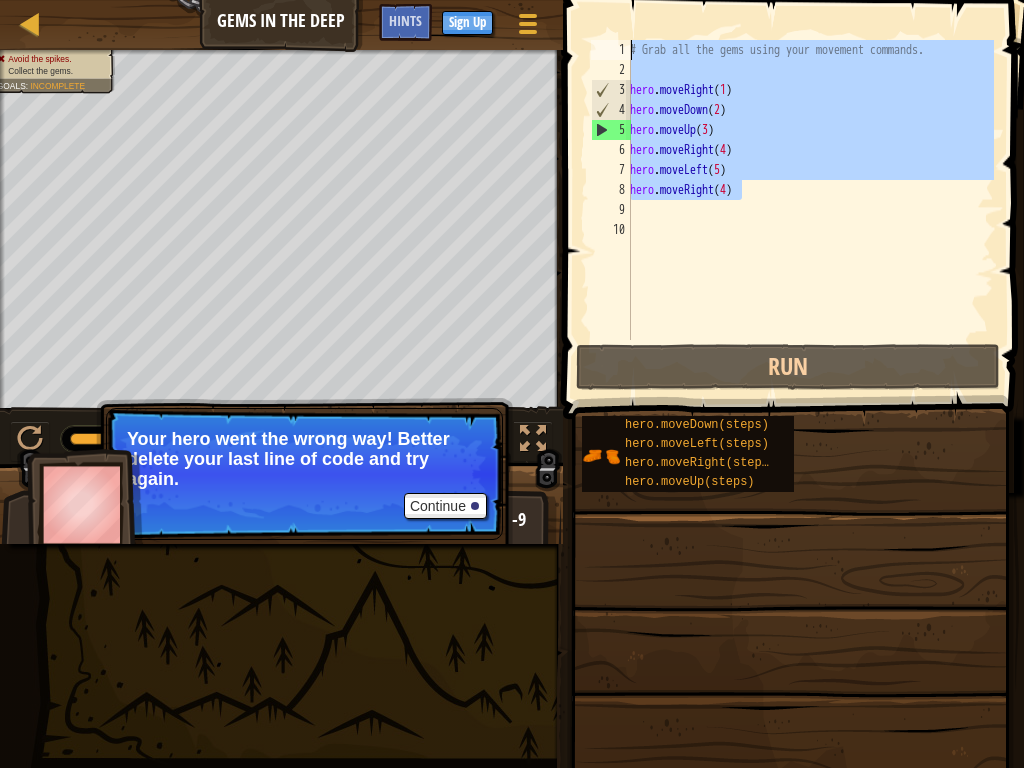 drag, startPoint x: 768, startPoint y: 195, endPoint x: 627, endPoint y: 15, distance: 228.65039 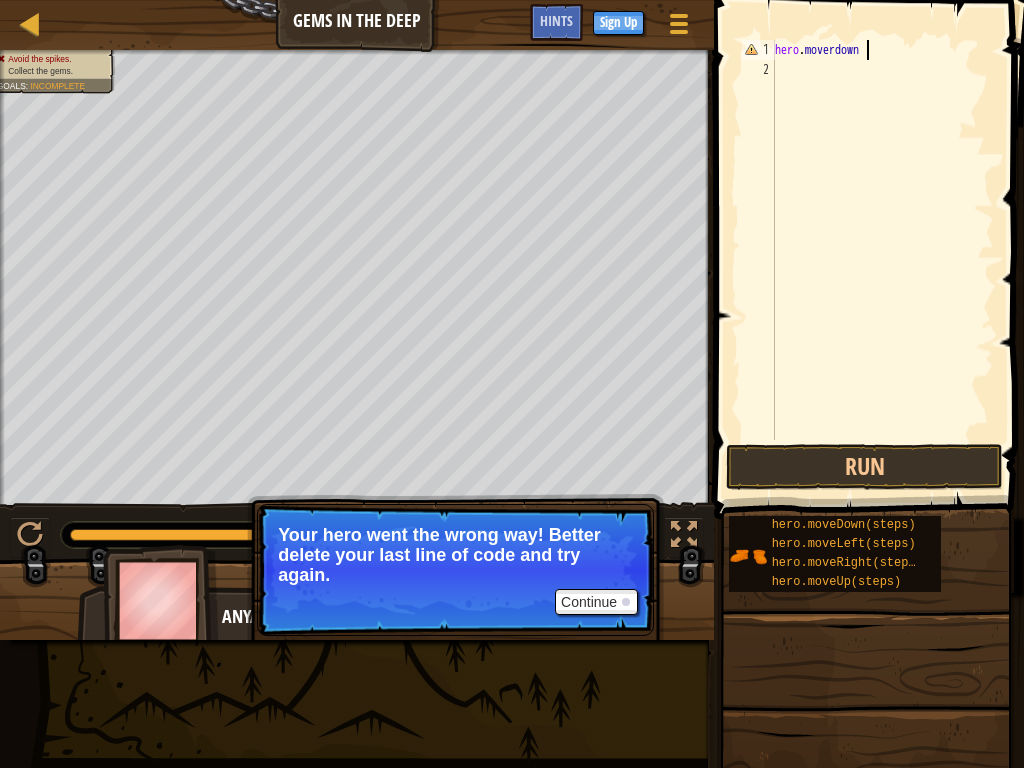 scroll, scrollTop: 9, scrollLeft: 7, axis: both 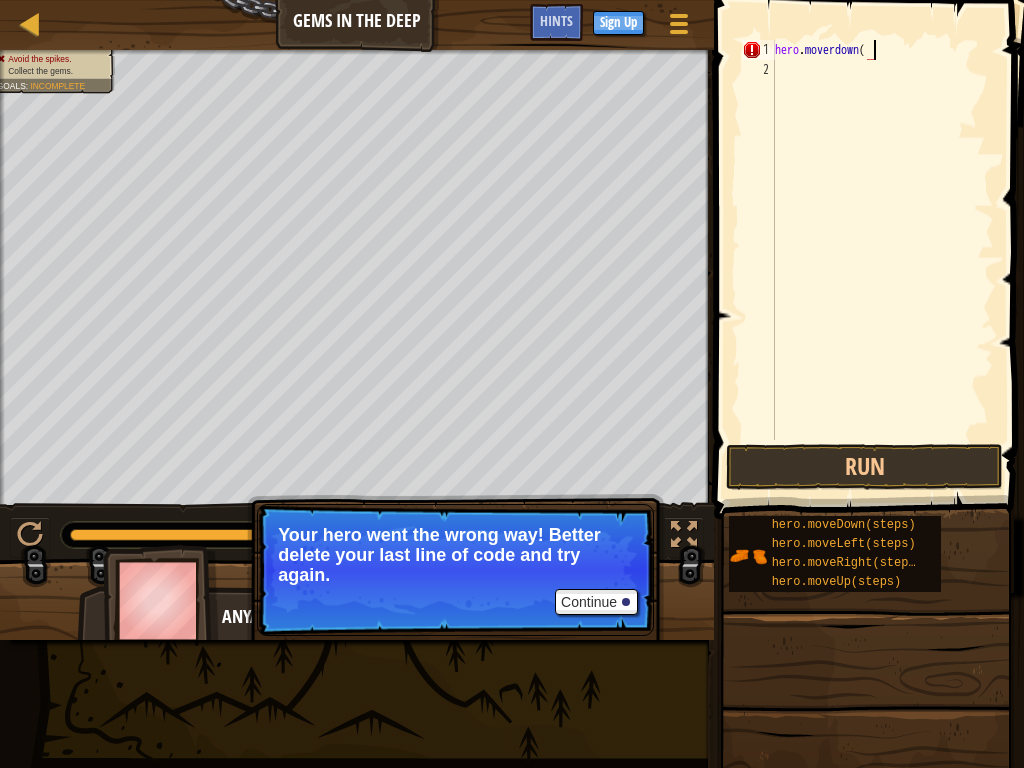 type on "hero.moverdown()" 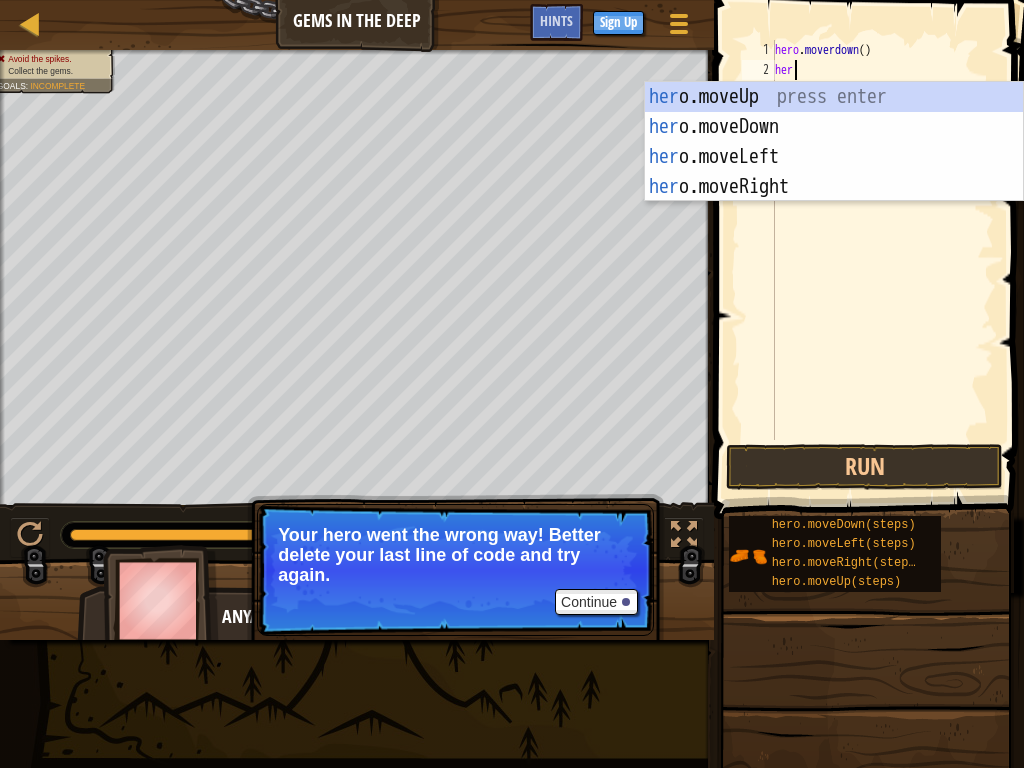 scroll, scrollTop: 9, scrollLeft: 1, axis: both 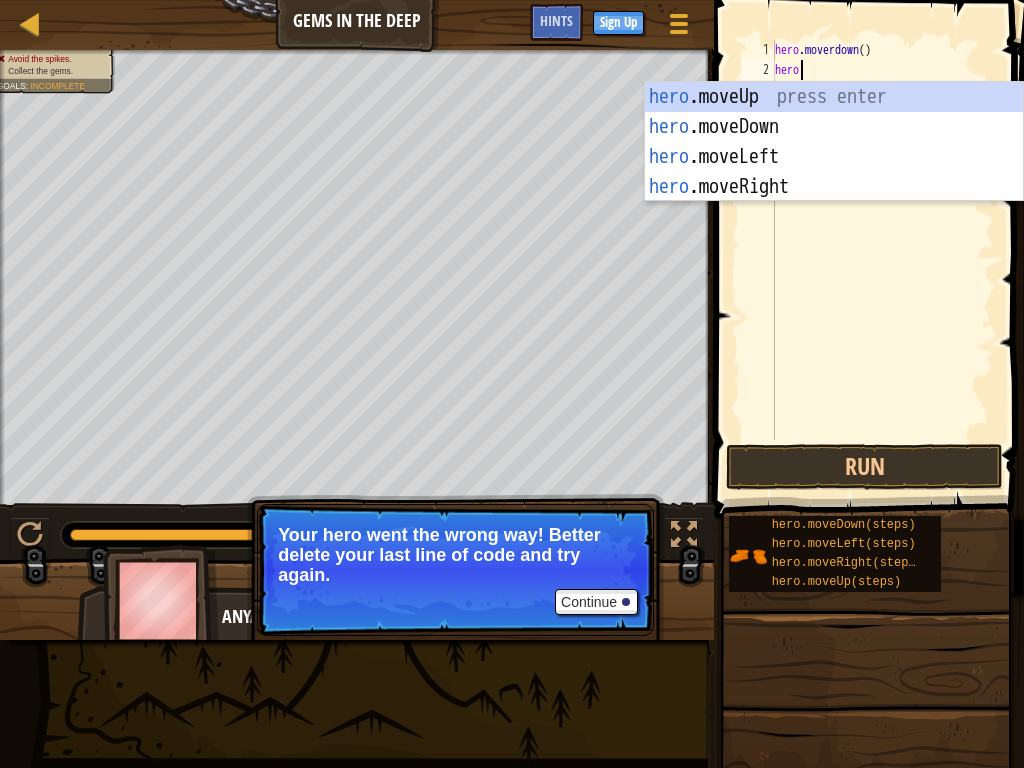 type on "hero,." 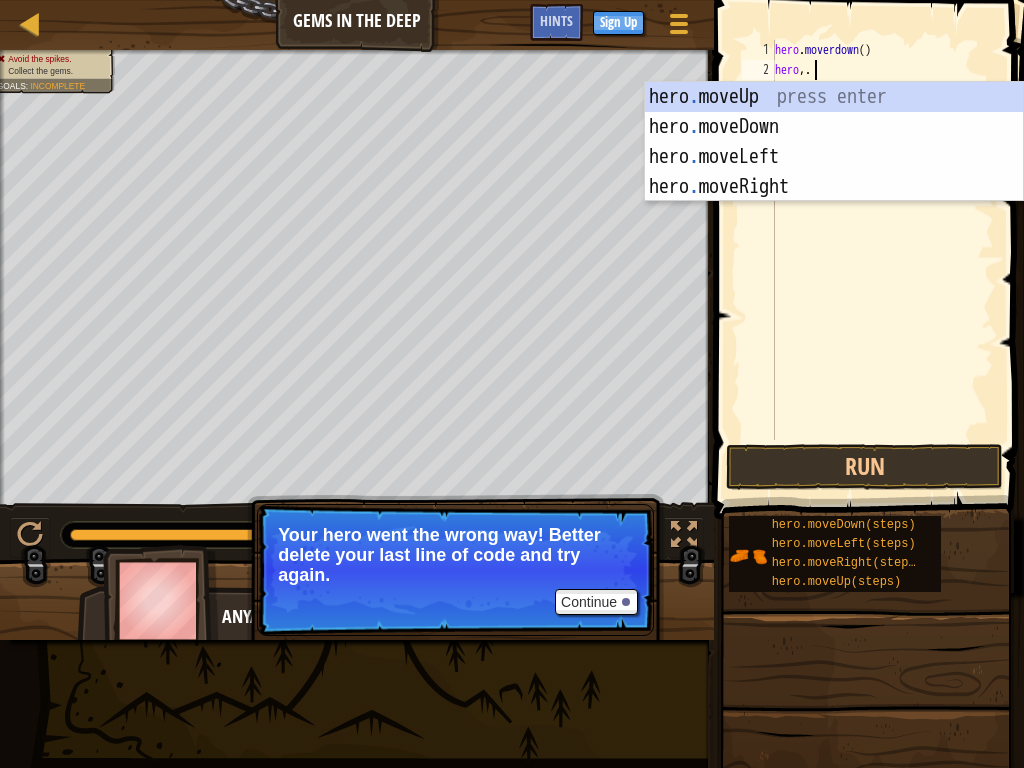 scroll, scrollTop: 9, scrollLeft: 2, axis: both 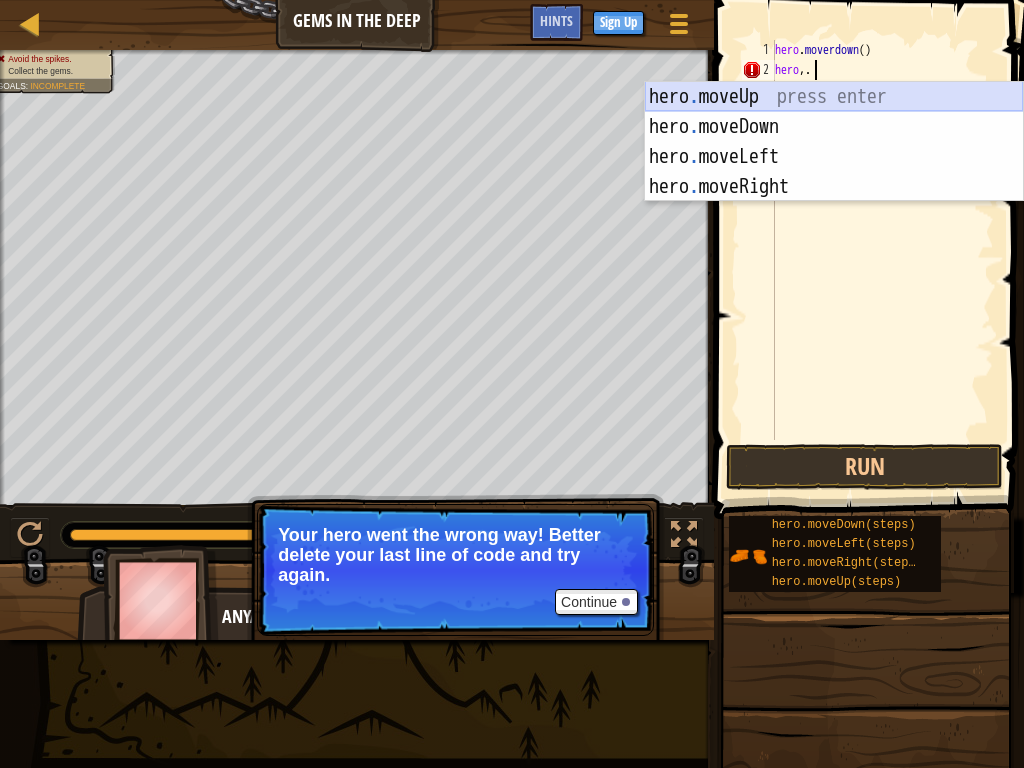 click on "hero . moveUp press enter hero . moveDown press enter hero . moveLeft press enter hero . moveRight press enter" at bounding box center (834, 172) 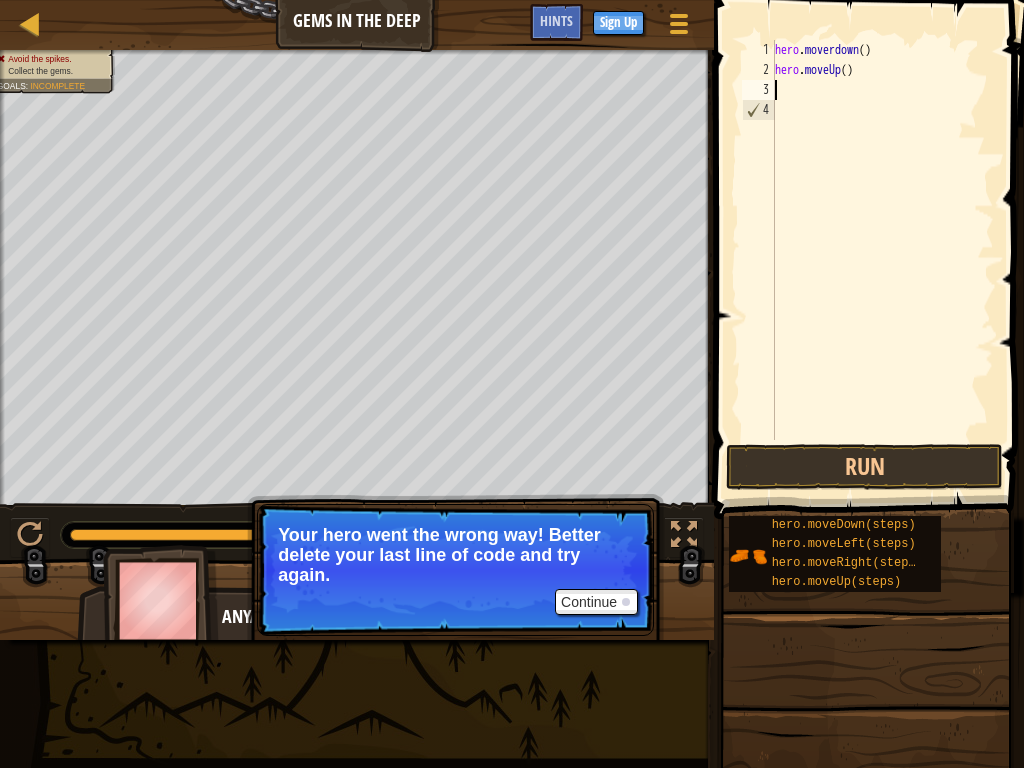 scroll, scrollTop: 9, scrollLeft: 0, axis: vertical 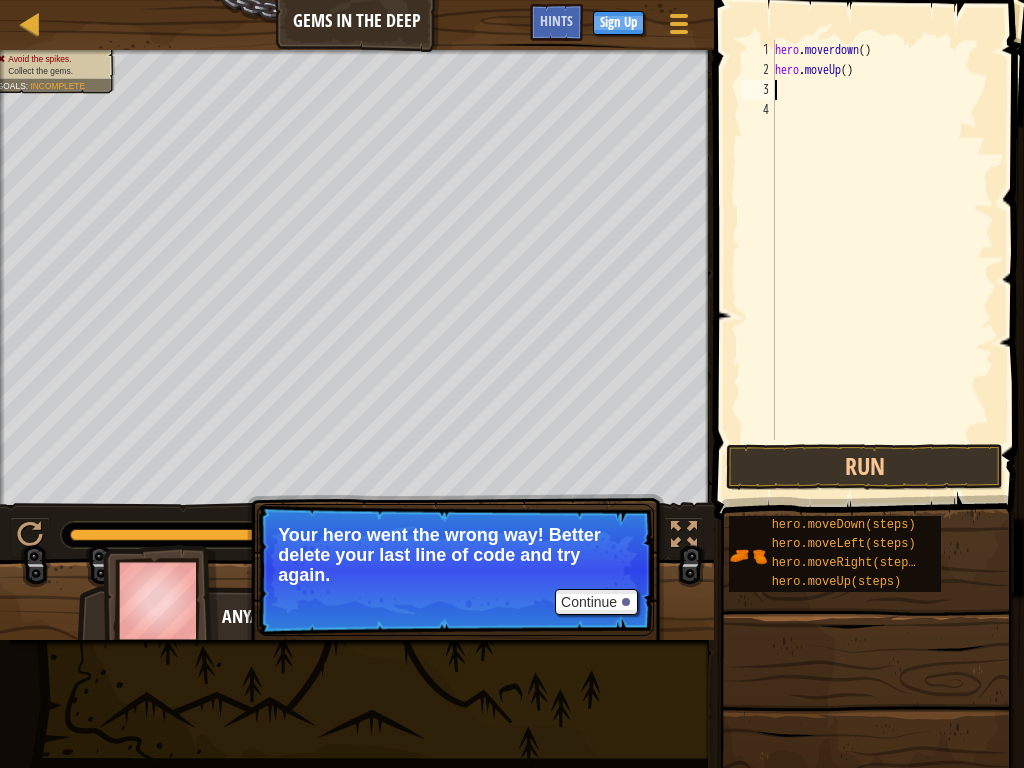 type on "h" 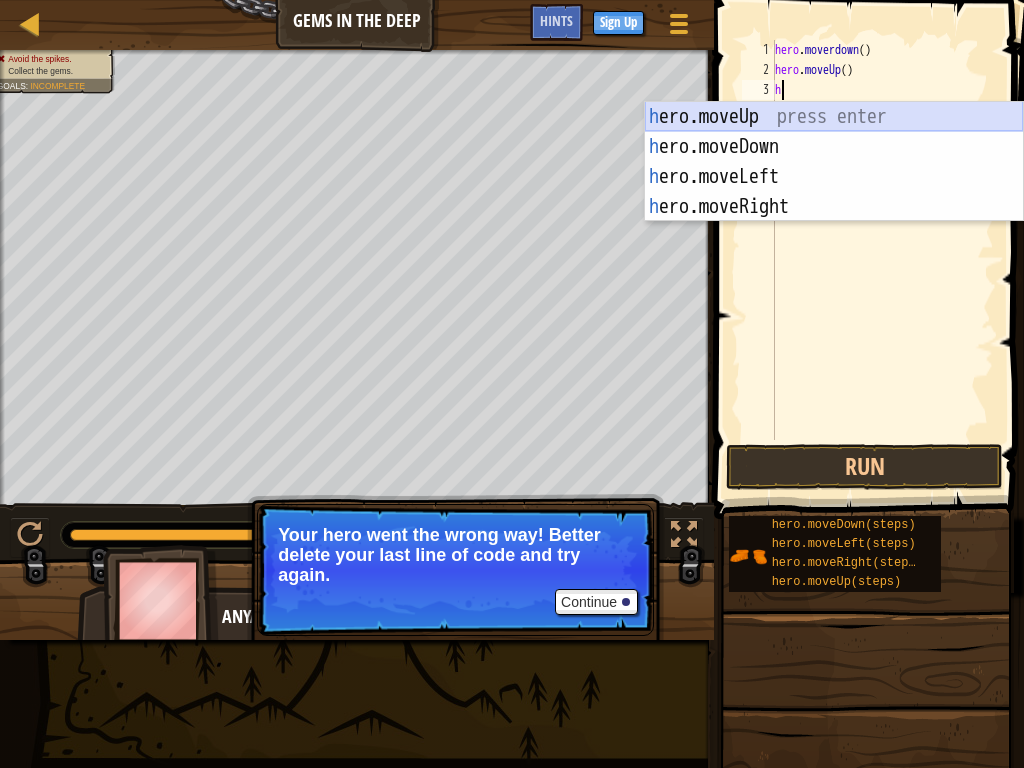 click on "h ero.moveUp press enter h ero.moveDown press enter h ero.moveLeft press enter h ero.moveRight press enter" at bounding box center (834, 192) 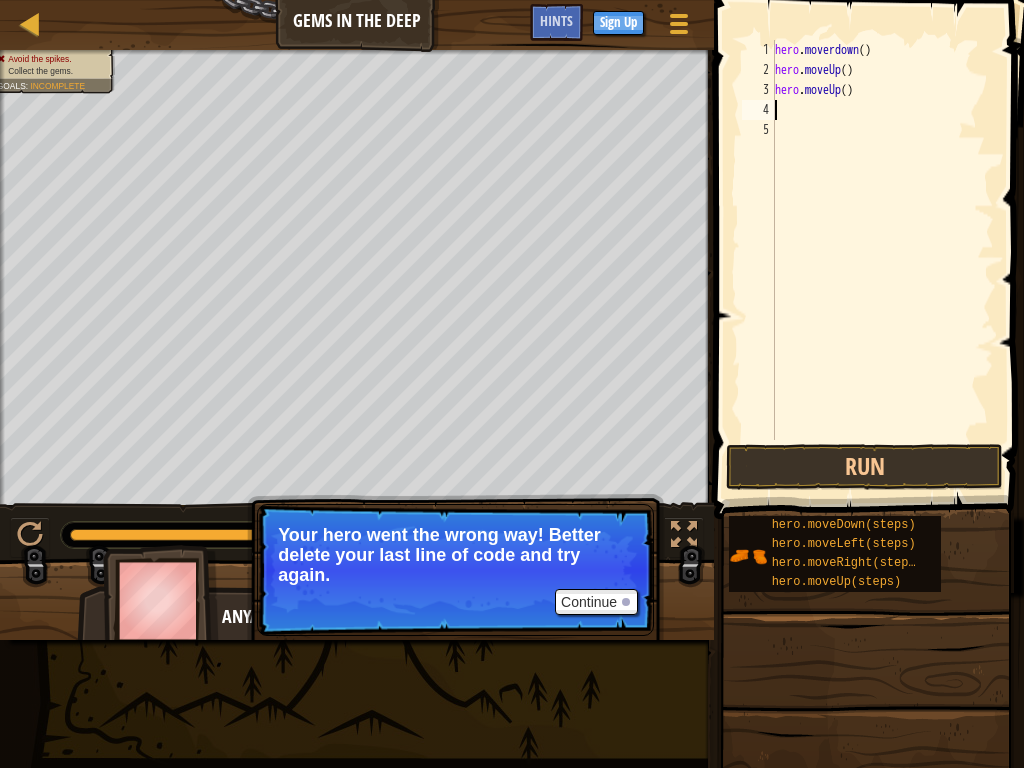 click on "5" at bounding box center (758, 130) 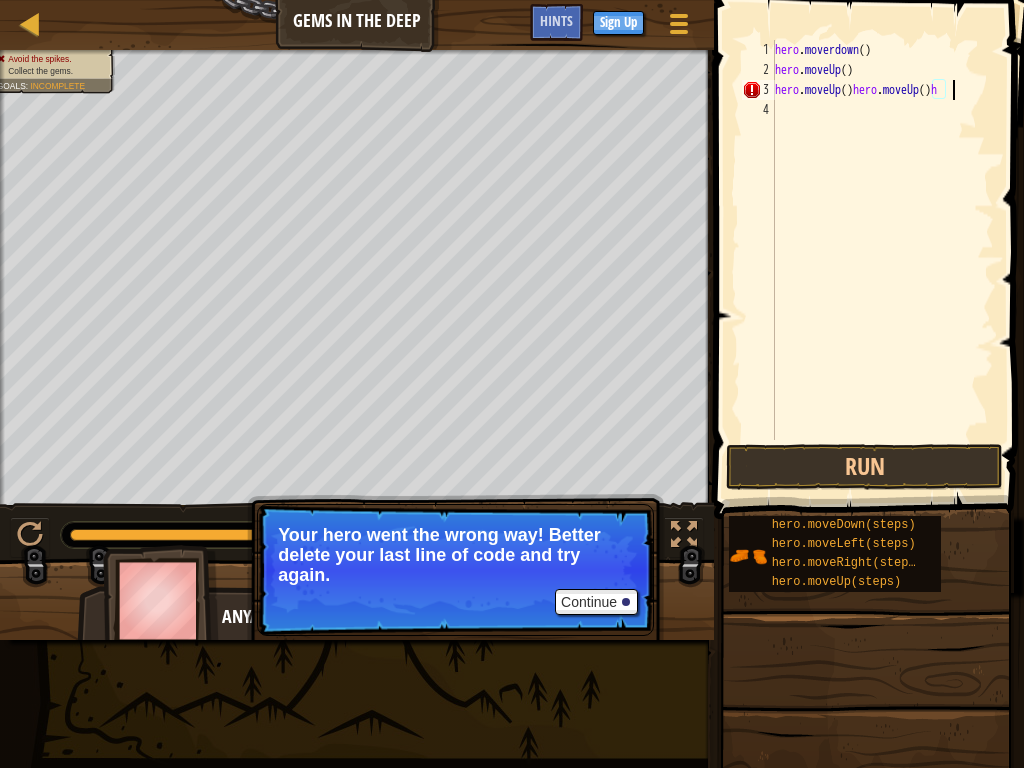 scroll, scrollTop: 9, scrollLeft: 14, axis: both 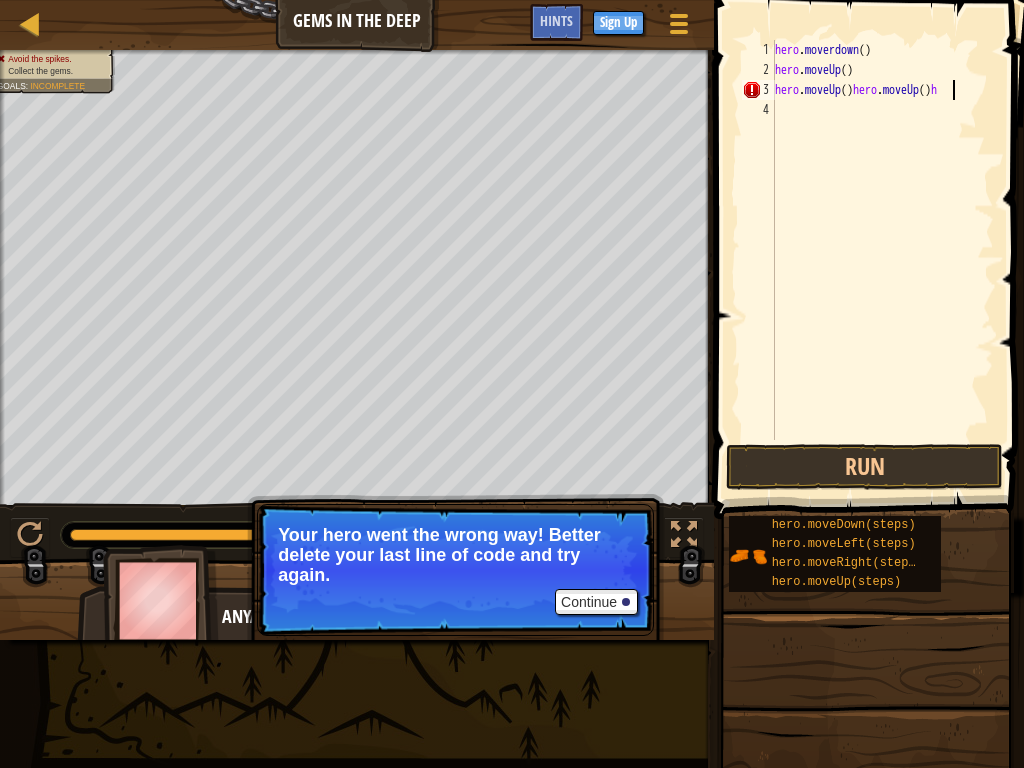 type on "hero.moveUp()hero.moveUp()" 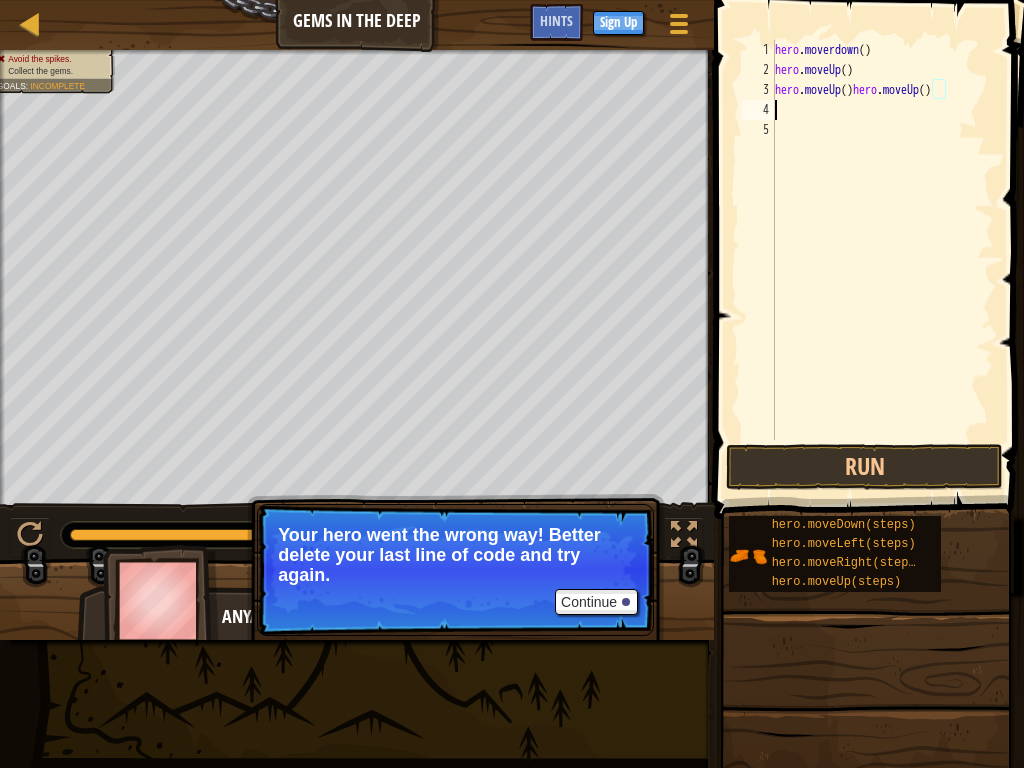 scroll, scrollTop: 9, scrollLeft: 0, axis: vertical 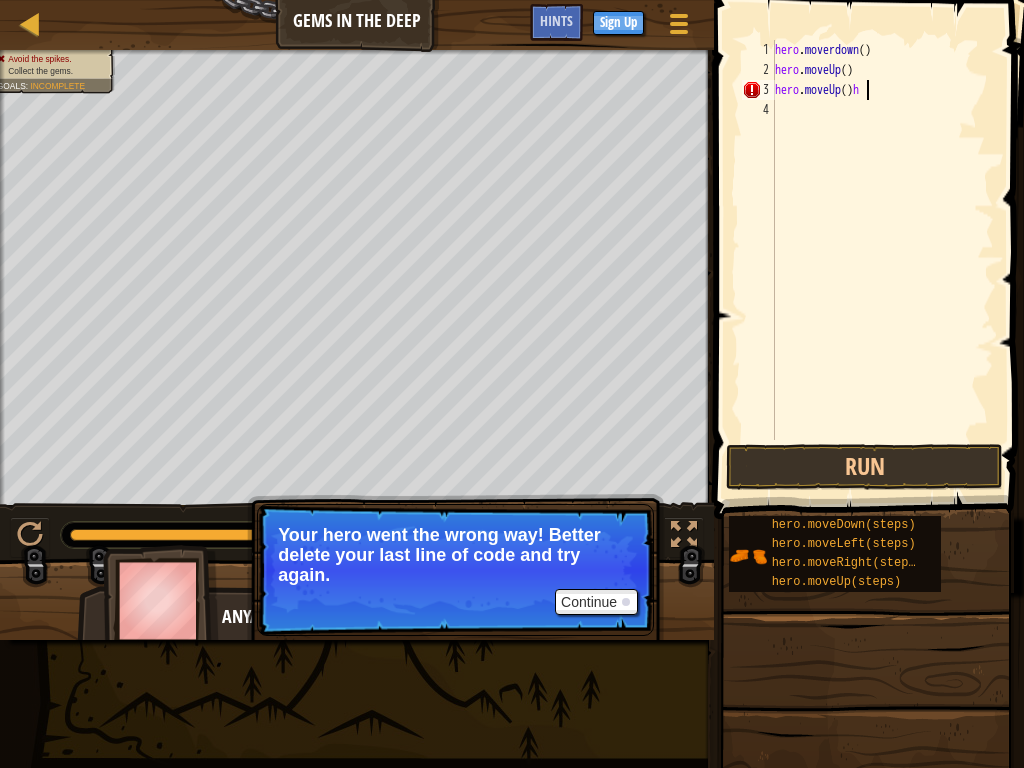 type on "hero.moveUp()" 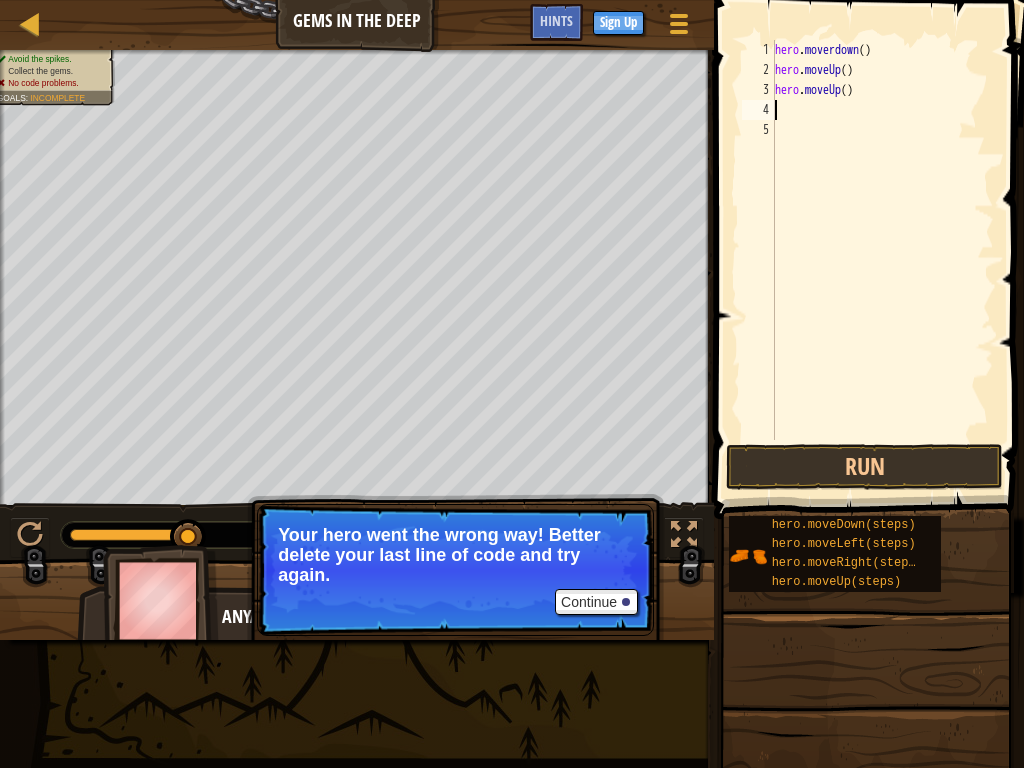 type on "h" 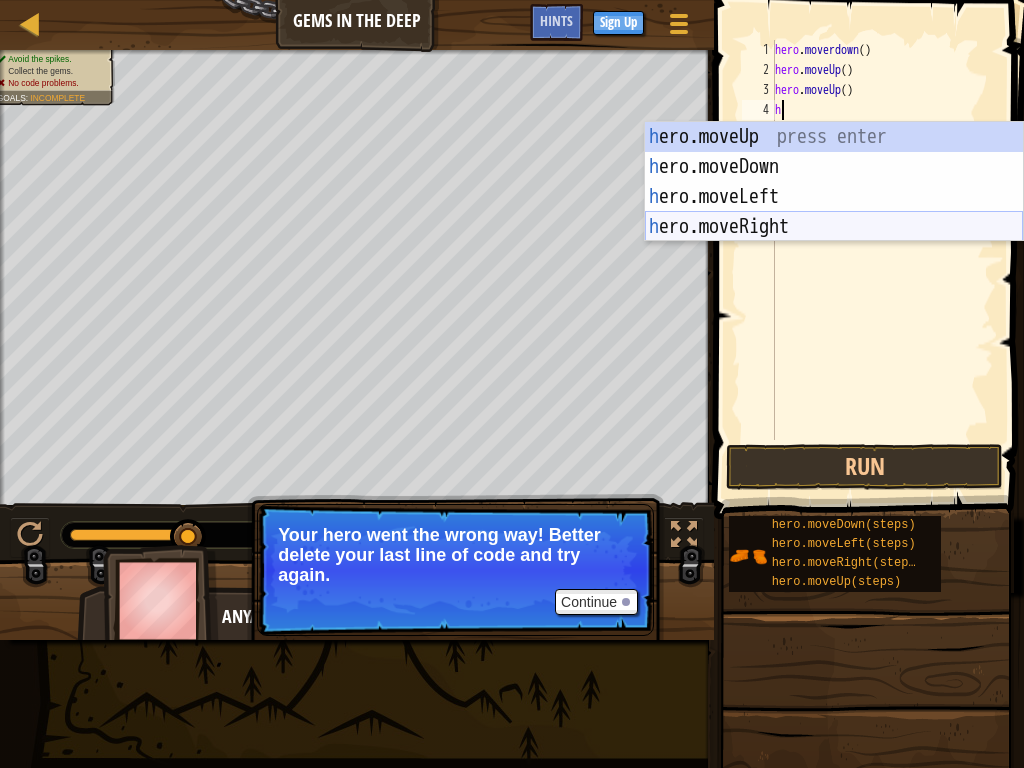 click on "h ero.moveUp press enter h ero.moveDown press enter h ero.moveLeft press enter h ero.moveRight press enter" at bounding box center [834, 212] 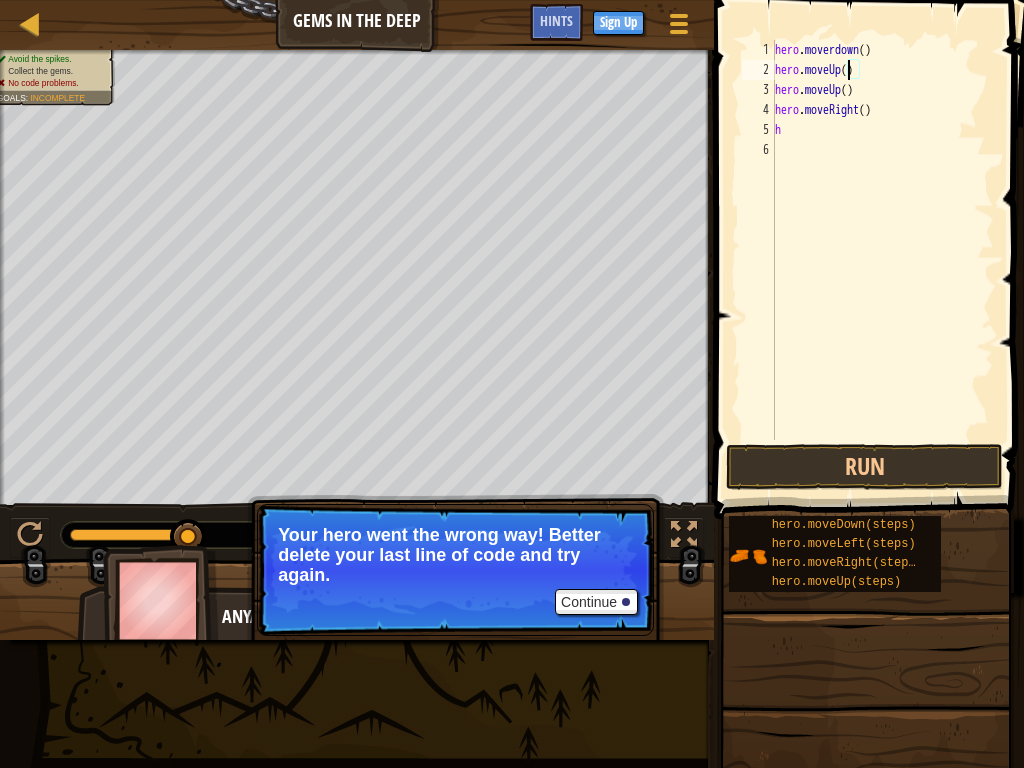 click on "hero . moverdown ( ) hero . moveUp ( ) hero . moveUp ( ) hero . moveRight ( ) h" at bounding box center (882, 260) 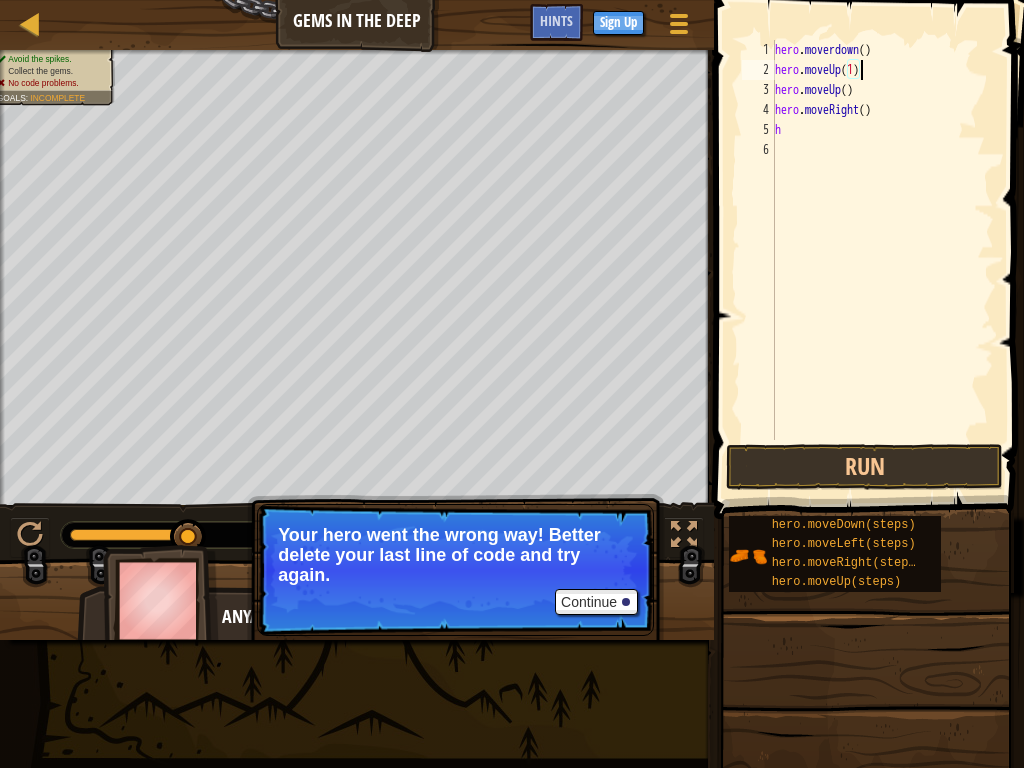 scroll, scrollTop: 9, scrollLeft: 7, axis: both 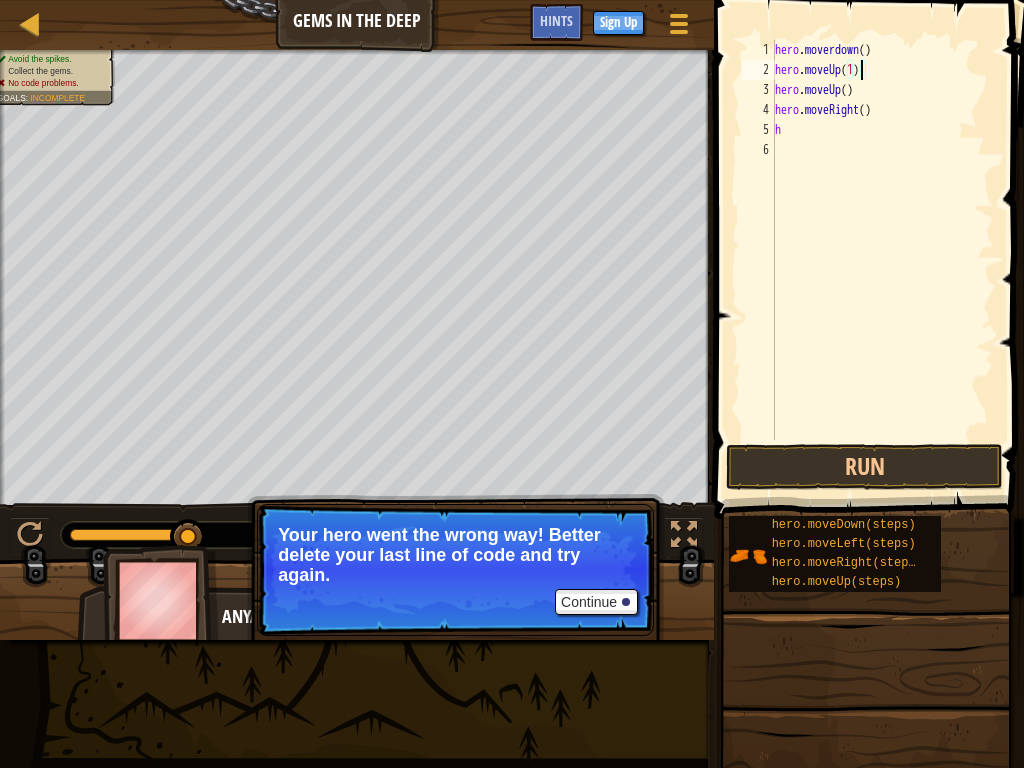 click on "hero . moverdown ( ) hero . moveUp ( [NUMBER] ) hero . moveUp ( ) hero . moveRight ( ) h" at bounding box center [882, 260] 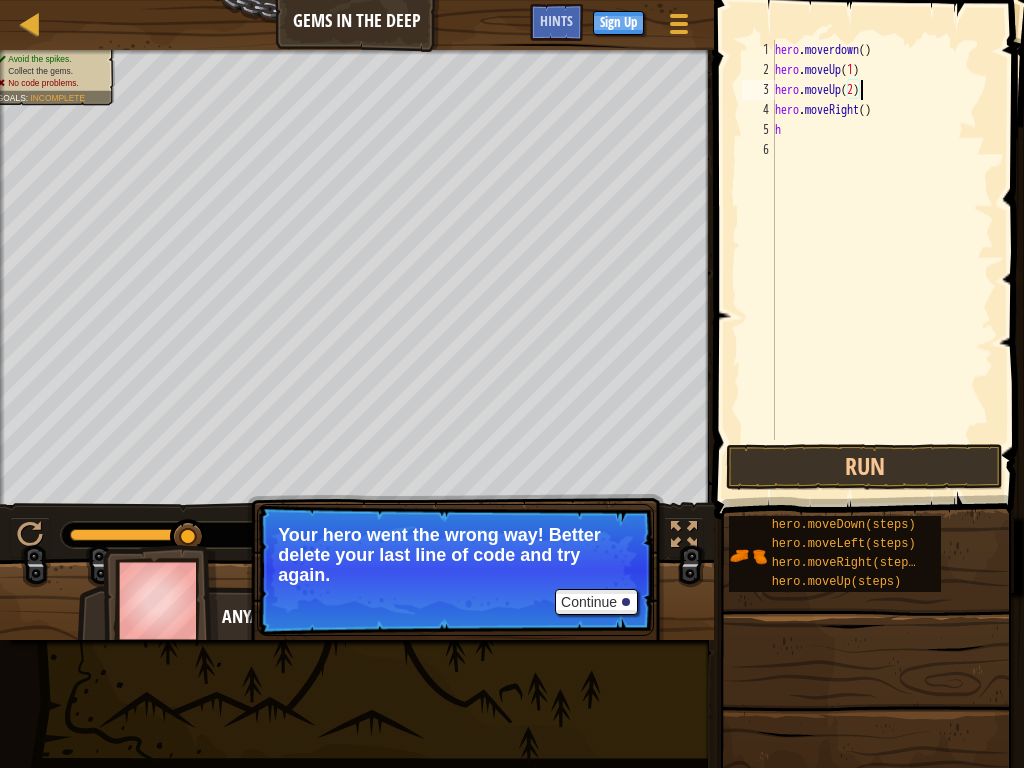scroll, scrollTop: 9, scrollLeft: 7, axis: both 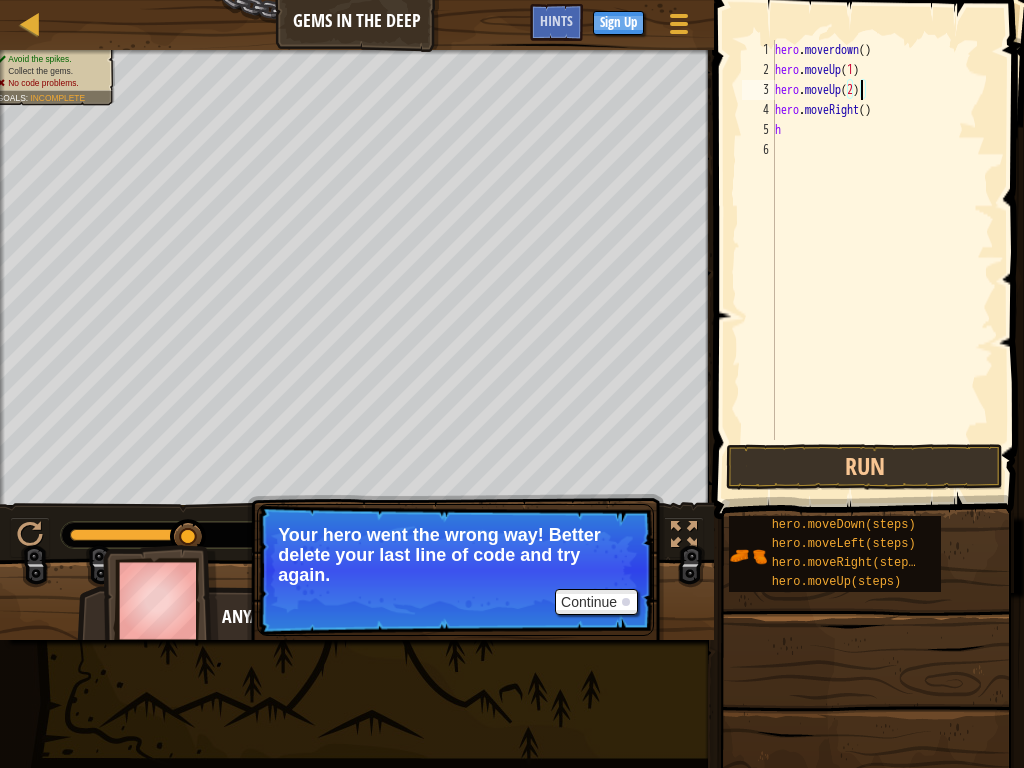 click on "hero . moverdown ( ) hero . moveUp ( [NUMBER] ) hero . moveUp ( [NUMBER] ) hero . moveRight ( ) h" at bounding box center [882, 260] 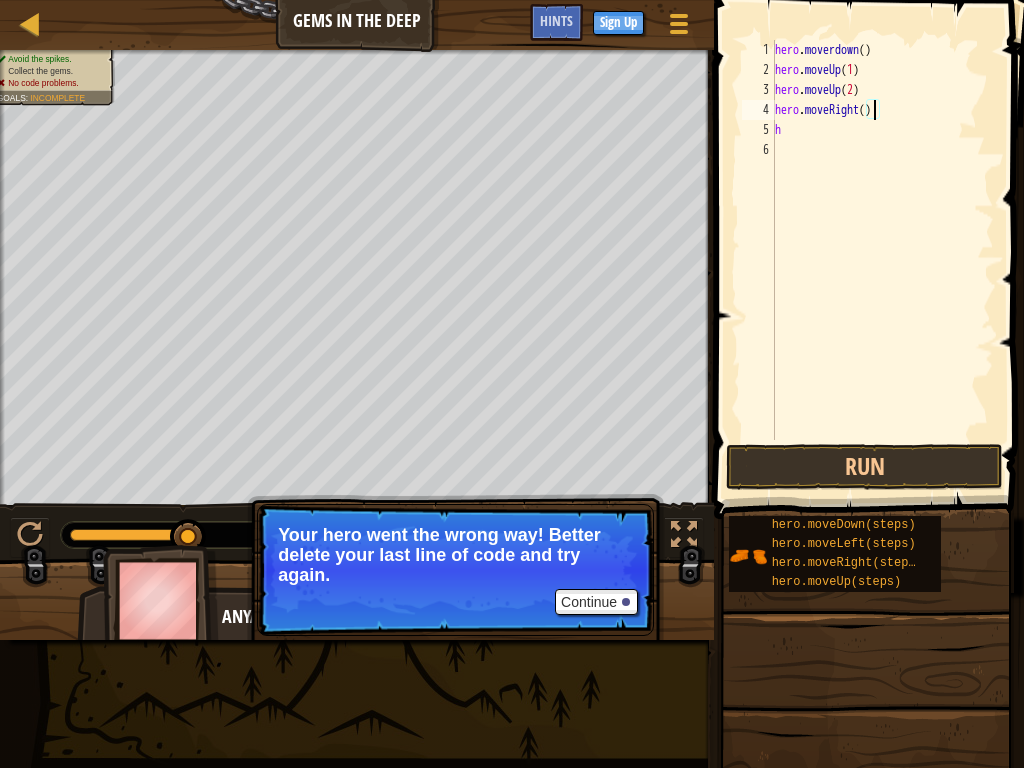 scroll, scrollTop: 9, scrollLeft: 8, axis: both 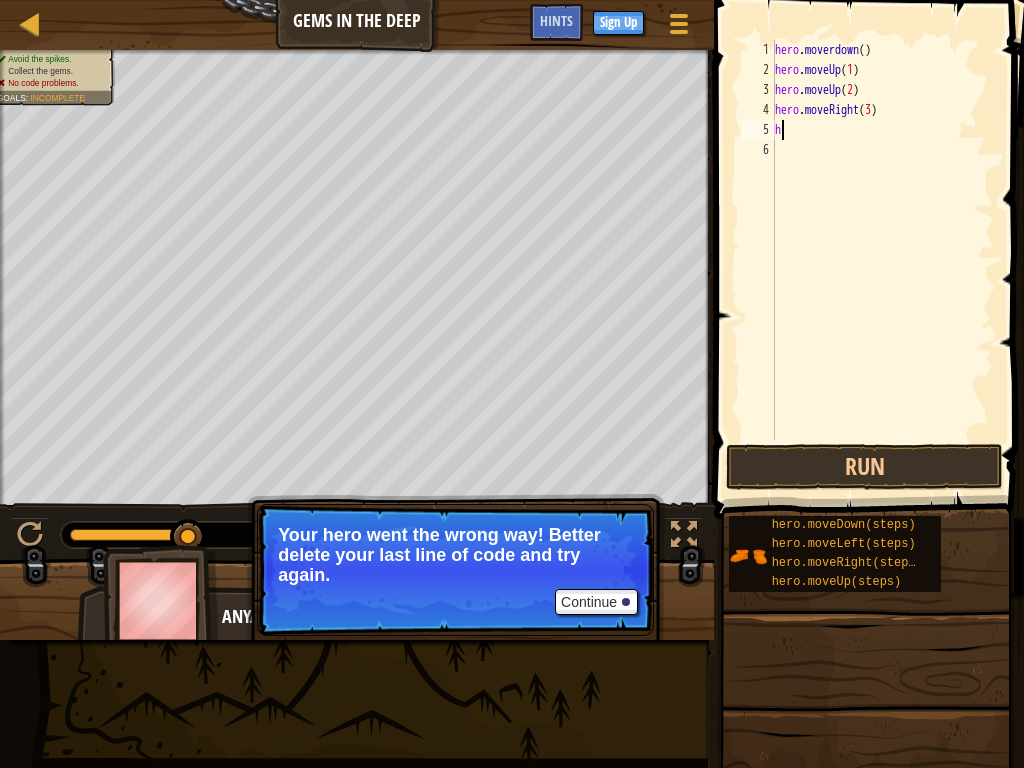 click on "hero . moverdown ( ) hero . moveUp ( [NUMBER] ) hero . moveUp ( [NUMBER] ) hero . moveRight ( [NUMBER] ) h" at bounding box center [882, 260] 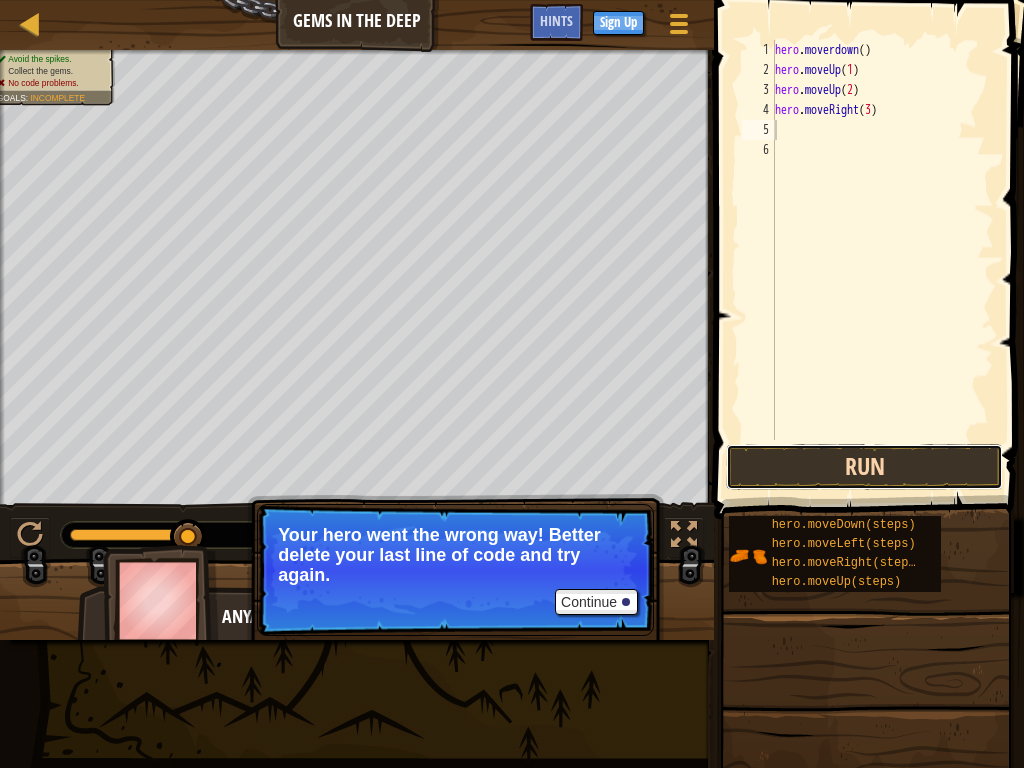 click on "Run" at bounding box center [864, 467] 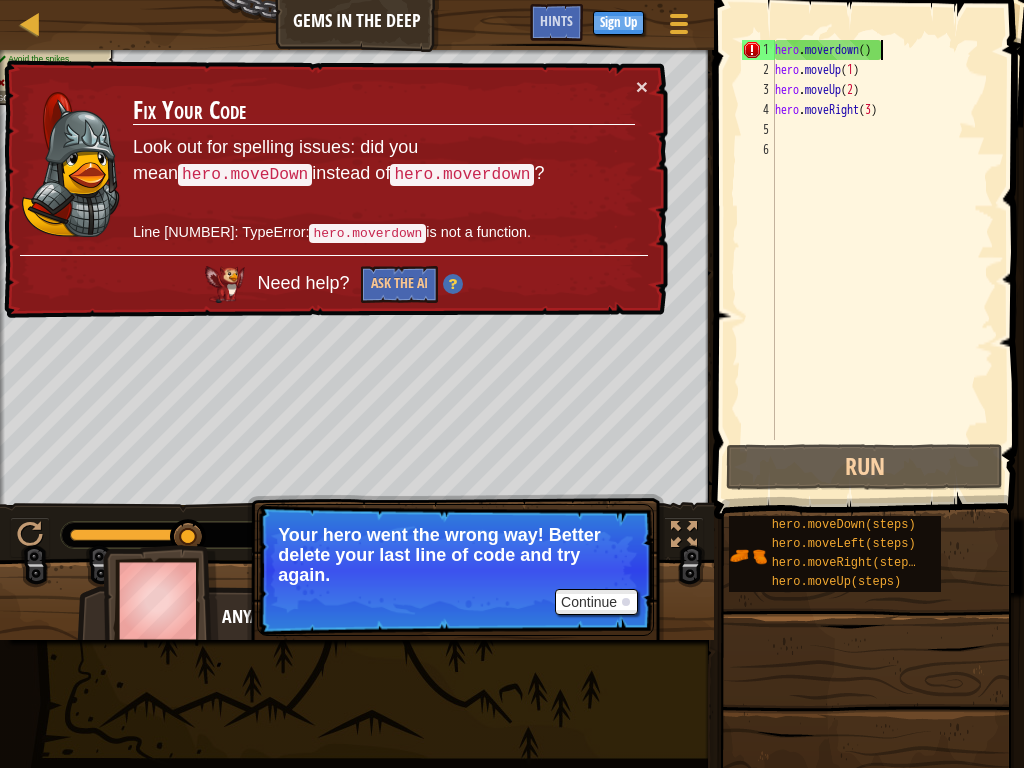 click on "hero . moverdown ( ) hero . moveUp ( [NUMBER] ) hero . moveUp ( [NUMBER] ) hero . moveRight ( [NUMBER] )" at bounding box center (882, 260) 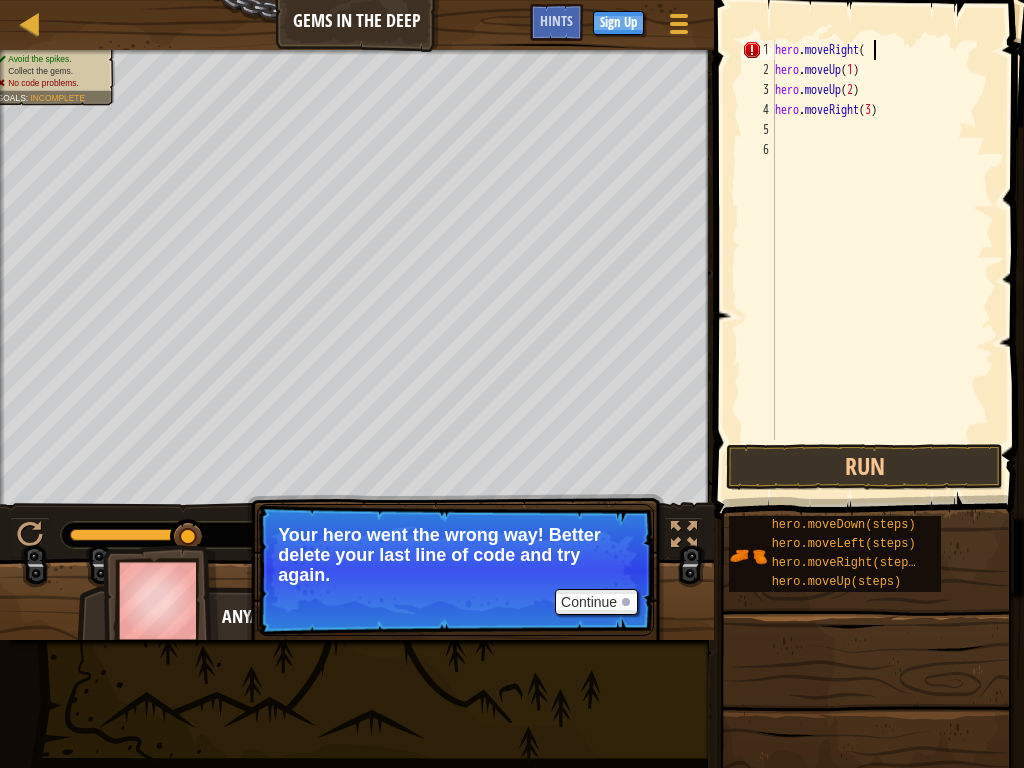 scroll, scrollTop: 9, scrollLeft: 7, axis: both 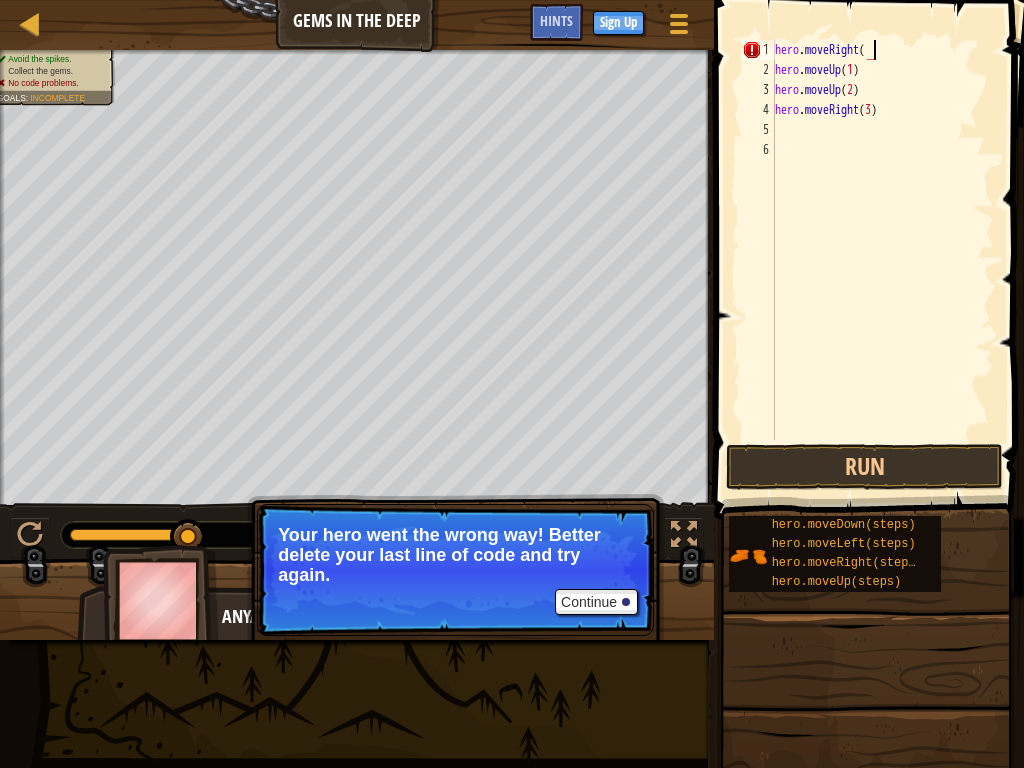 type on "hero.moveRight()" 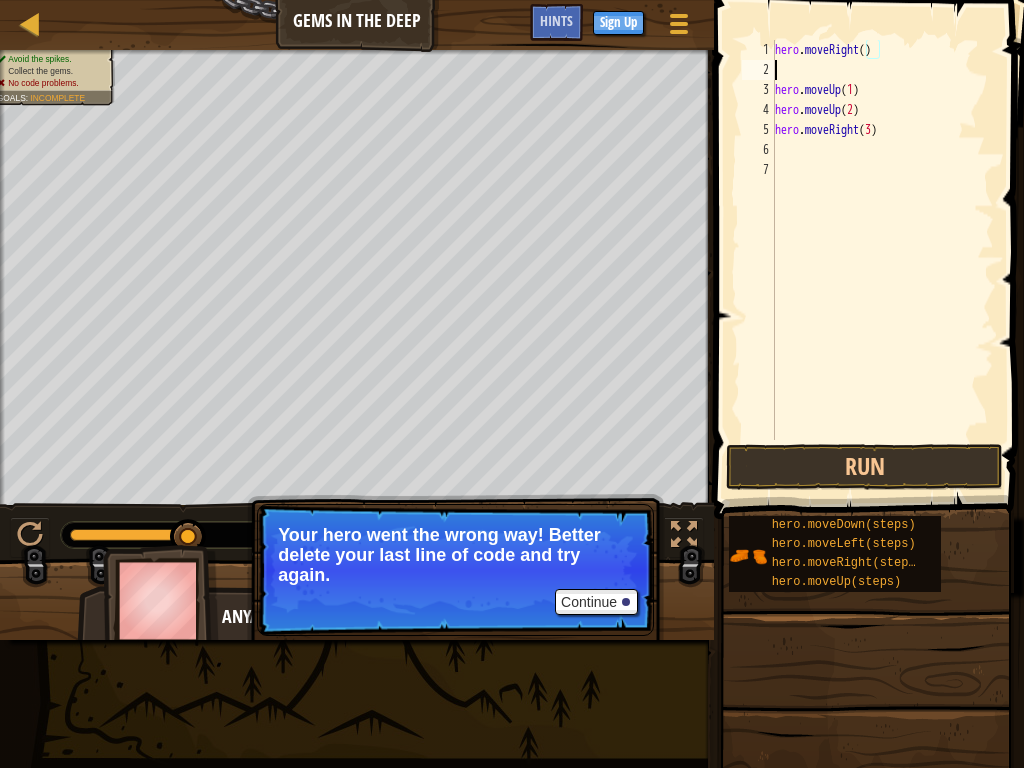 scroll, scrollTop: 9, scrollLeft: 0, axis: vertical 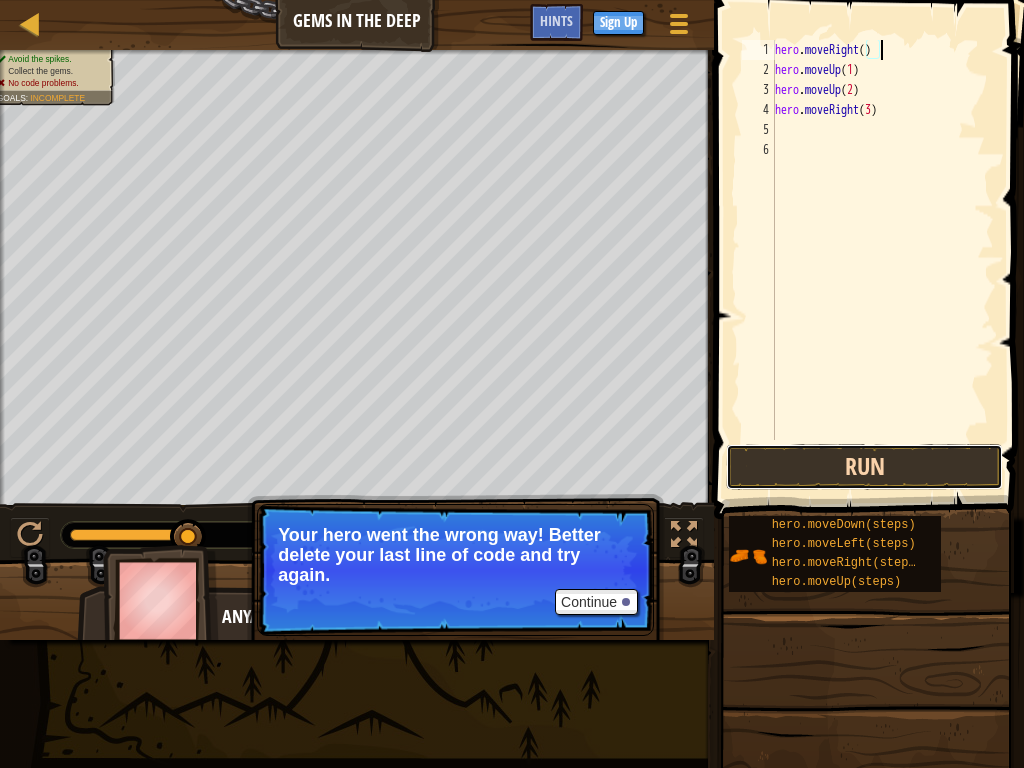 click on "Run" at bounding box center [864, 467] 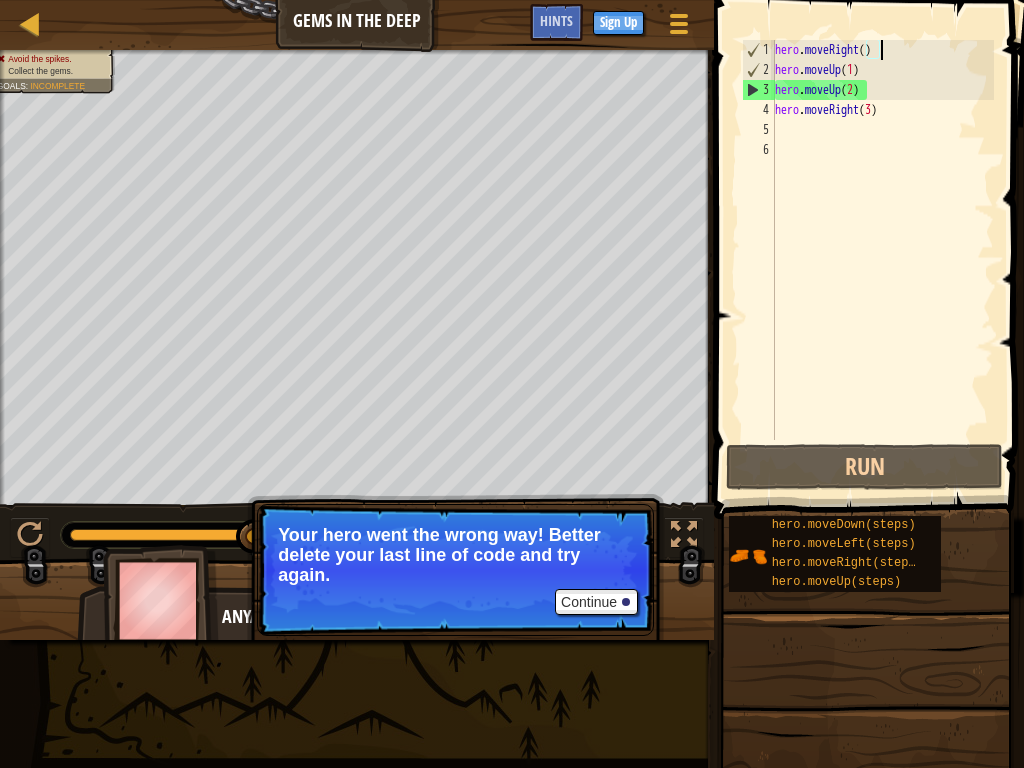 click on "hero . moveRight ( ) hero . moveUp ( [NUMBER] ) hero . moveUp ( [NUMBER] ) hero . moveRight ( [NUMBER] )" at bounding box center [882, 260] 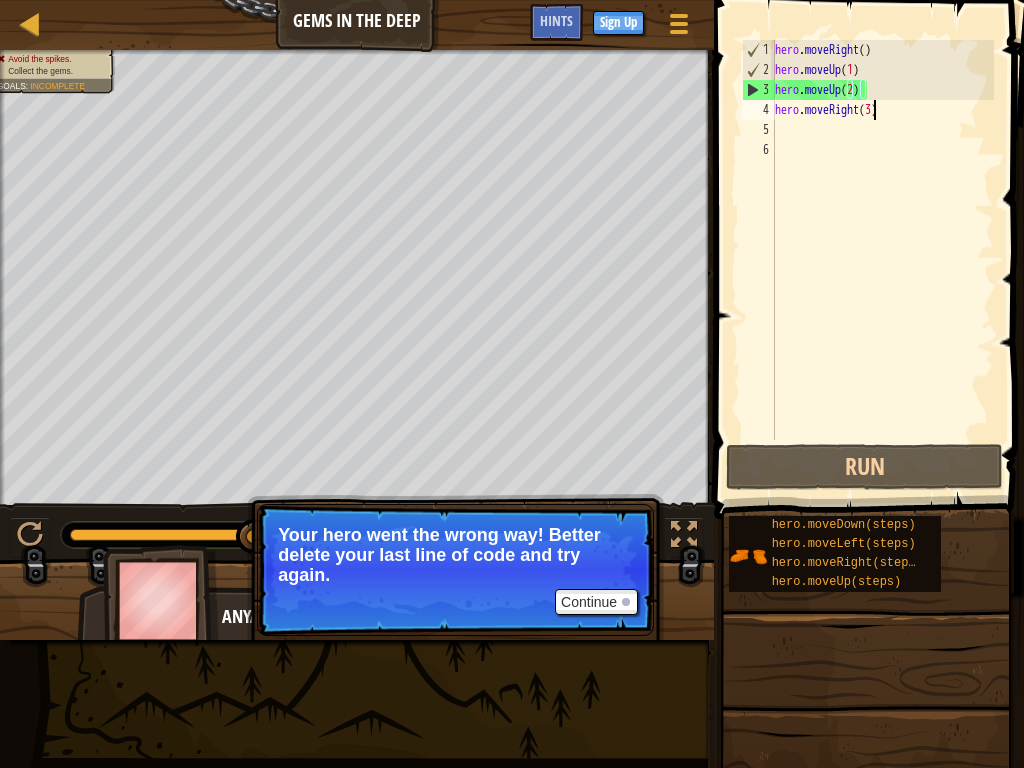 click on "hero . moveRight ( ) hero . moveUp ( [NUMBER] ) hero . moveUp ( [NUMBER] ) hero . moveRight ( [NUMBER] )" at bounding box center [882, 260] 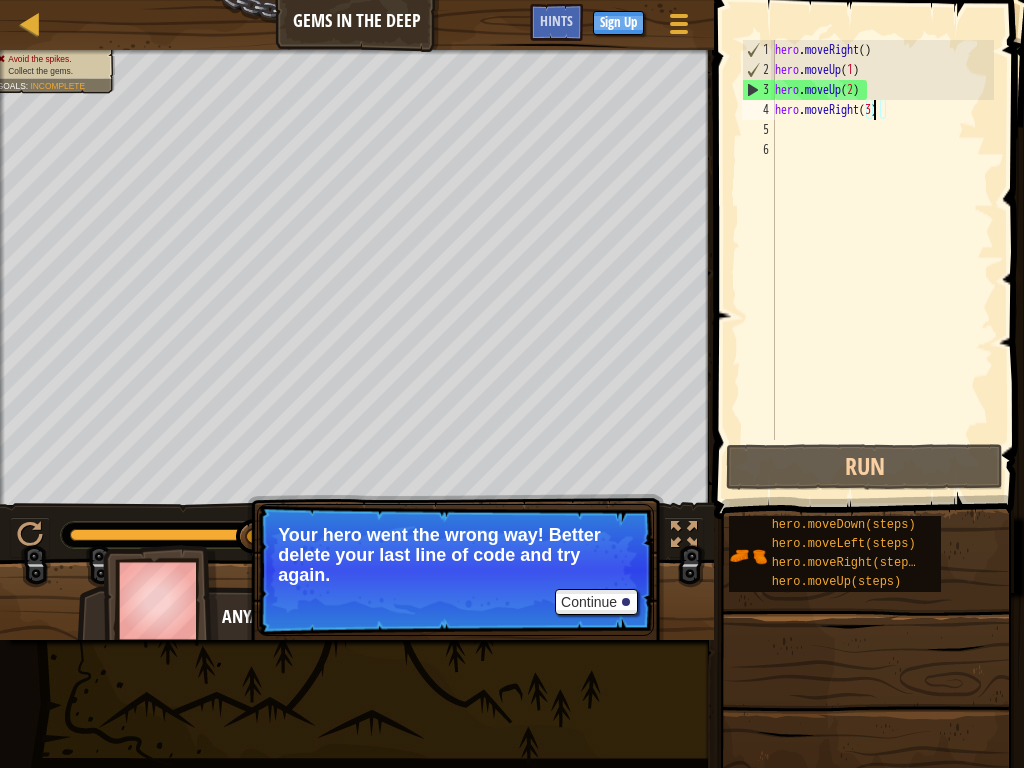 click on "hero . moveRight ( ) hero . moveUp ( [NUMBER] ) hero . moveUp ( [NUMBER] ) hero . moveRight ( [NUMBER] )" at bounding box center [882, 260] 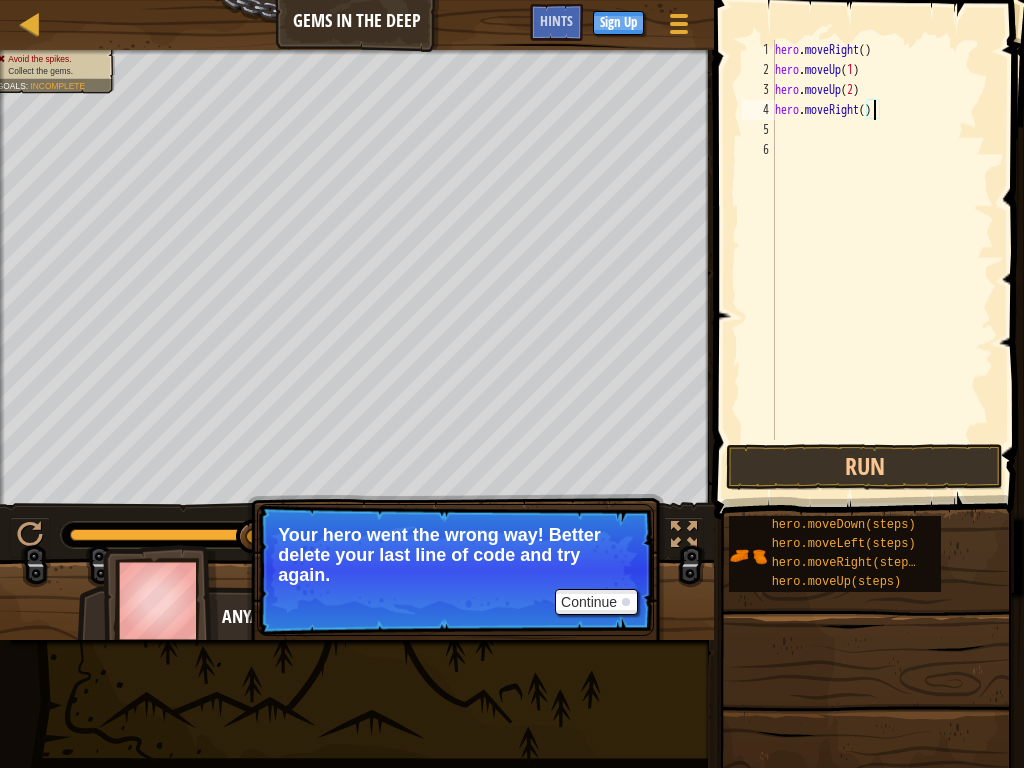 scroll, scrollTop: 9, scrollLeft: 8, axis: both 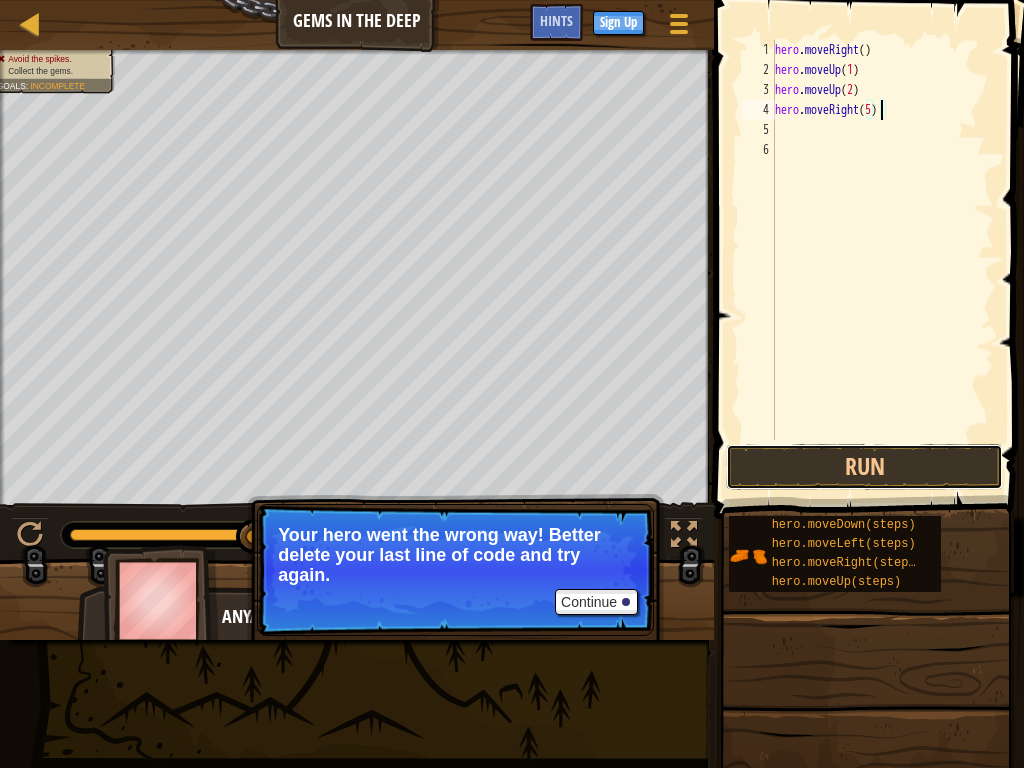 drag, startPoint x: 811, startPoint y: 455, endPoint x: 822, endPoint y: 349, distance: 106.56923 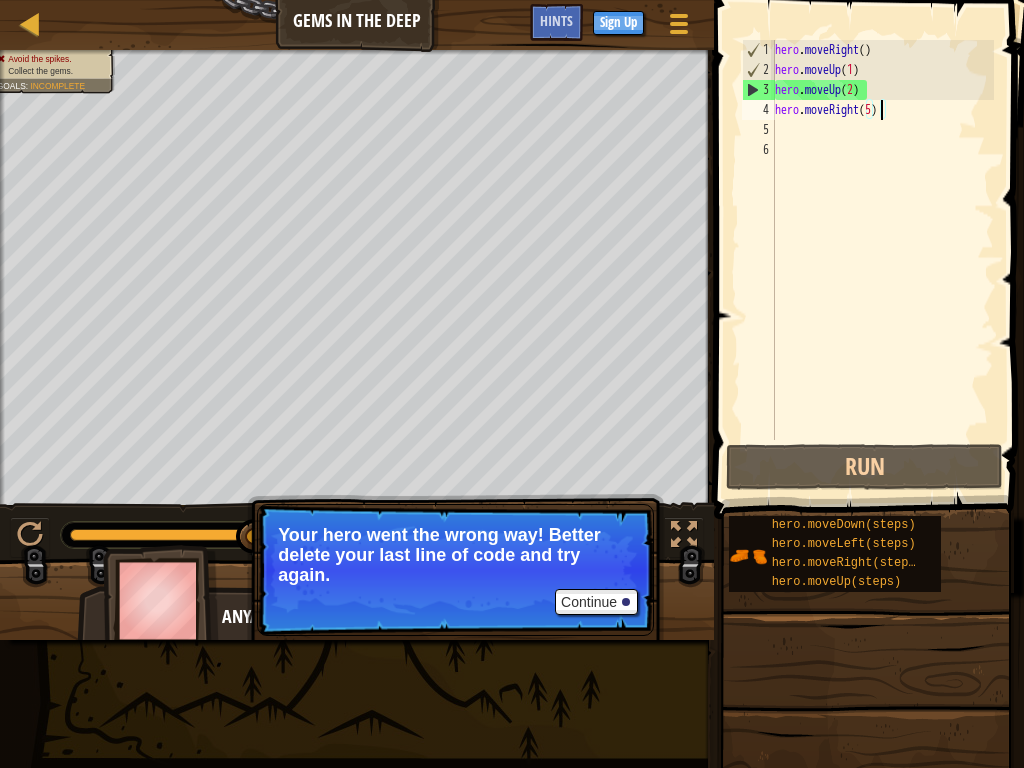 click on "hero . moveRight ( ) hero . moveUp ( [NUMBER] ) hero . moveUp ( [NUMBER] ) hero . moveRight ( [NUMBER] )" at bounding box center (882, 260) 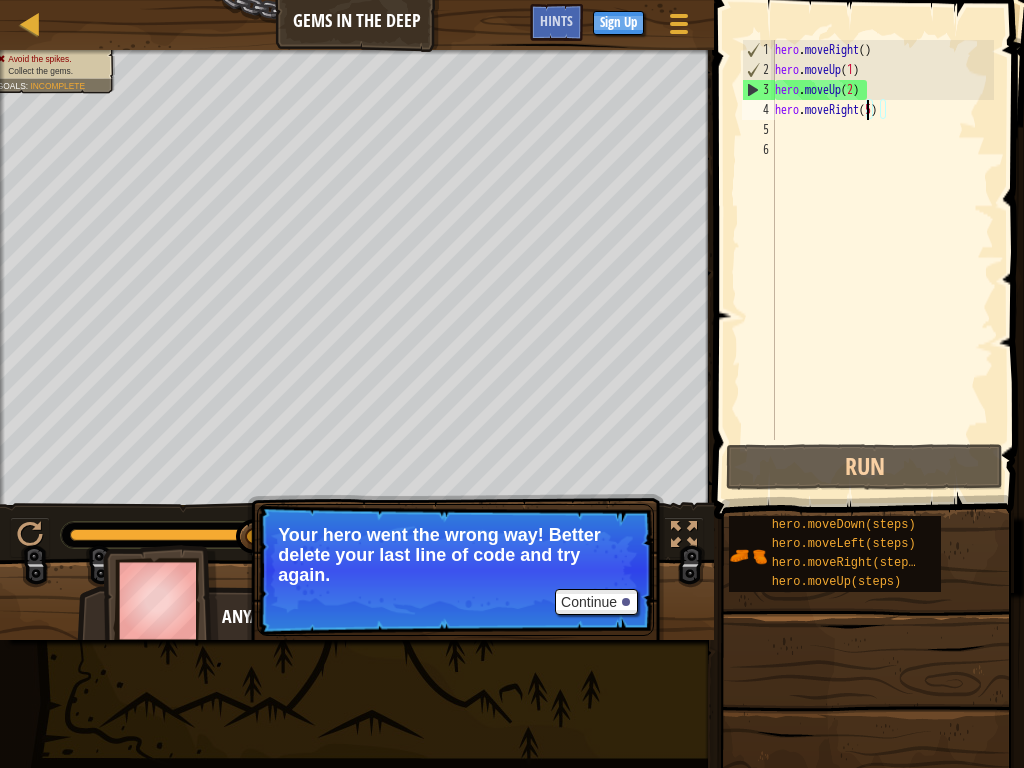click on "hero . moveRight ( ) hero . moveUp ( [NUMBER] ) hero . moveUp ( [NUMBER] ) hero . moveRight ( [NUMBER] )" at bounding box center [882, 260] 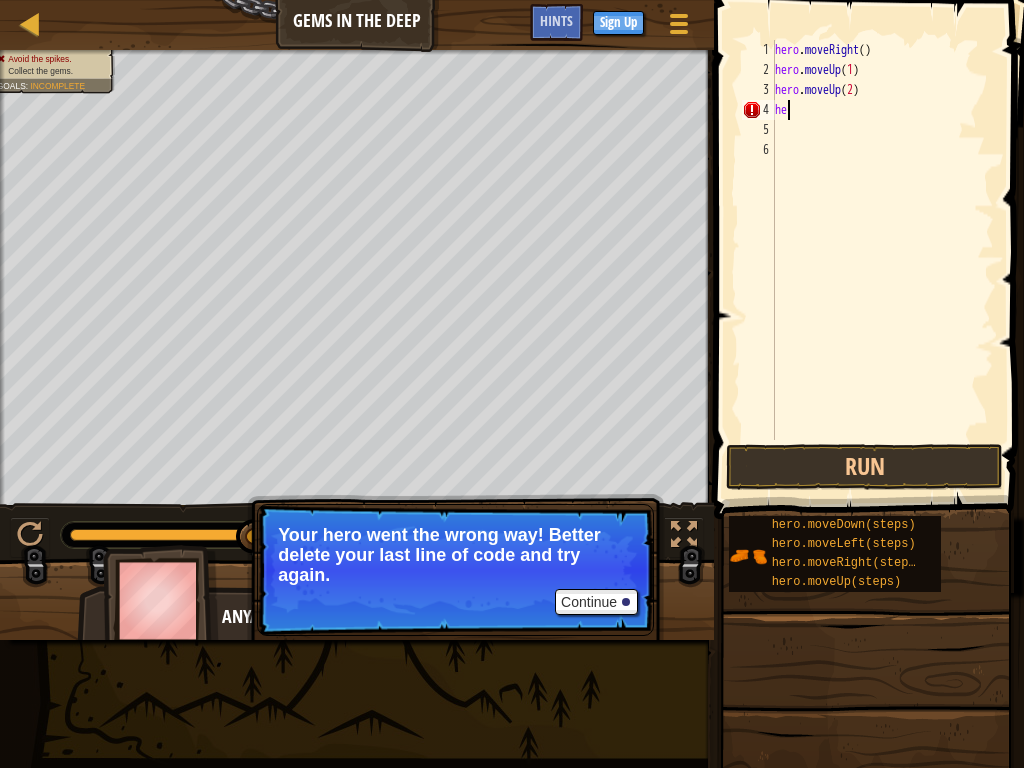 scroll, scrollTop: 9, scrollLeft: 0, axis: vertical 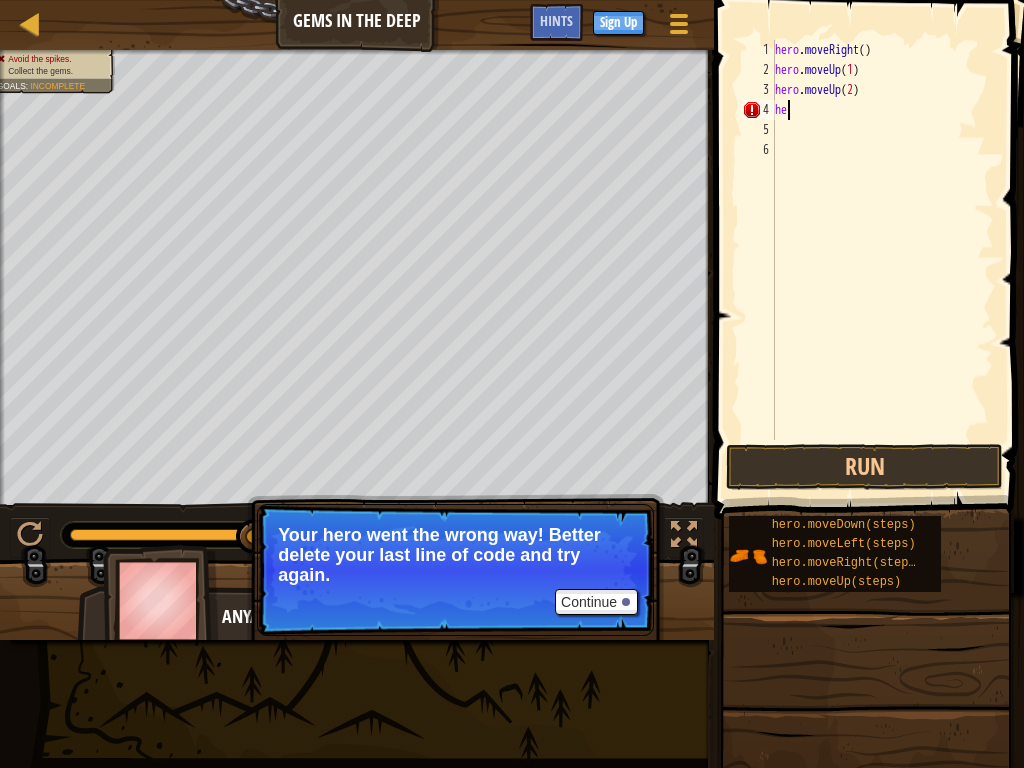 type on "h" 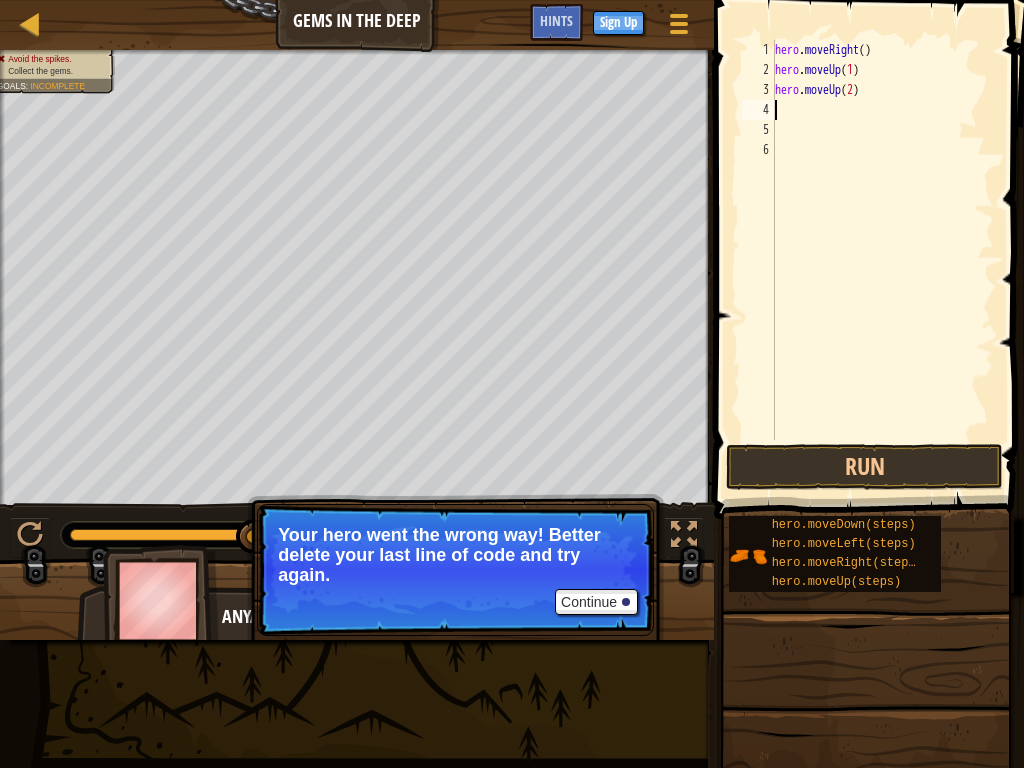 type on "h" 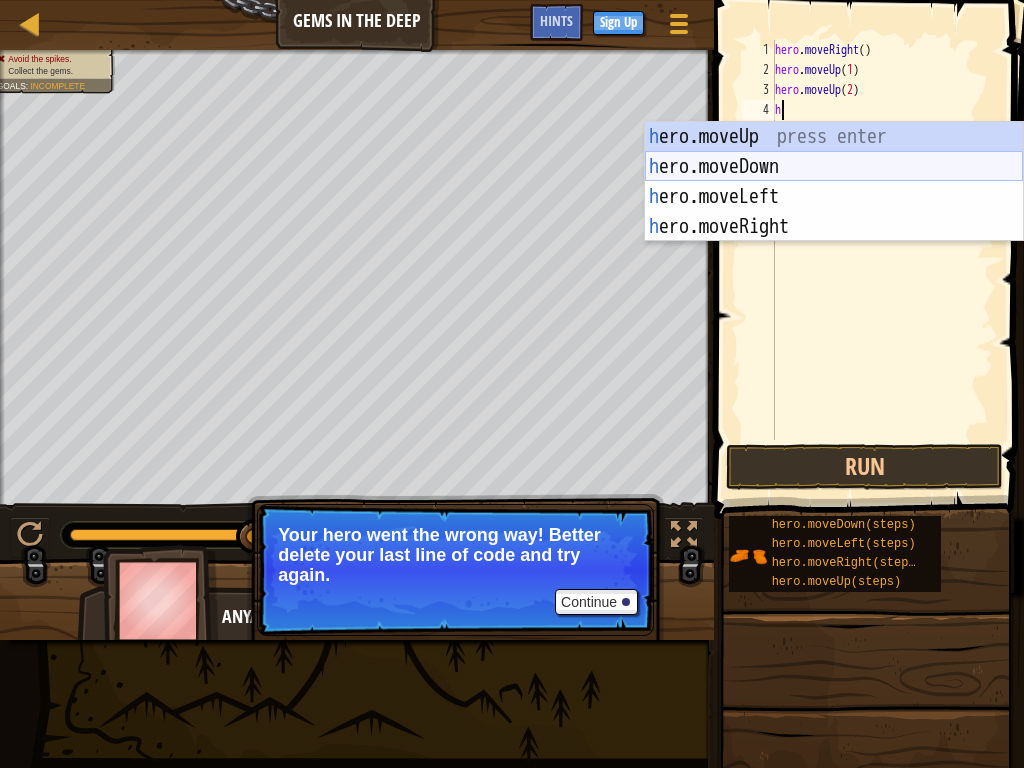 click on "h ero.moveUp press enter h ero.moveDown press enter h ero.moveLeft press enter h ero.moveRight press enter" at bounding box center (834, 212) 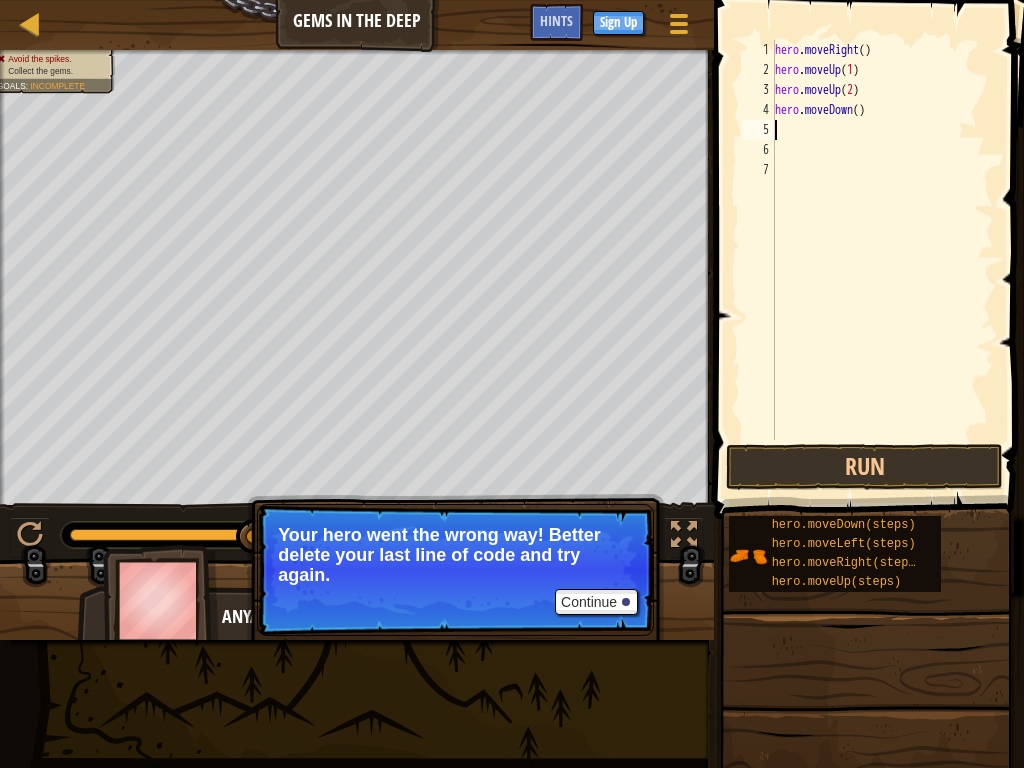 click on "hero . moveRight ( ) hero . moveUp ( [NUMBER] ) hero . moveUp ( [NUMBER] ) hero . moveDown ( )" at bounding box center [882, 260] 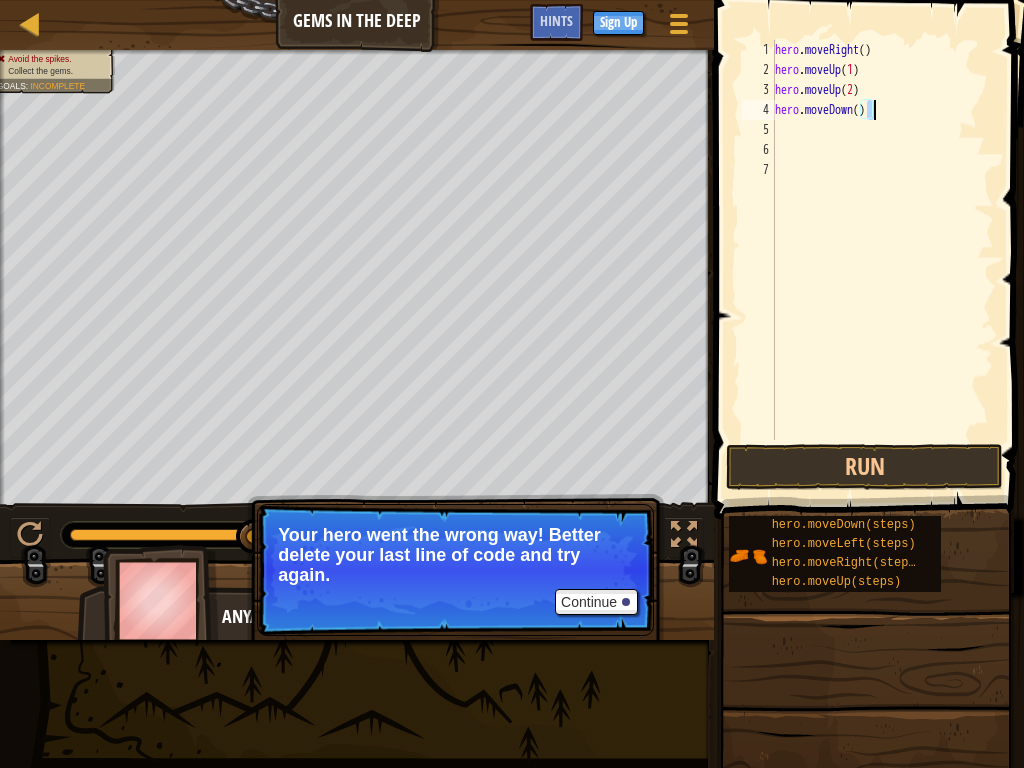 click on "hero . moveRight ( ) hero . moveUp ( [NUMBER] ) hero . moveUp ( [NUMBER] ) hero . moveDown ( )" at bounding box center (882, 240) 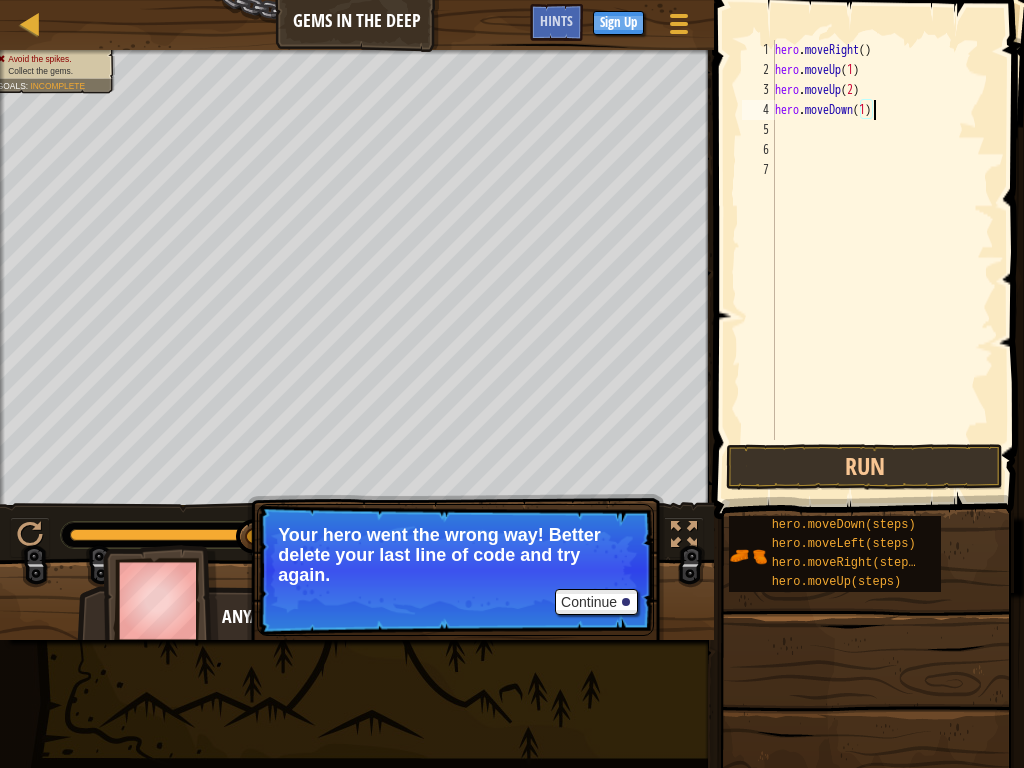 scroll, scrollTop: 9, scrollLeft: 8, axis: both 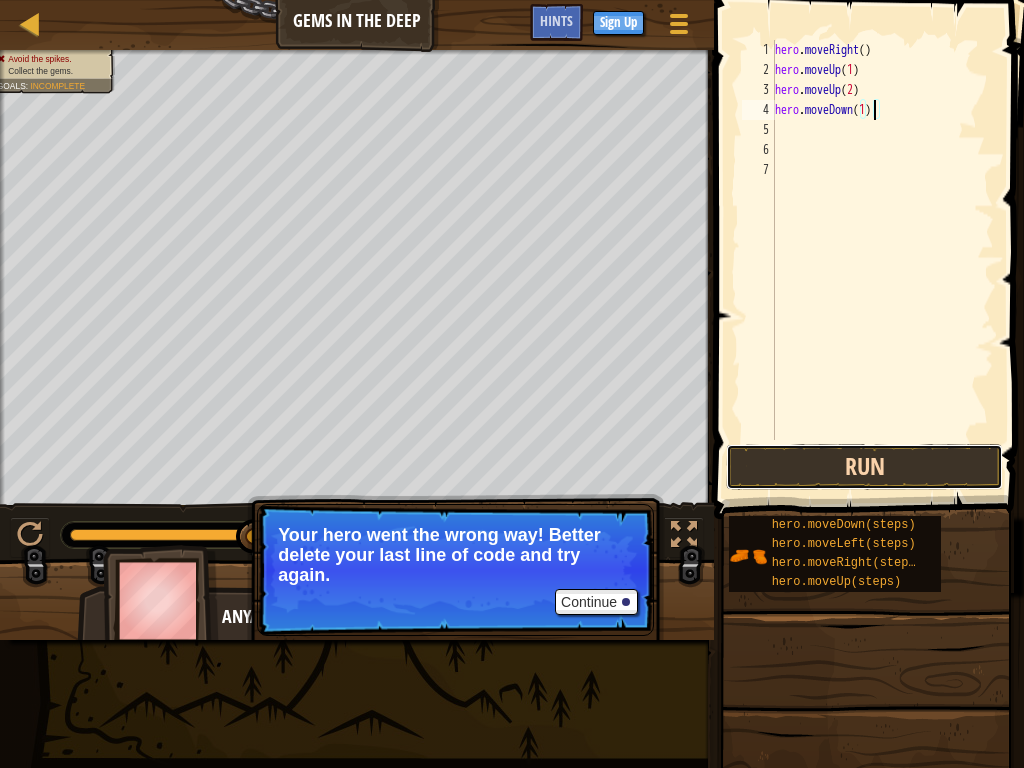 click on "Run" at bounding box center [864, 467] 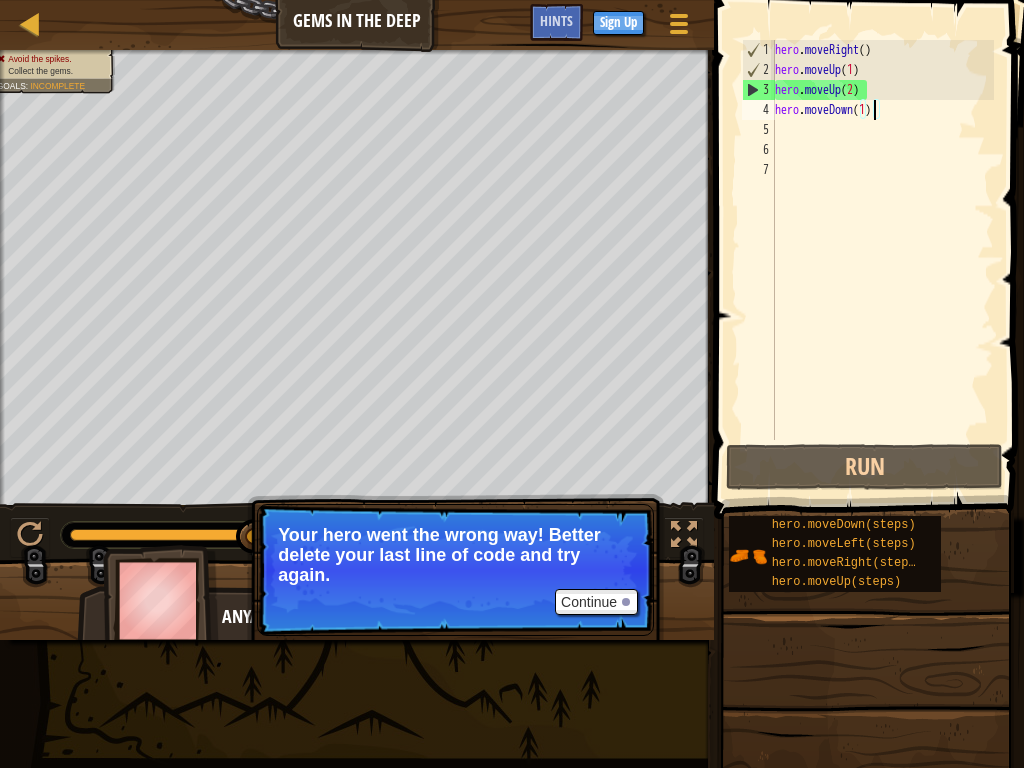 click on "hero . moveRight ( ) hero . moveUp ( [NUMBER] ) hero . moveUp ( [NUMBER] ) hero . moveDown ( [NUMBER] )" at bounding box center [882, 260] 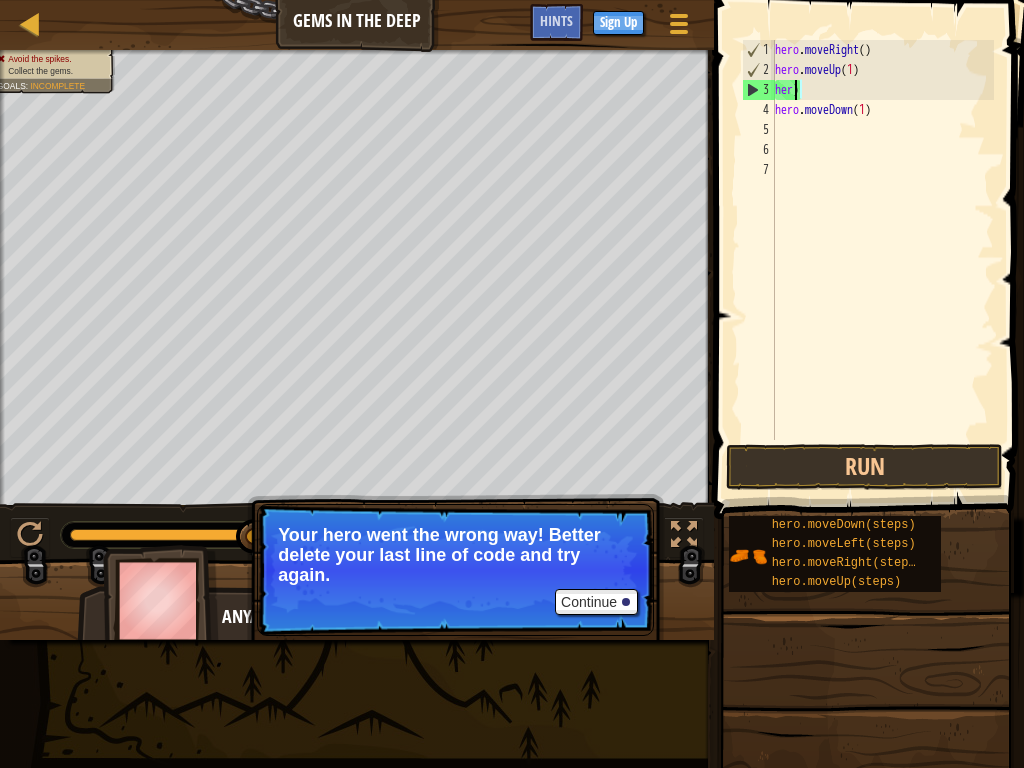 scroll, scrollTop: 9, scrollLeft: 0, axis: vertical 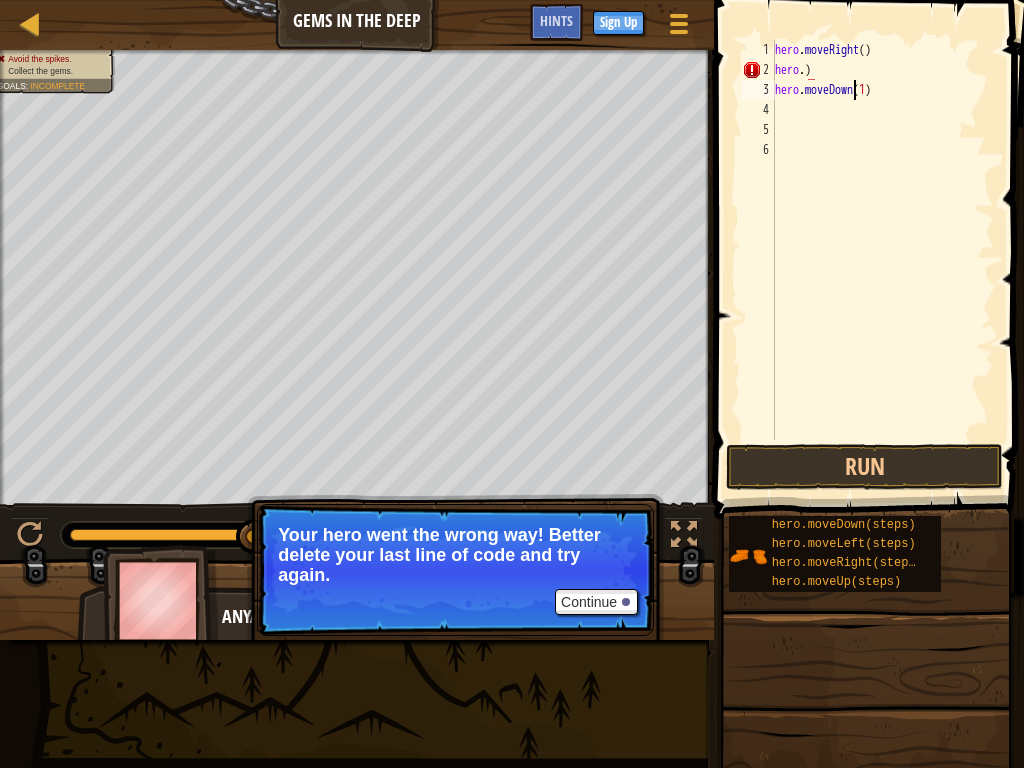 click on "hero . moveRight ( ) hero . ) hero . moveDown ( [NUMBER] )" at bounding box center (882, 260) 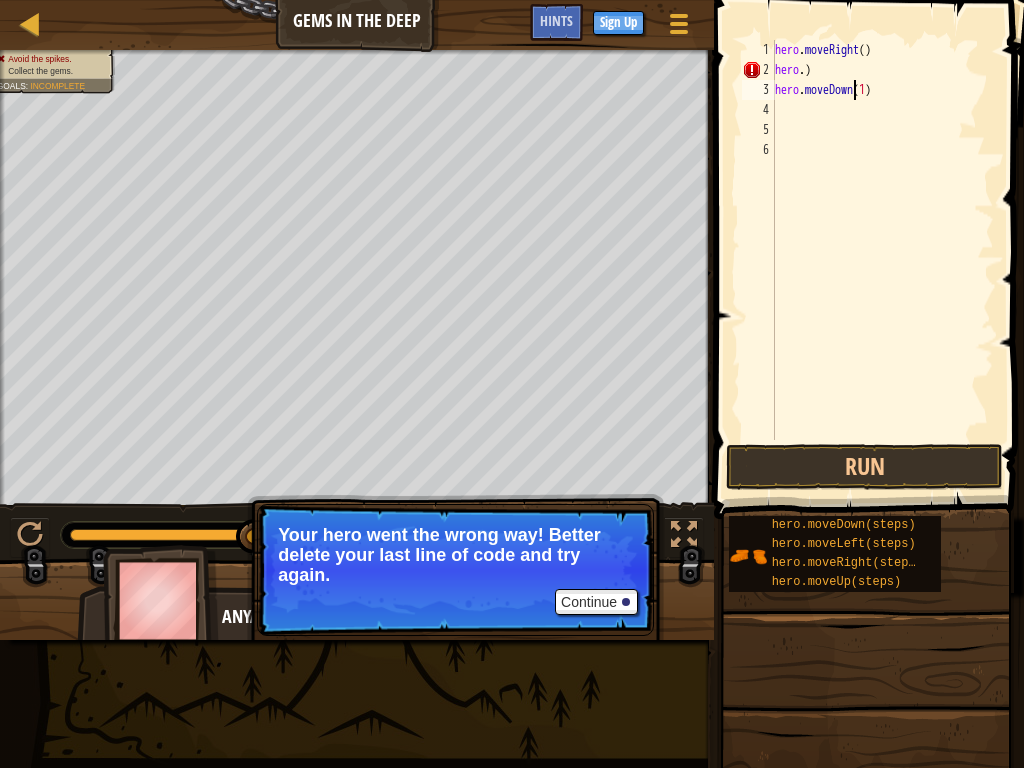 click on "hero . moveRight ( ) hero . ) hero . moveDown ( [NUMBER] )" at bounding box center [882, 260] 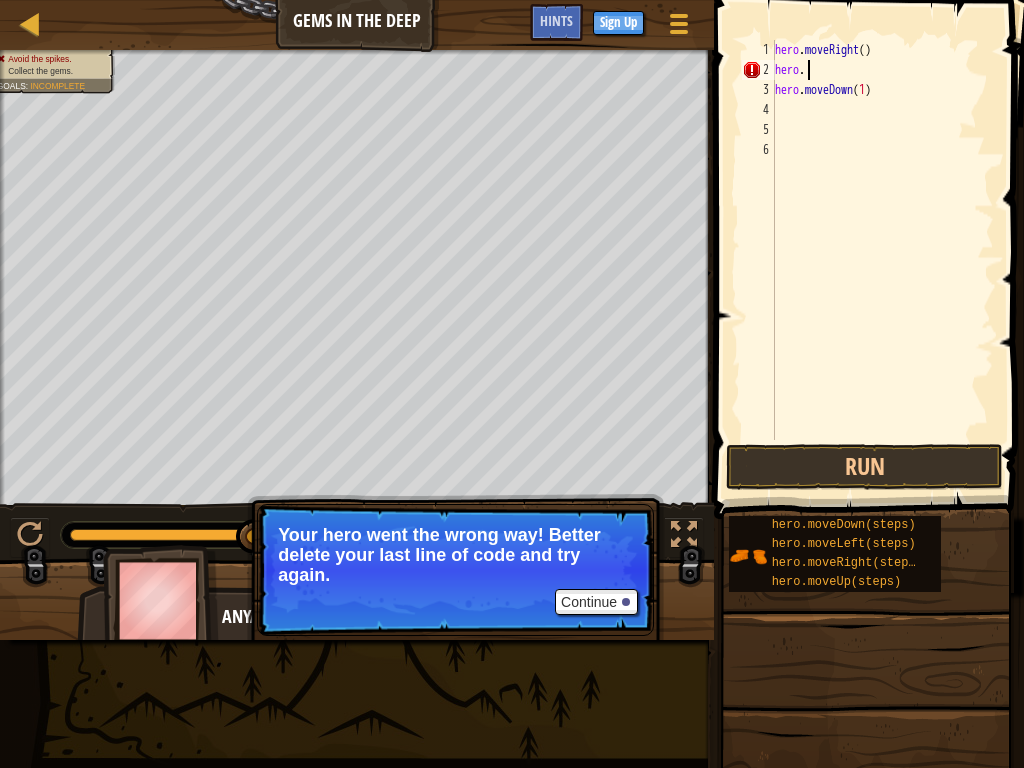 click on "hero . moveRight ( ) hero . hero . moveDown ( [NUMBER] )" at bounding box center [882, 260] 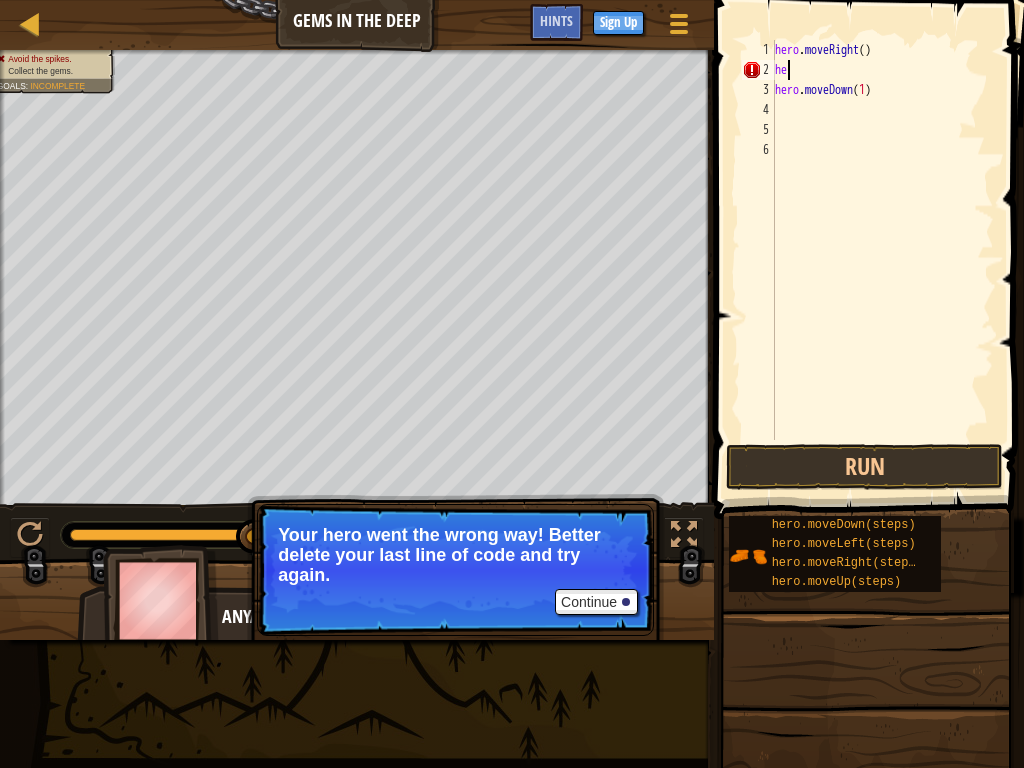 type on "h" 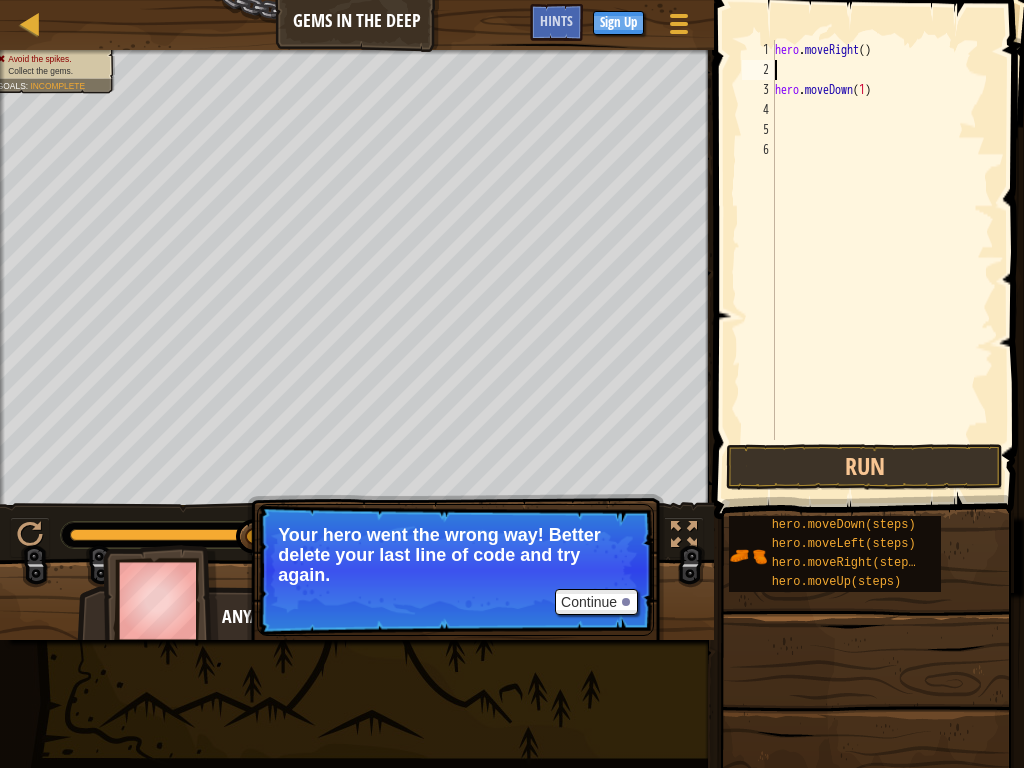 type on "h" 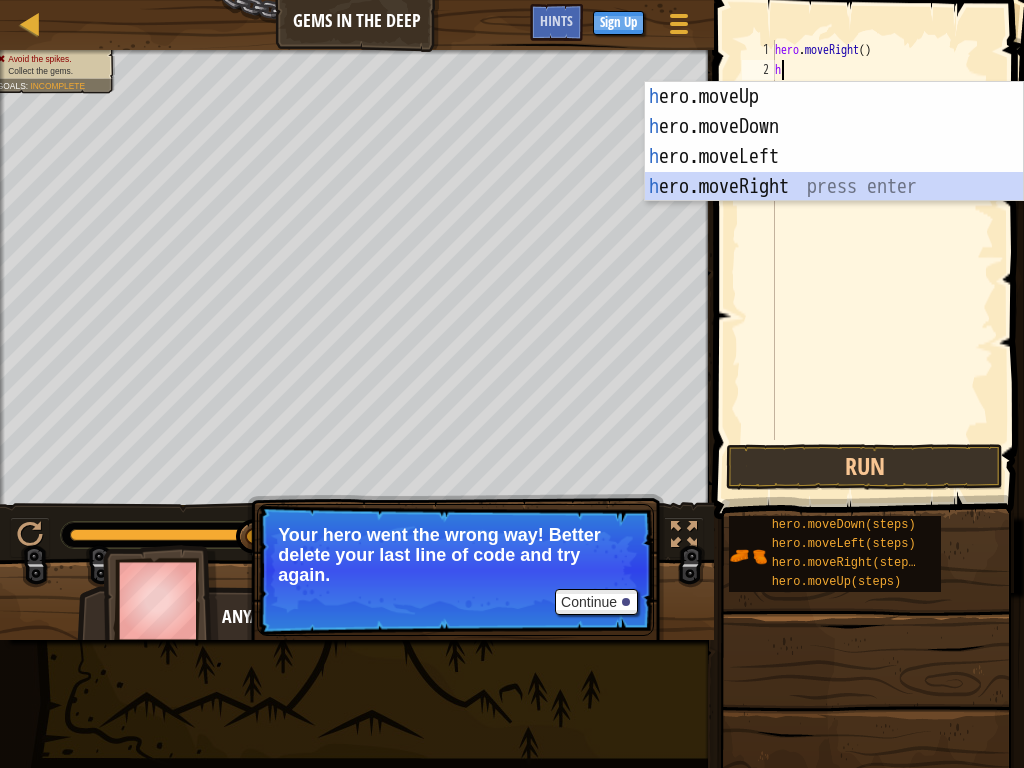 click on "h ero.moveUp press enter h ero.moveDown press enter h ero.moveLeft press enter h ero.moveRight press enter" at bounding box center [834, 172] 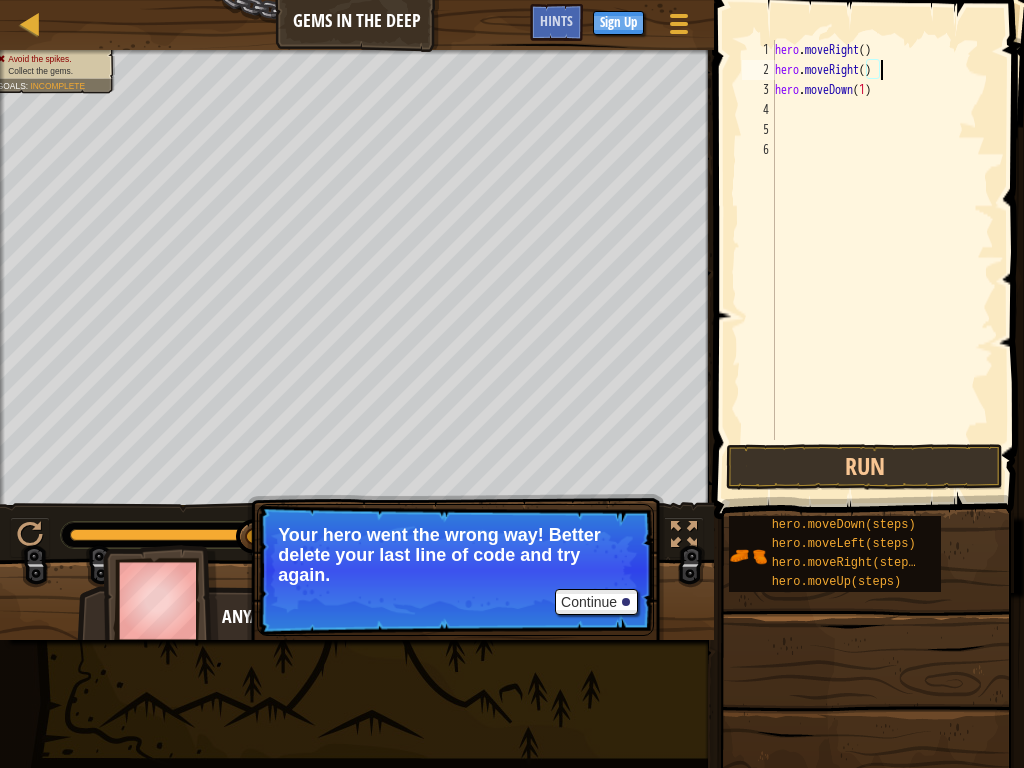 click on "hero . moveRight ( ) hero . moveRight ( ) hero . moveDown ( [NUMBER] )" at bounding box center [882, 260] 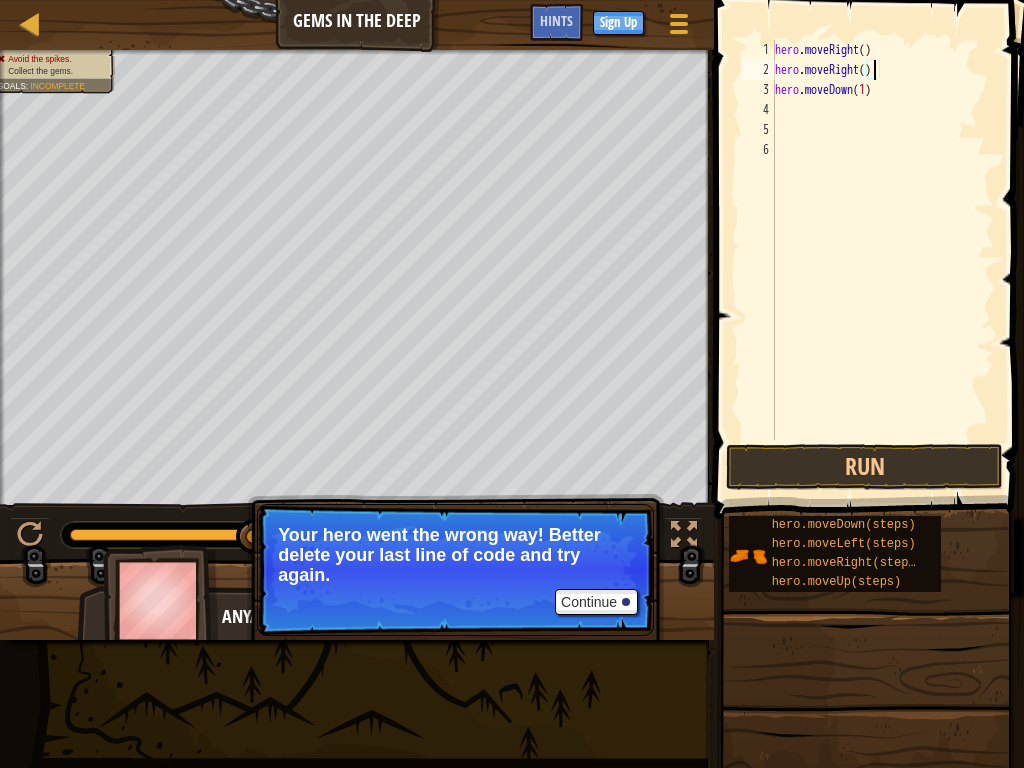 type on "hero.moveRight(2)" 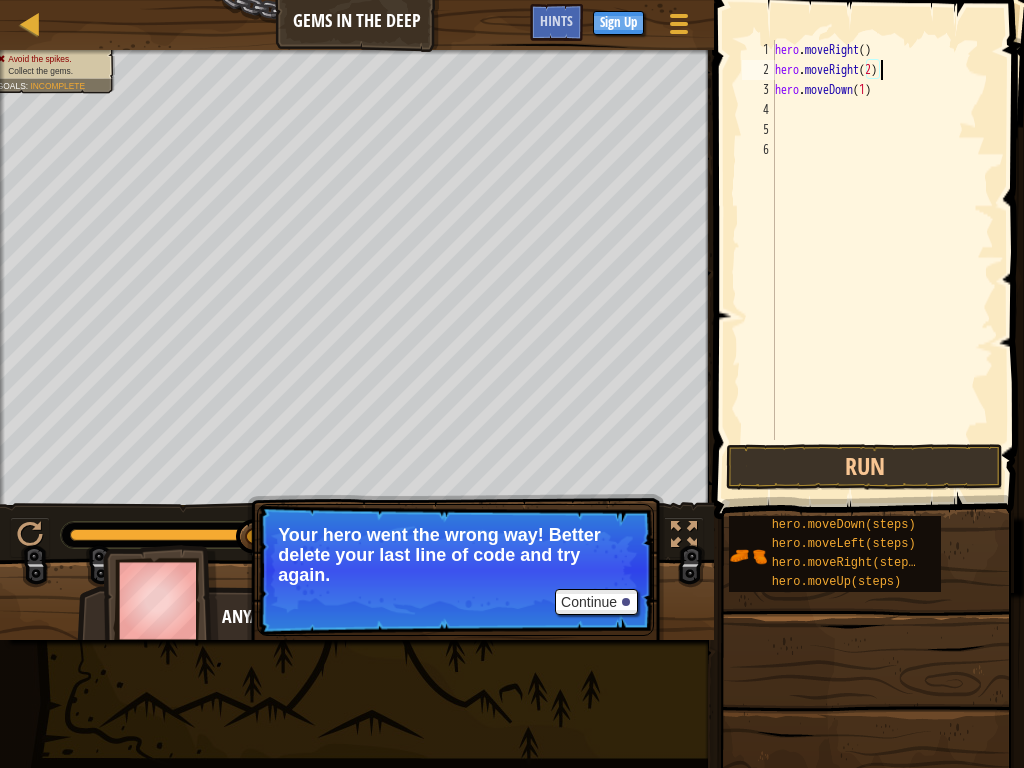 scroll, scrollTop: 9, scrollLeft: 8, axis: both 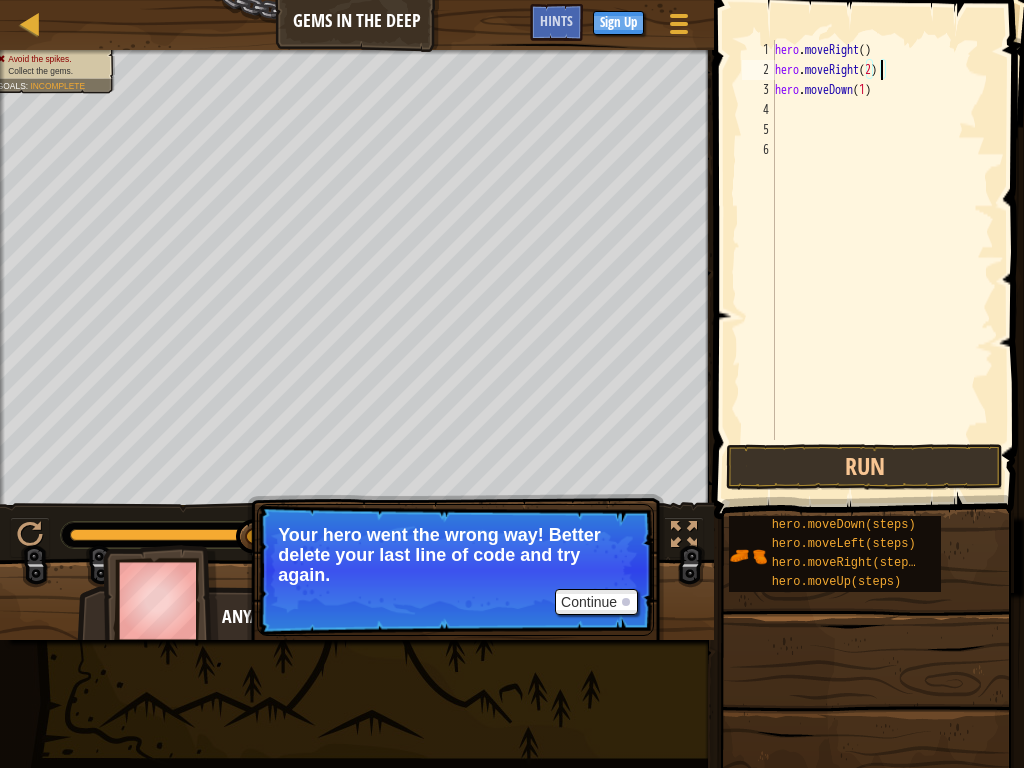 click on "4" at bounding box center (758, 110) 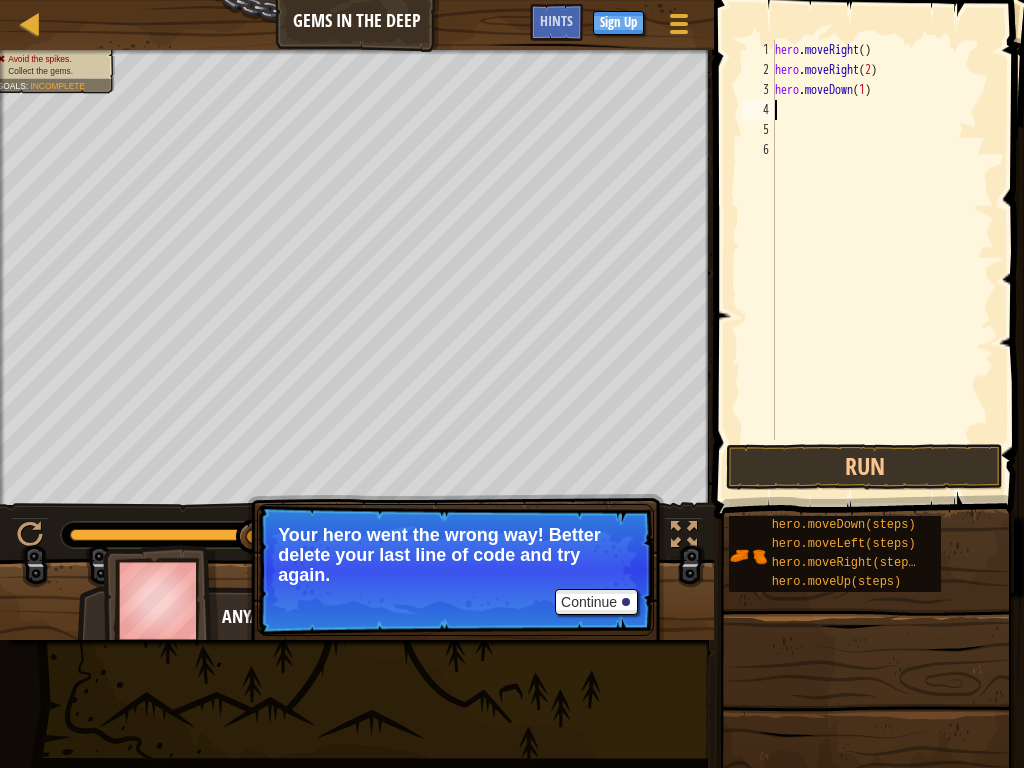 type on "h" 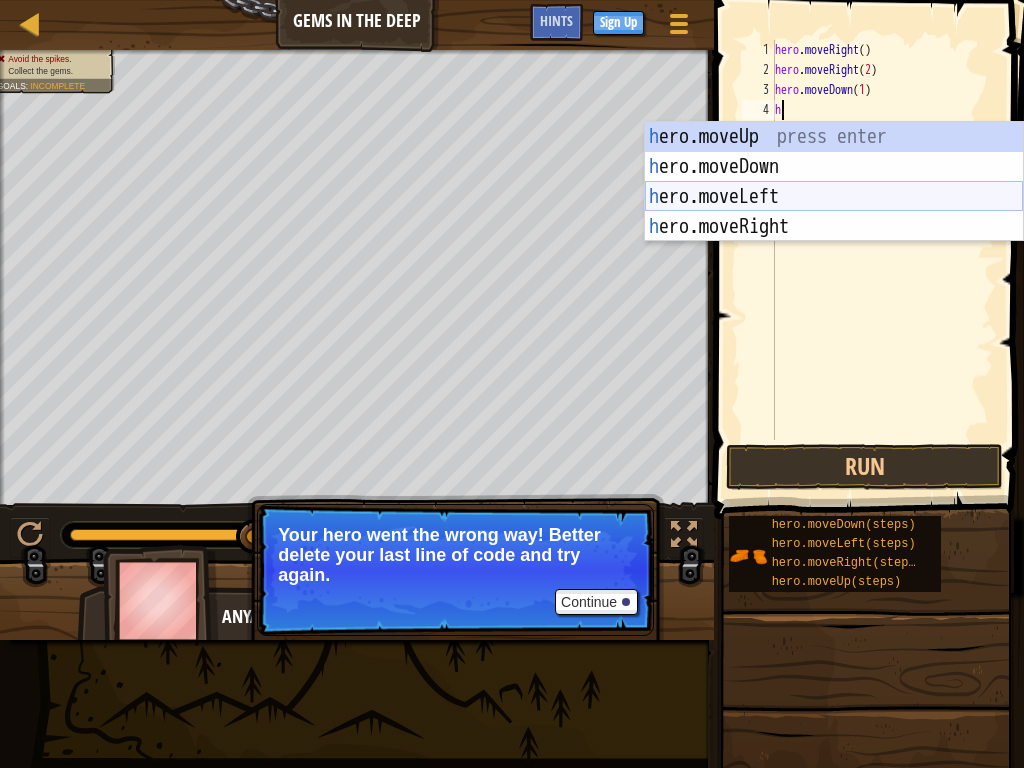 click on "h ero.moveUp press enter h ero.moveDown press enter h ero.moveLeft press enter h ero.moveRight press enter" at bounding box center [834, 212] 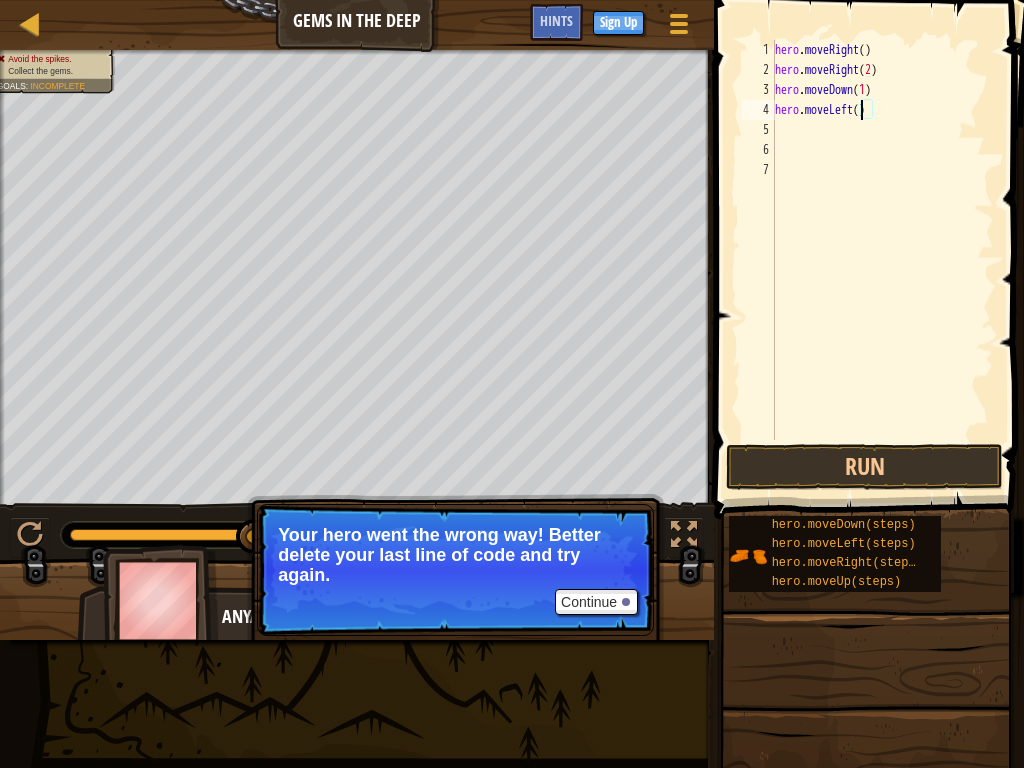 click on "hero . moveRight ( ) hero . moveRight ( [NUMBER] ) hero . moveDown ( [NUMBER] ) hero . moveLeft ( )" at bounding box center (882, 260) 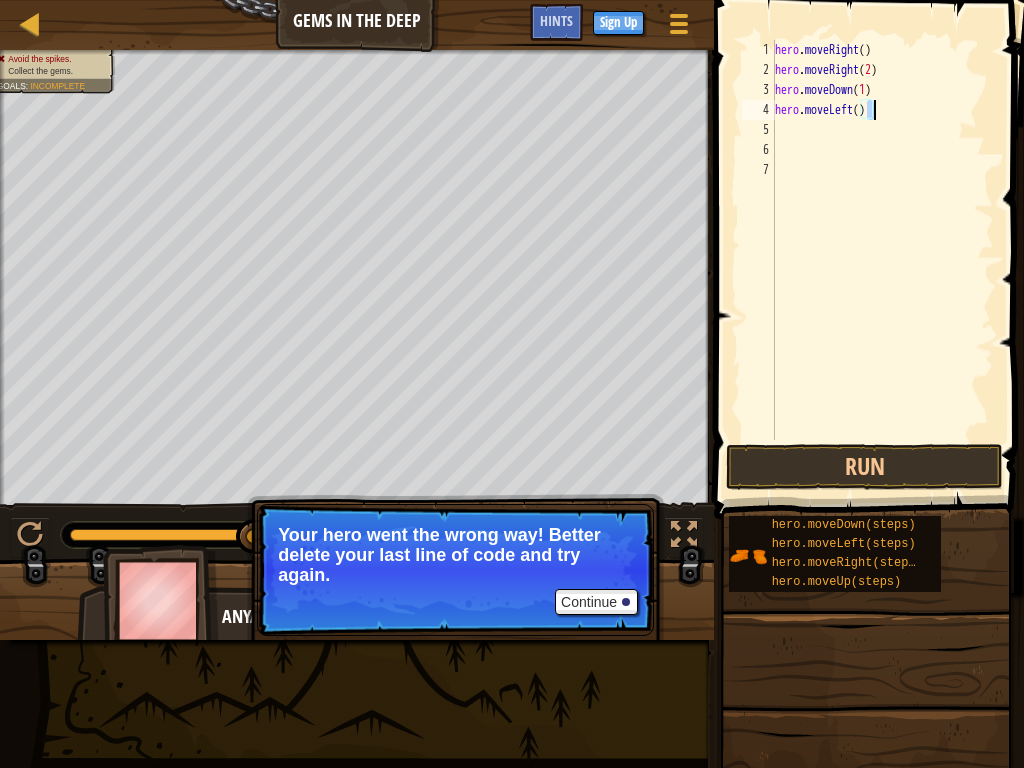 click on "hero . moveRight ( ) hero . moveRight ( [NUMBER] ) hero . moveDown ( [NUMBER] ) hero . moveLeft ( )" at bounding box center (882, 260) 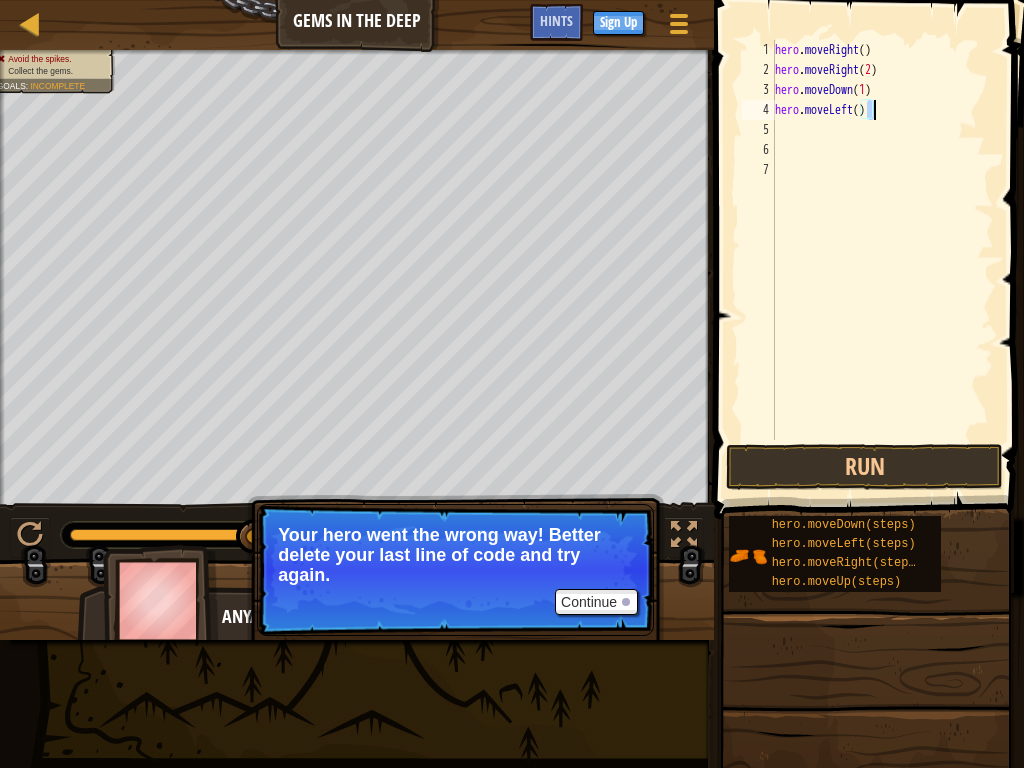 click on "hero . moveRight ( ) hero . moveRight ( [NUMBER] ) hero . moveDown ( [NUMBER] ) hero . moveLeft ( )" at bounding box center (882, 240) 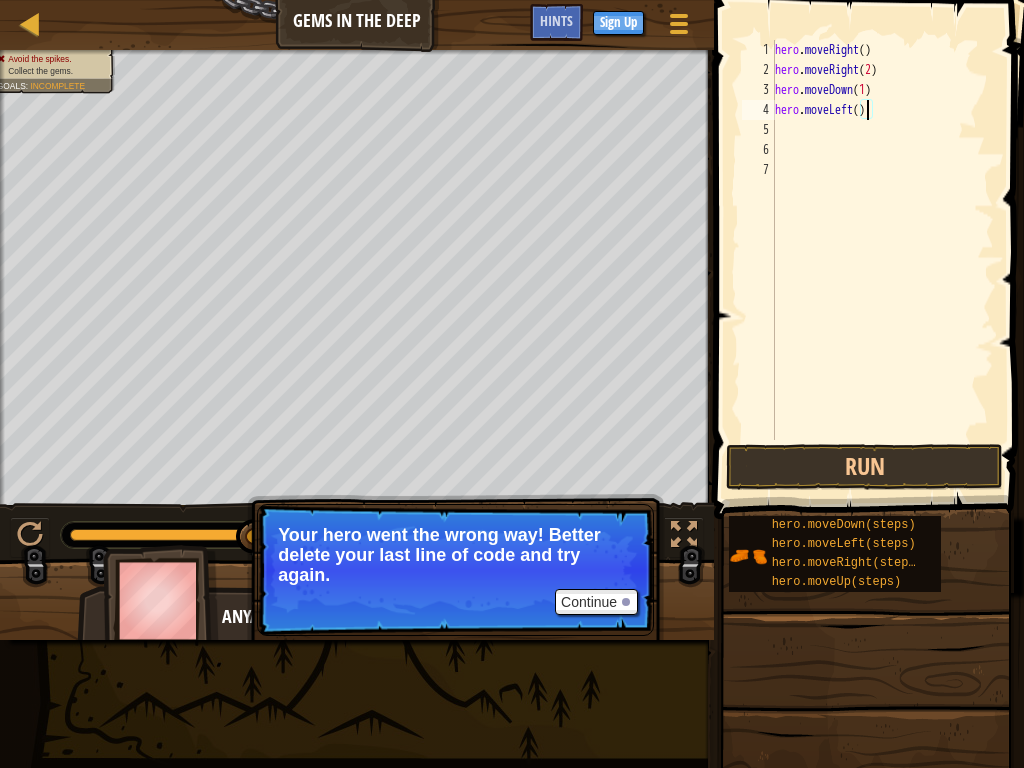 scroll, scrollTop: 9, scrollLeft: 8, axis: both 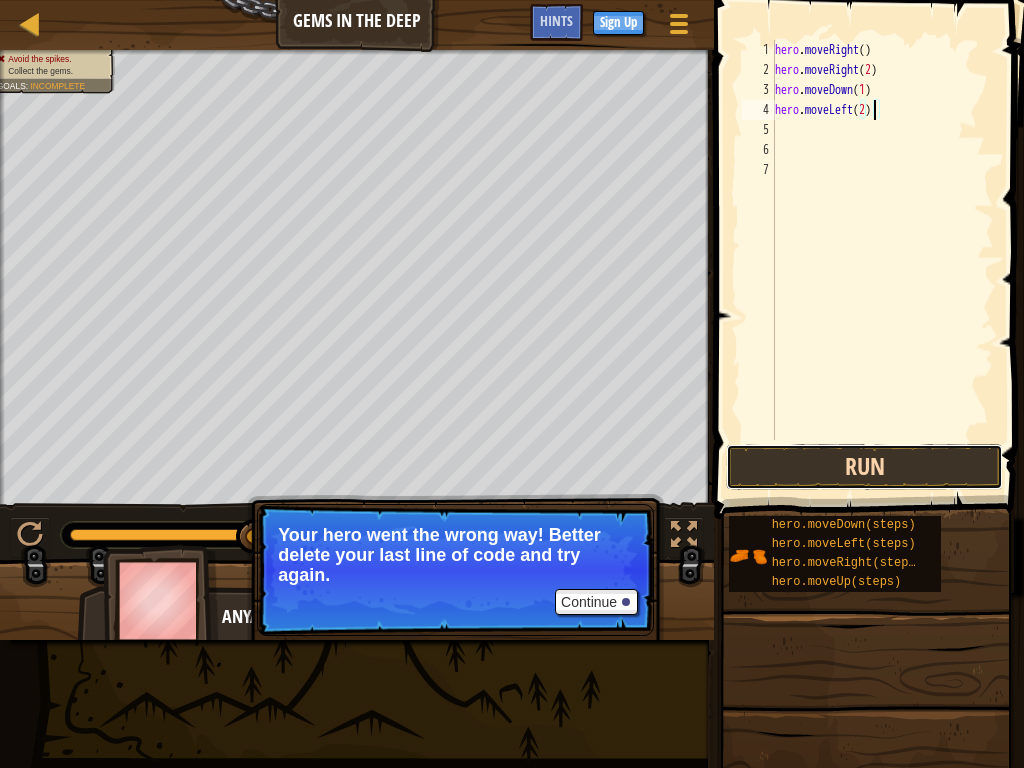 click on "Run" at bounding box center (864, 467) 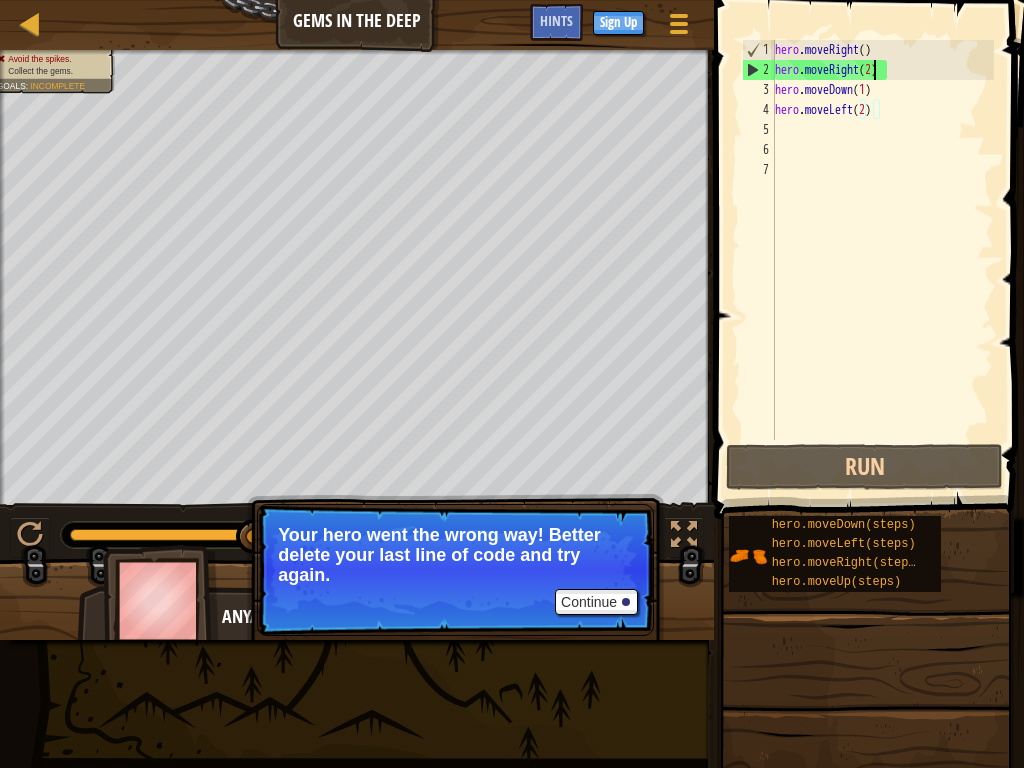 click on "hero . moveRight ( ) hero . moveRight ( [NUMBER] ) hero . moveDown ( [NUMBER] ) hero . moveLeft ( [NUMBER] )" at bounding box center [882, 260] 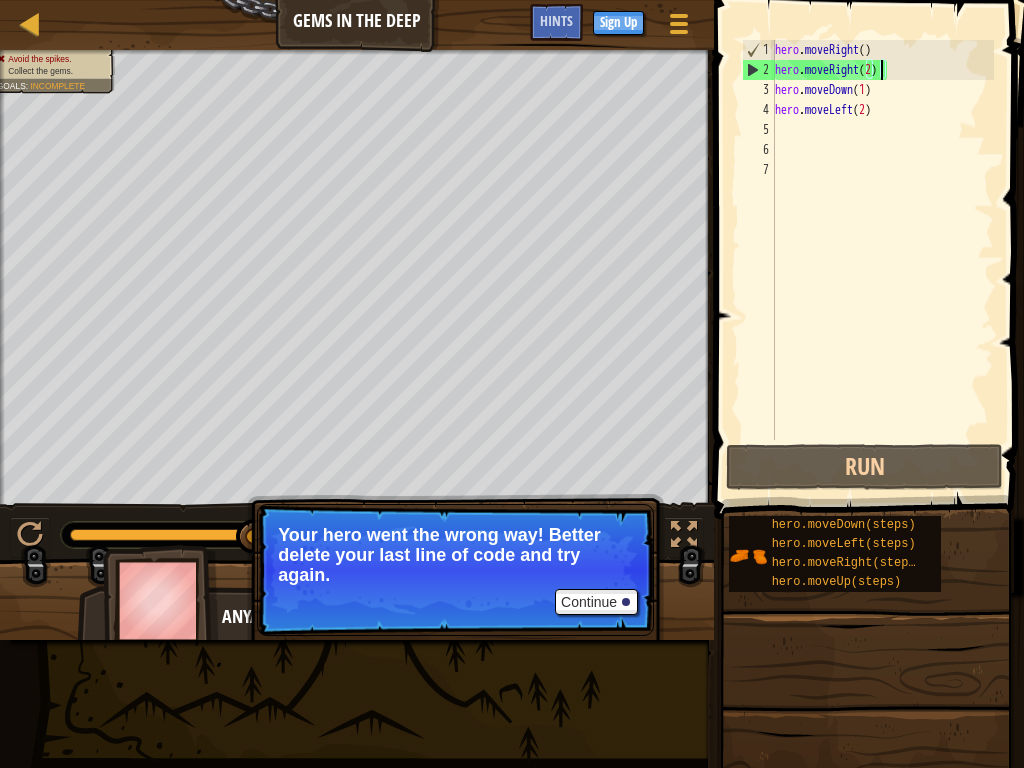 click on "hero . moveRight ( ) hero . moveRight ( [NUMBER] ) hero . moveDown ( [NUMBER] ) hero . moveLeft ( [NUMBER] )" at bounding box center (882, 260) 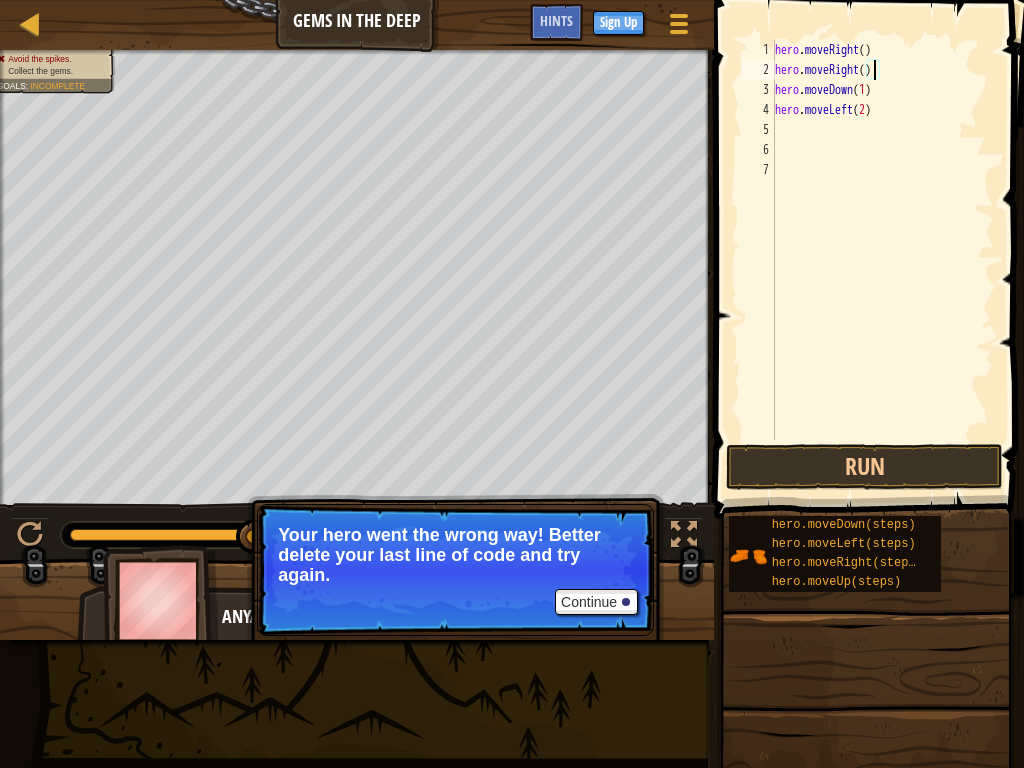 type on "hero.moveRight(1)" 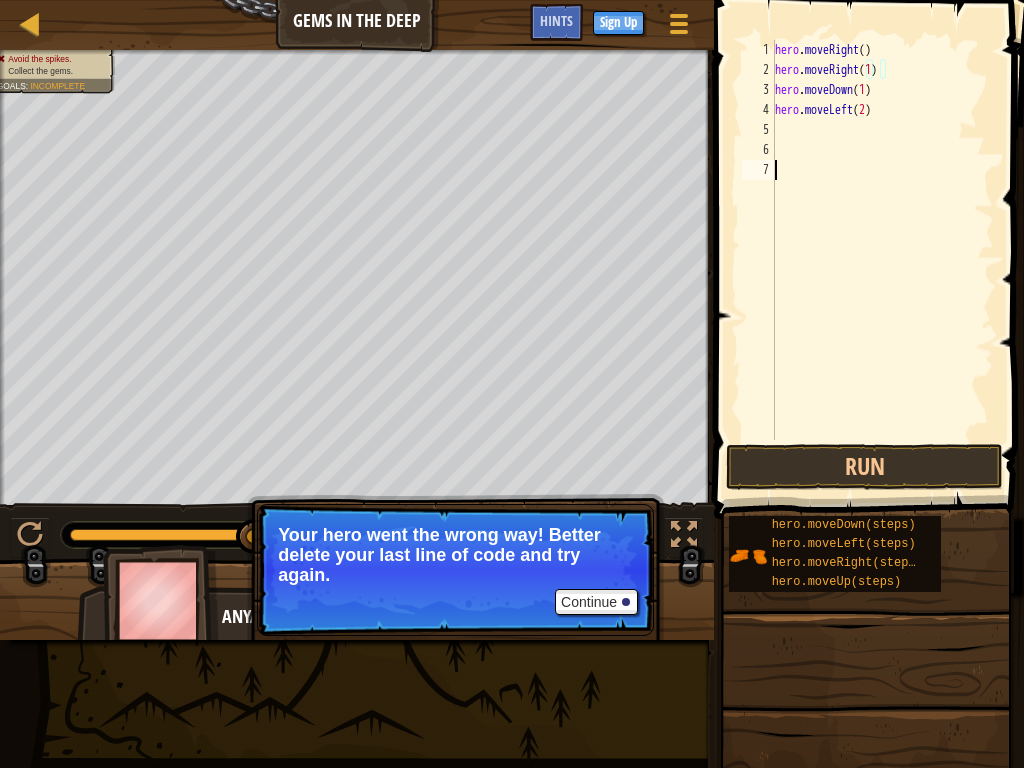 click on "hero . moveRight ( ) hero . moveRight ( [NUMBER] ) hero . moveDown ( [NUMBER] ) hero . moveLeft ( [NUMBER] )" at bounding box center [882, 260] 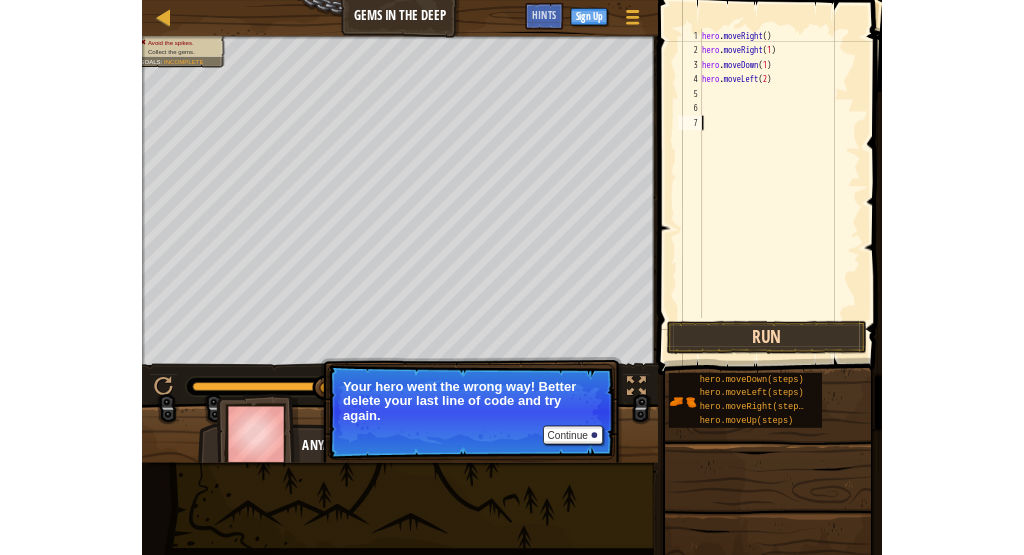 scroll, scrollTop: 9, scrollLeft: 0, axis: vertical 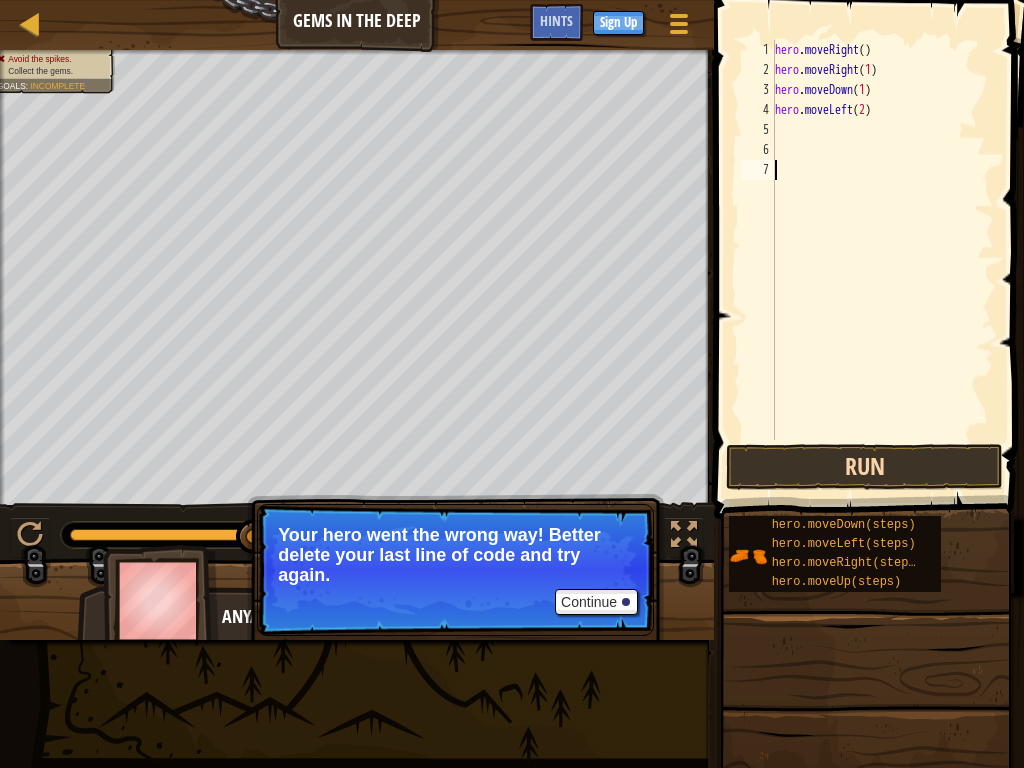 type 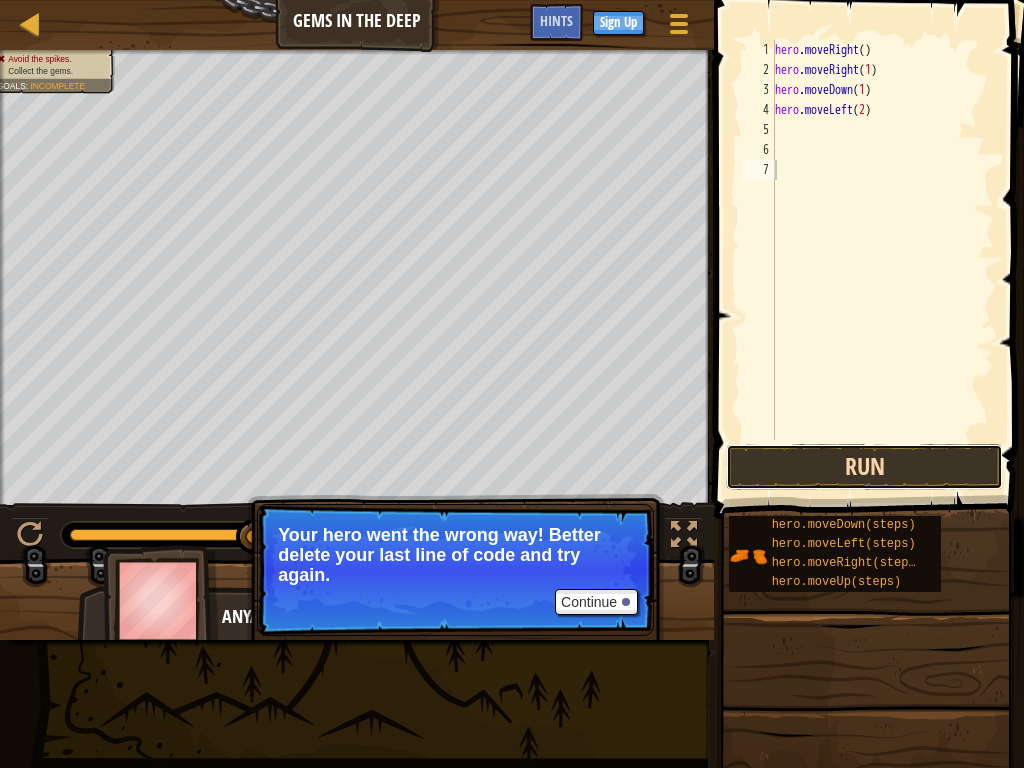 click on "Run" at bounding box center (864, 467) 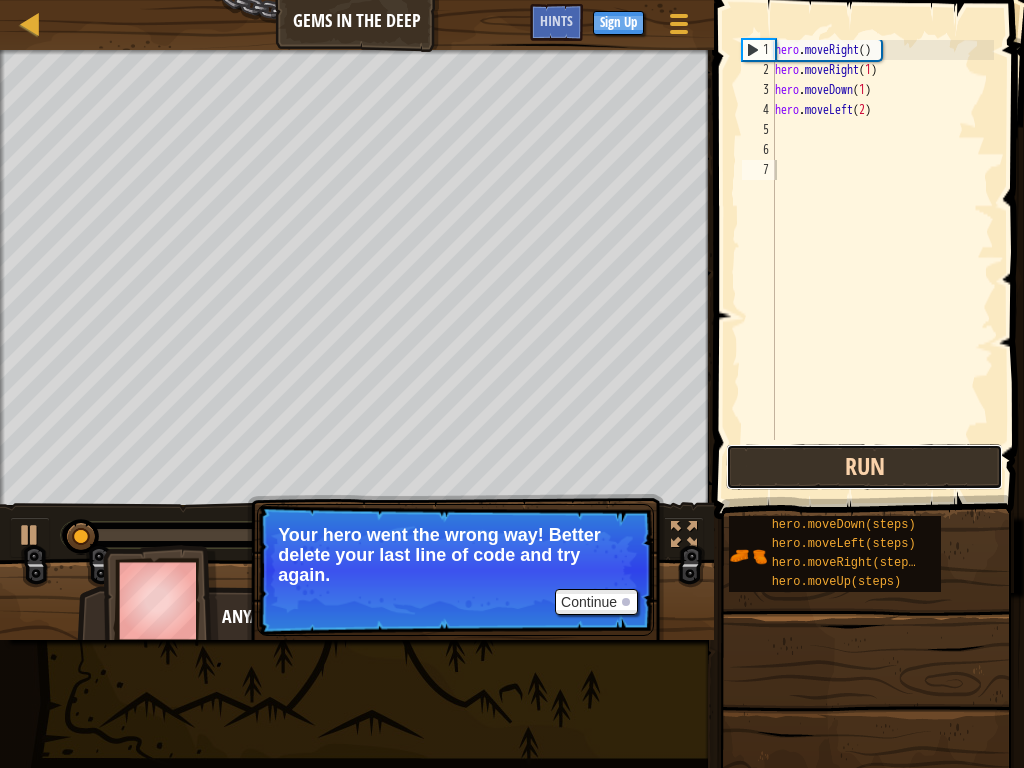 click on "Run" at bounding box center (864, 467) 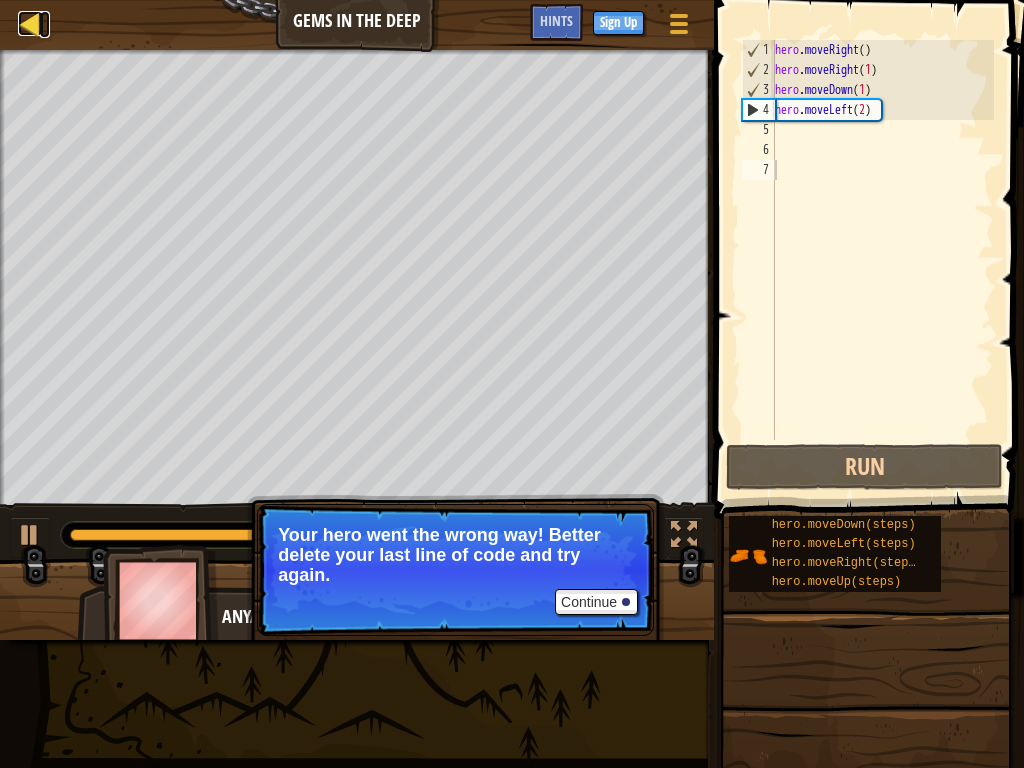 click at bounding box center [30, 23] 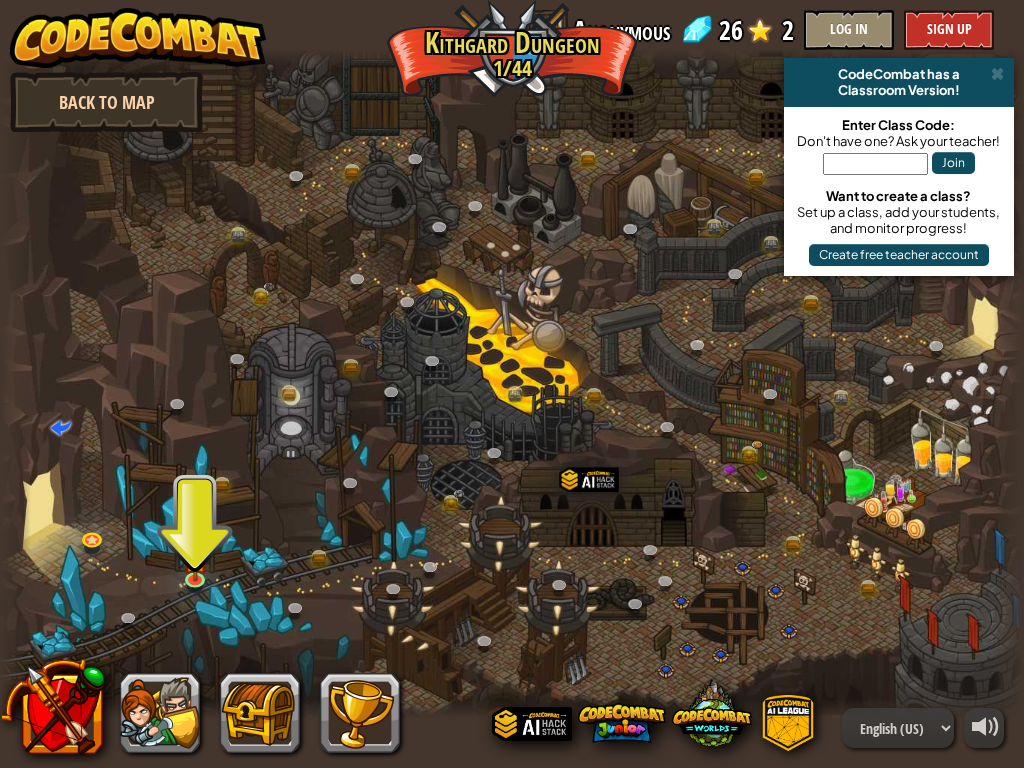 click on "Back to Map" at bounding box center (106, 102) 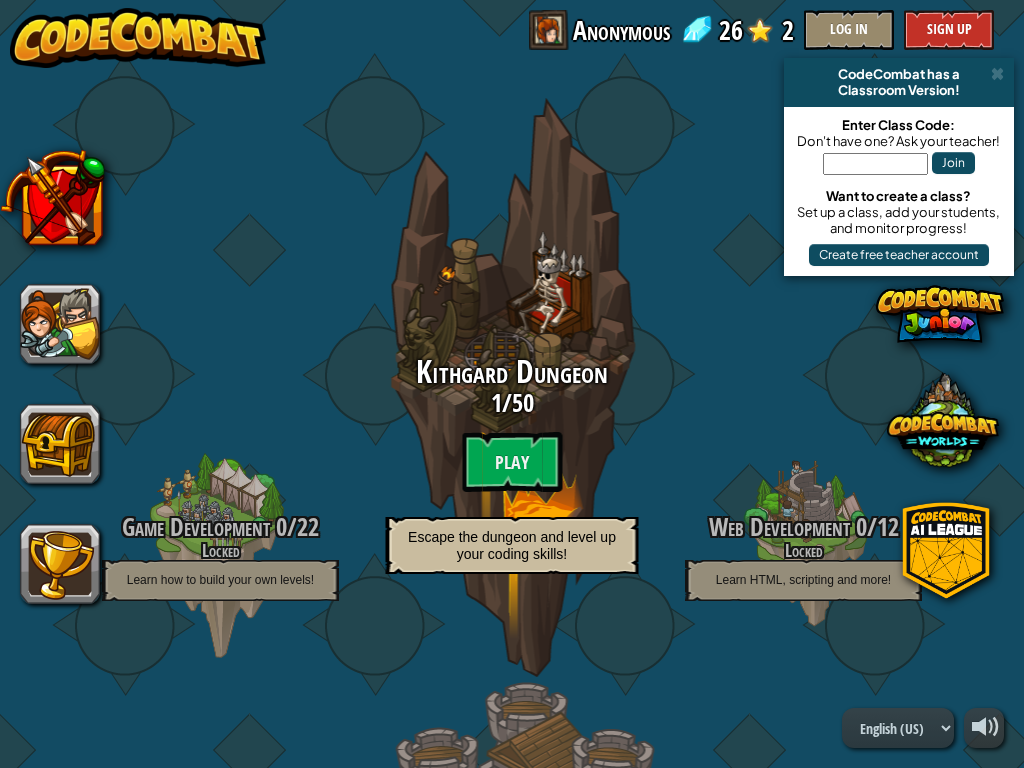 click on "Game Development 0 / 22 Locked Learn how to build your own levels! Kithgard Dungeon 1 / 50 Play Escape the dungeon and level up your coding skills! Web Development 0 / 12 Locked Learn HTML, scripting and more! Game Development 2 0 / 28 Locked Simple AI Scripting, Customizable Units and Goals Backwoods Forest 0 / 122 Locked Outsmart ogres in the forest with conditional logic and procedural thinking! Web Development 2 0 / 22 Locked Keep learning HTML, scripting and more! Game Development 3 0 / 11 Locked Learn how to make your own games! Sarven Desert 0 / 97 Locked Unlock the desert’s mysteries with mathematical calculations and complex conditions. Cloudrip Mountain 0 / 115 Locked Advance your coding skills by traversing treacherous peaks and data structures. Kelvintaph Glacier 0 / 48 Locked Use abstract data structures to solve the glacier’s coolest puzzles." at bounding box center (512, 1535) 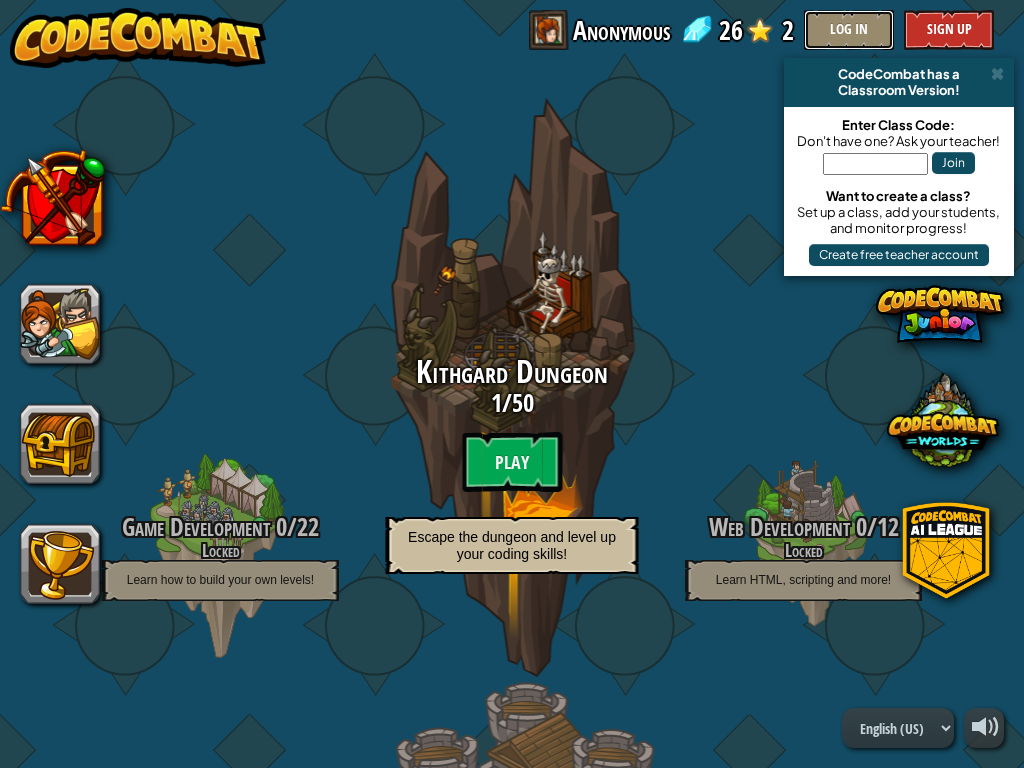 click on "Log In" at bounding box center [849, 30] 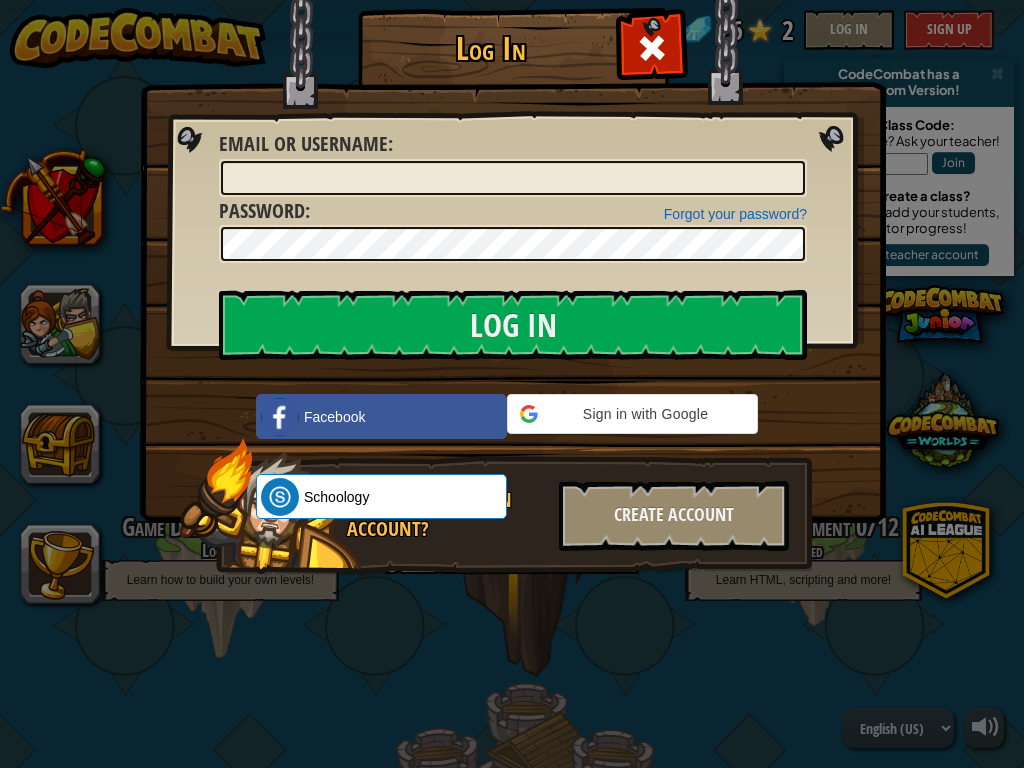 click on "Log In Unknown Error Email or Username : Forgot your password? Password : Log In Logging In Facebook Sign in with Google Sign in with Google. Opens in new tab Schoology ClassLink Want to create an account? Create Account" at bounding box center [512, 384] 